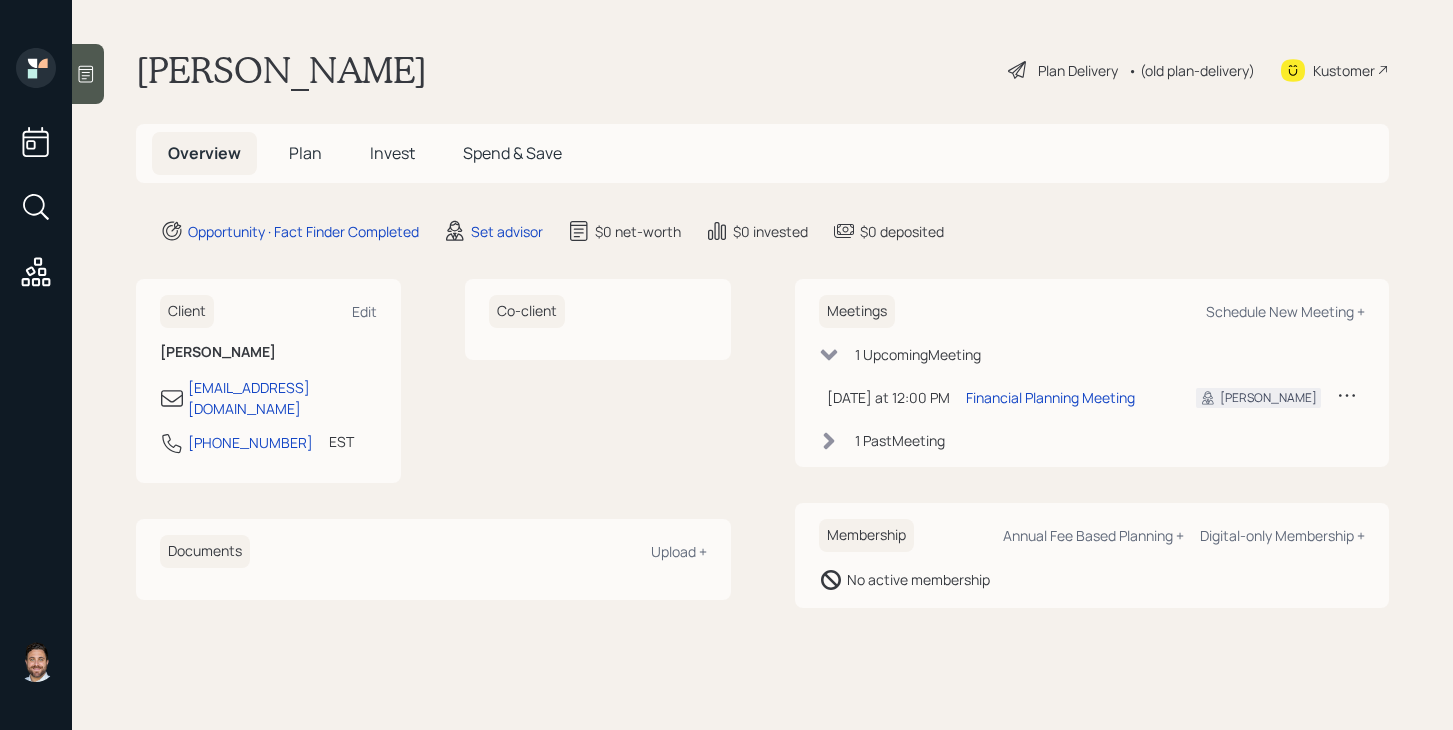 scroll, scrollTop: 0, scrollLeft: 0, axis: both 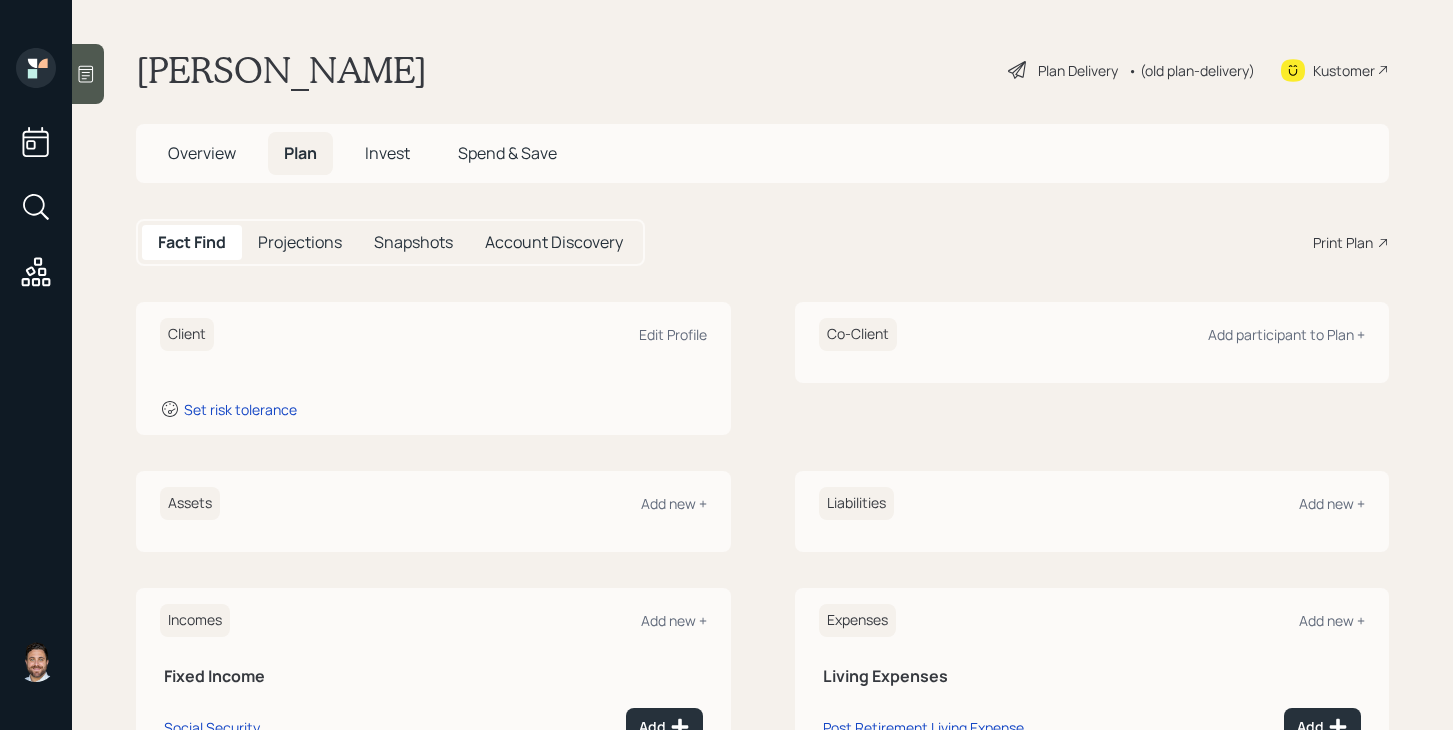 click on "Overview" at bounding box center [202, 153] 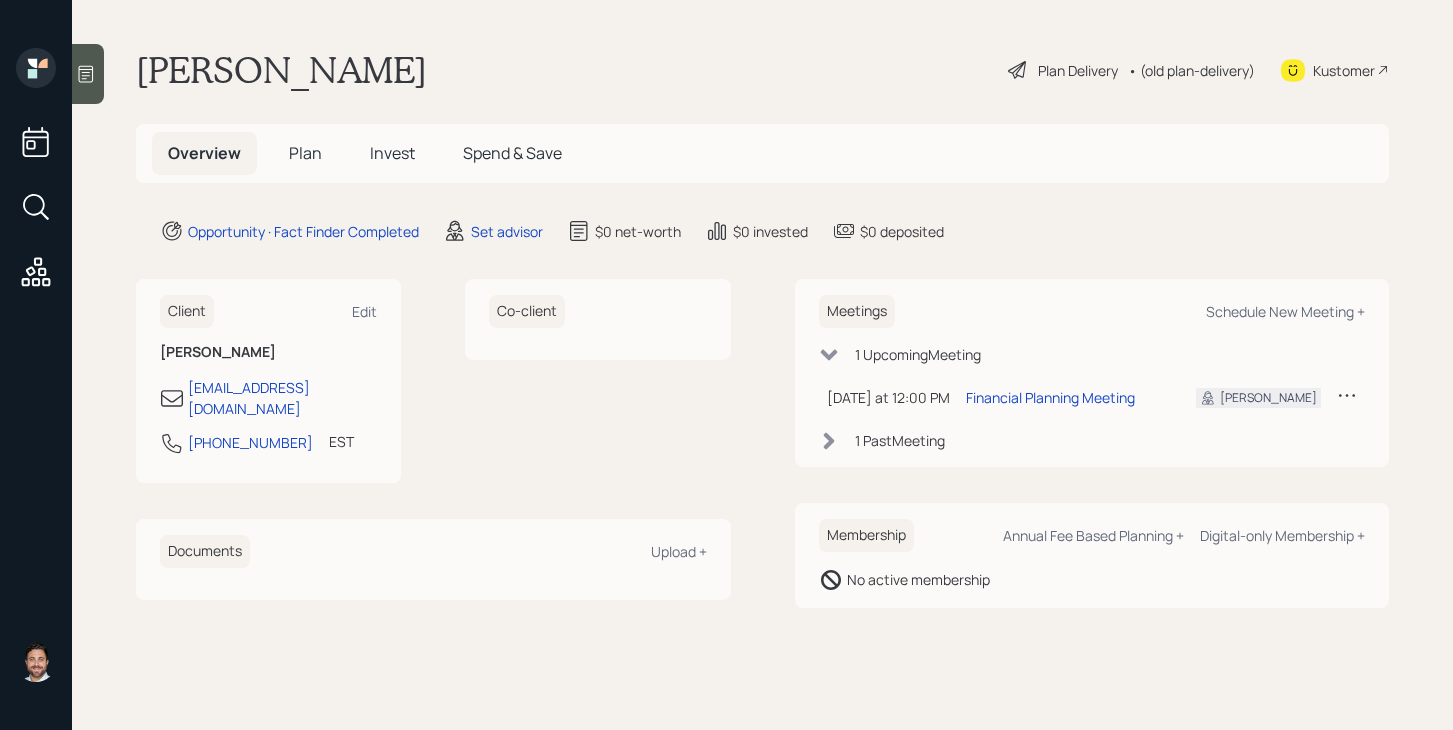 click on "Plan" at bounding box center (305, 153) 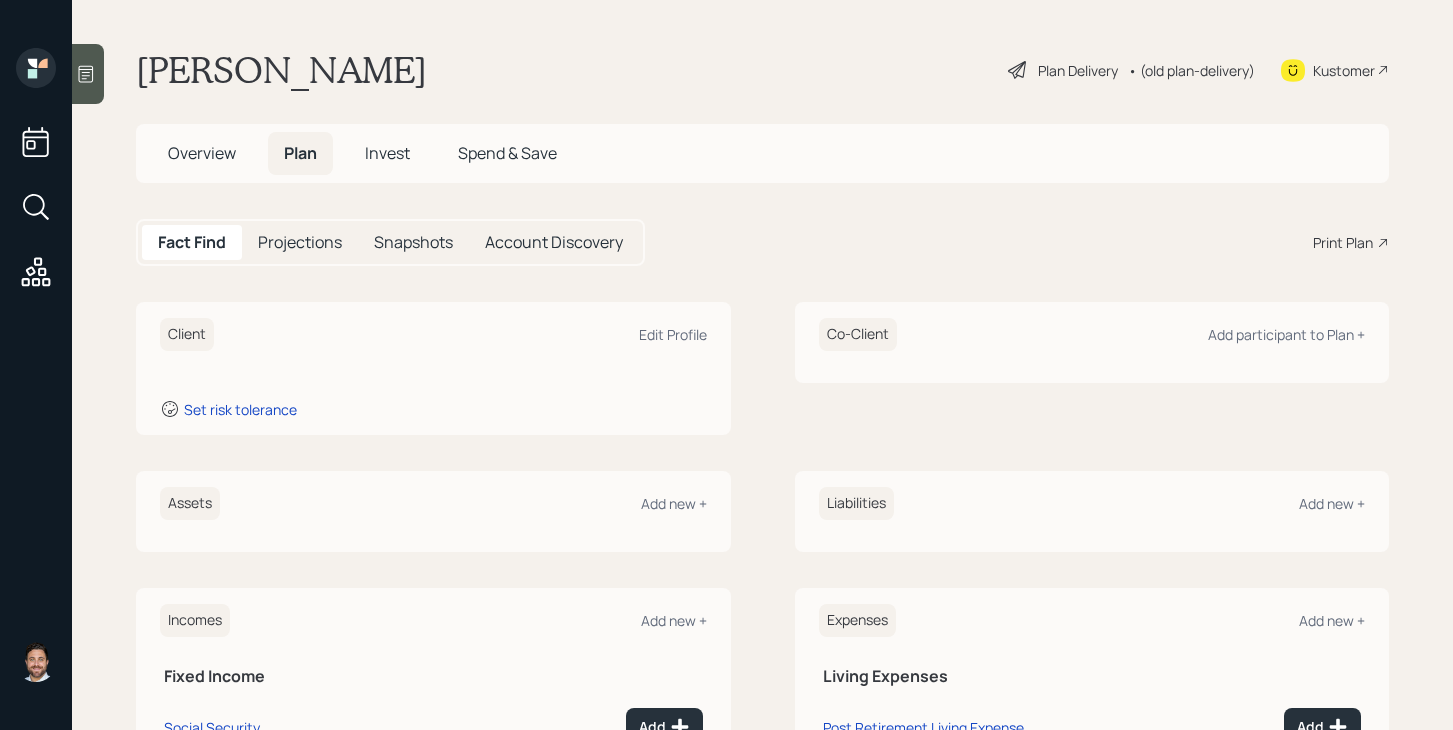 click at bounding box center [88, 74] 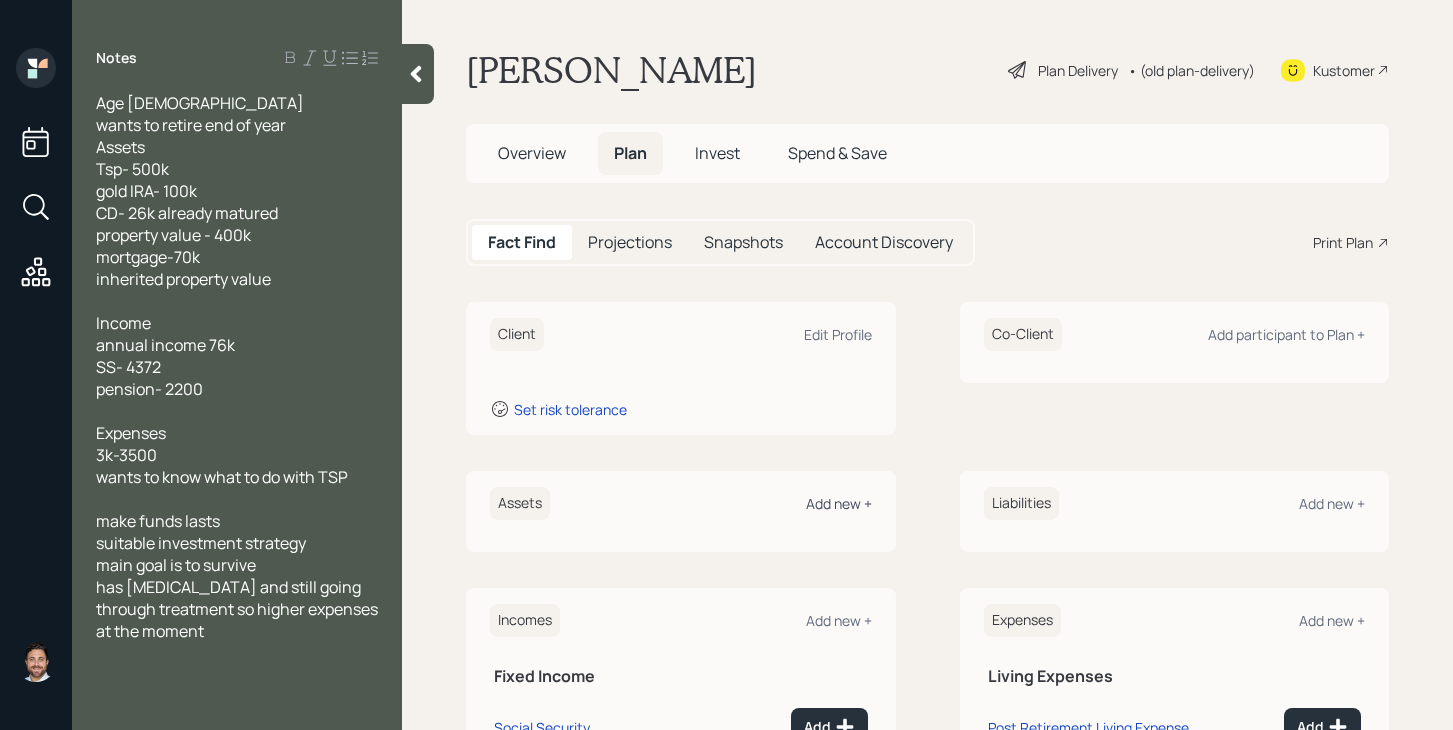 click on "Add new +" at bounding box center (839, 503) 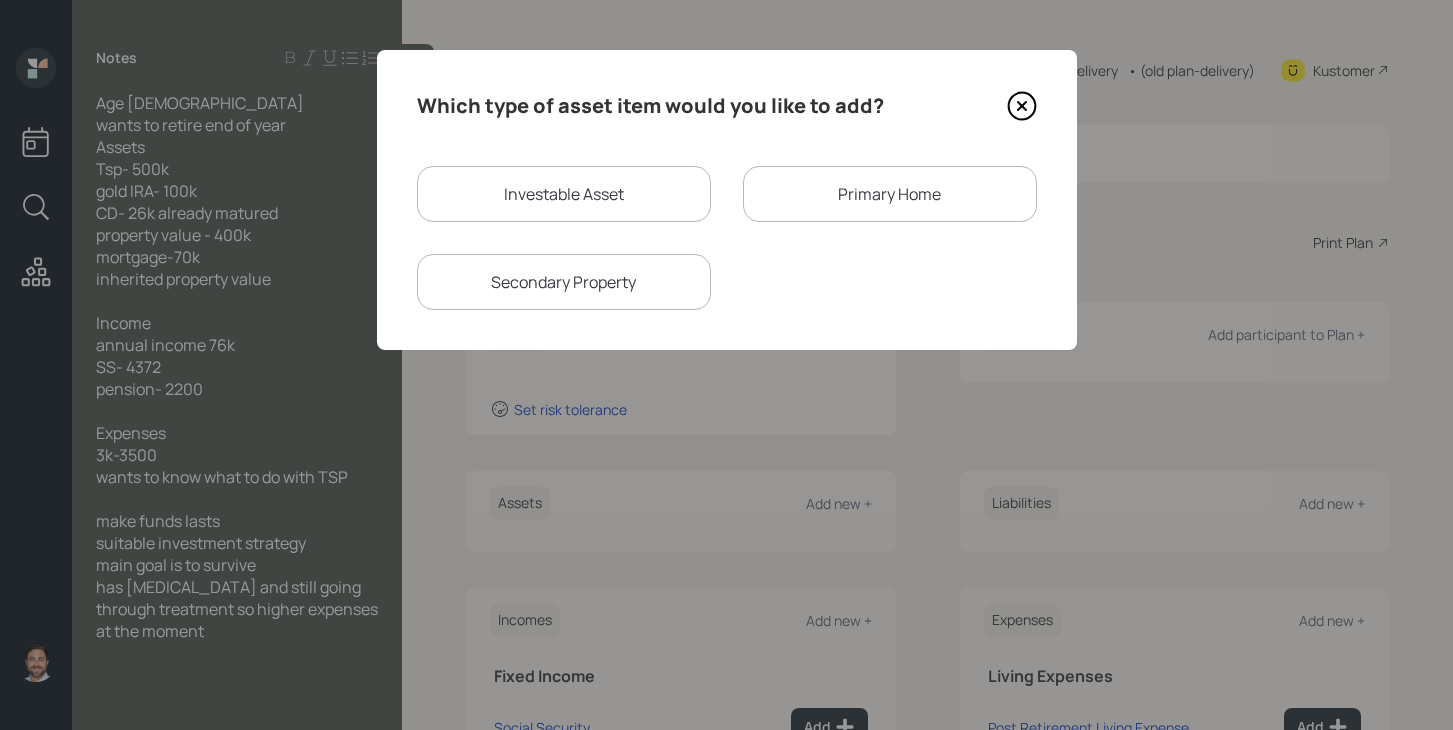 click on "Investable Asset" at bounding box center [564, 194] 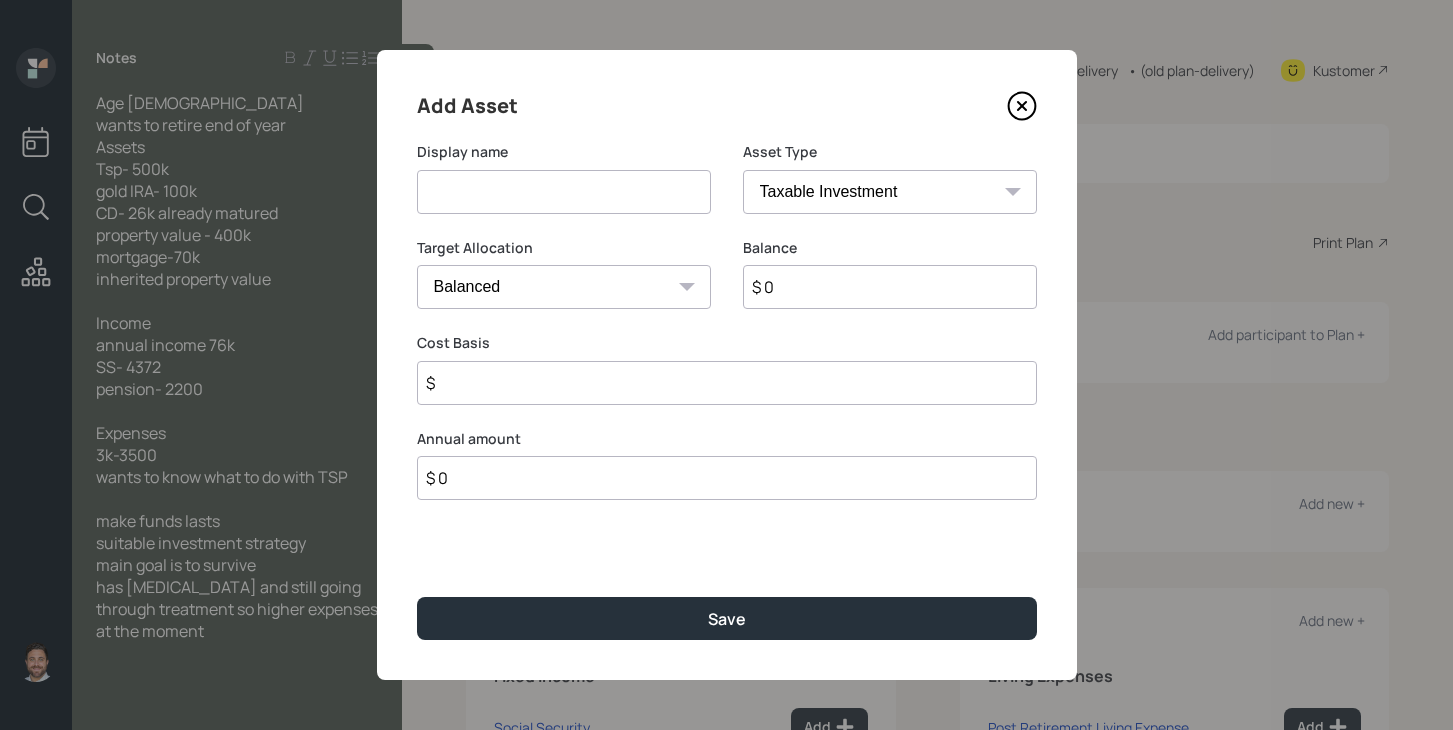 click at bounding box center (564, 192) 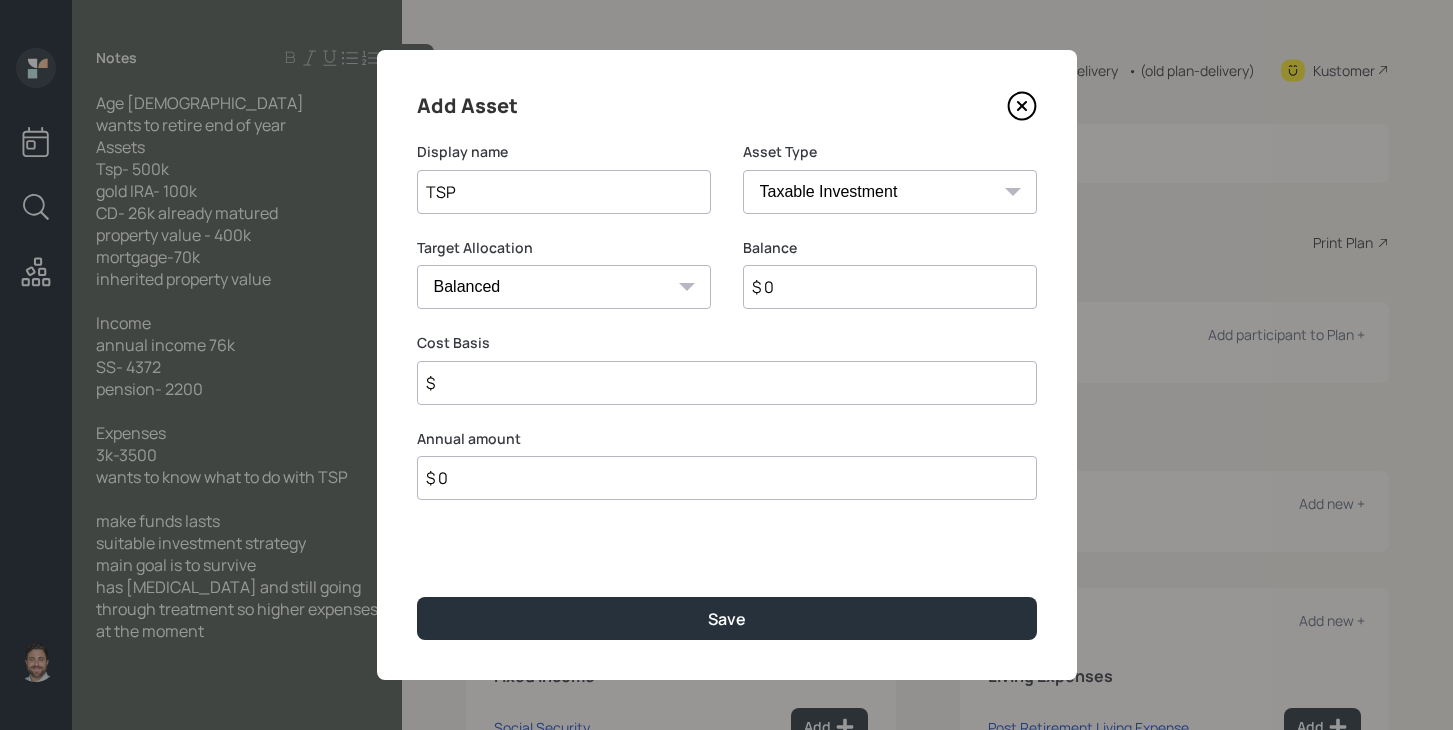 type on "TSP" 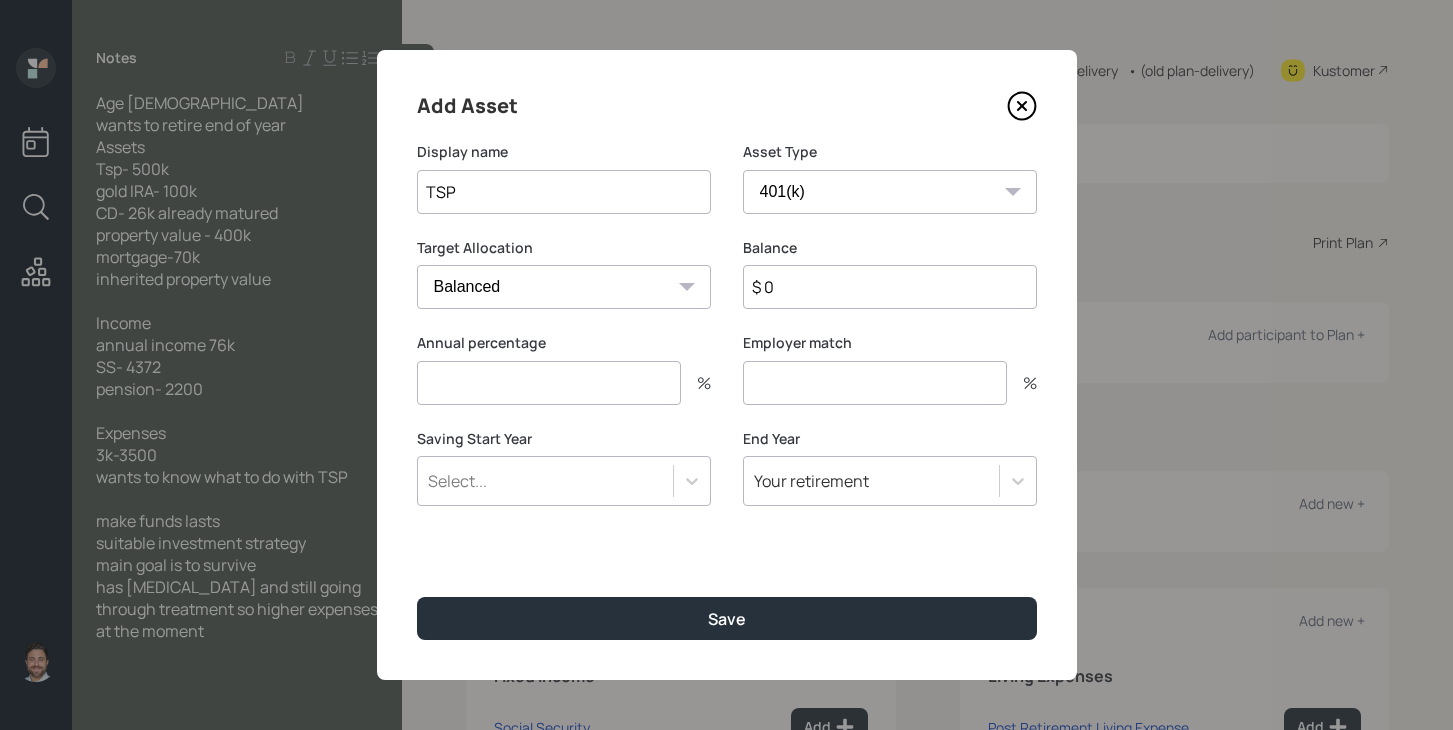 click on "$ 0" at bounding box center [890, 287] 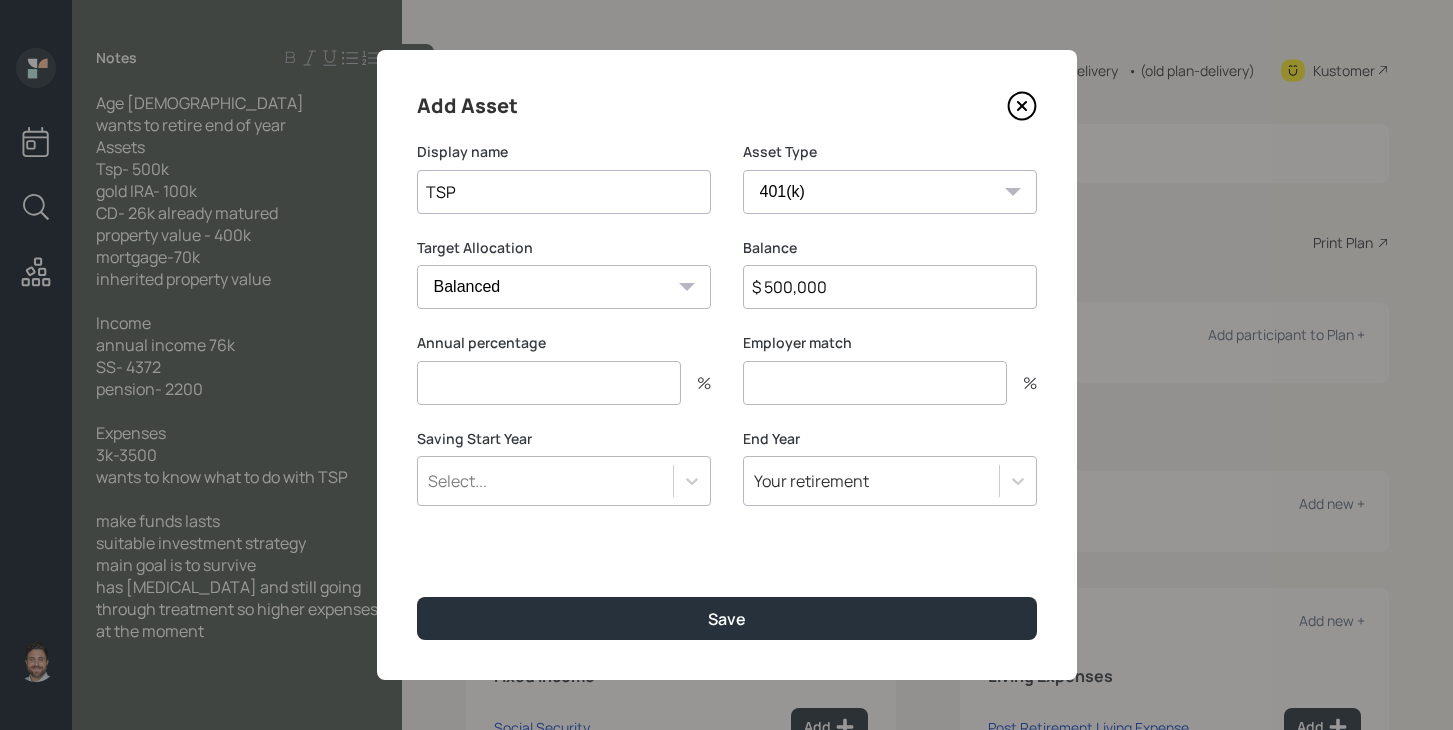 type on "$ 500,000" 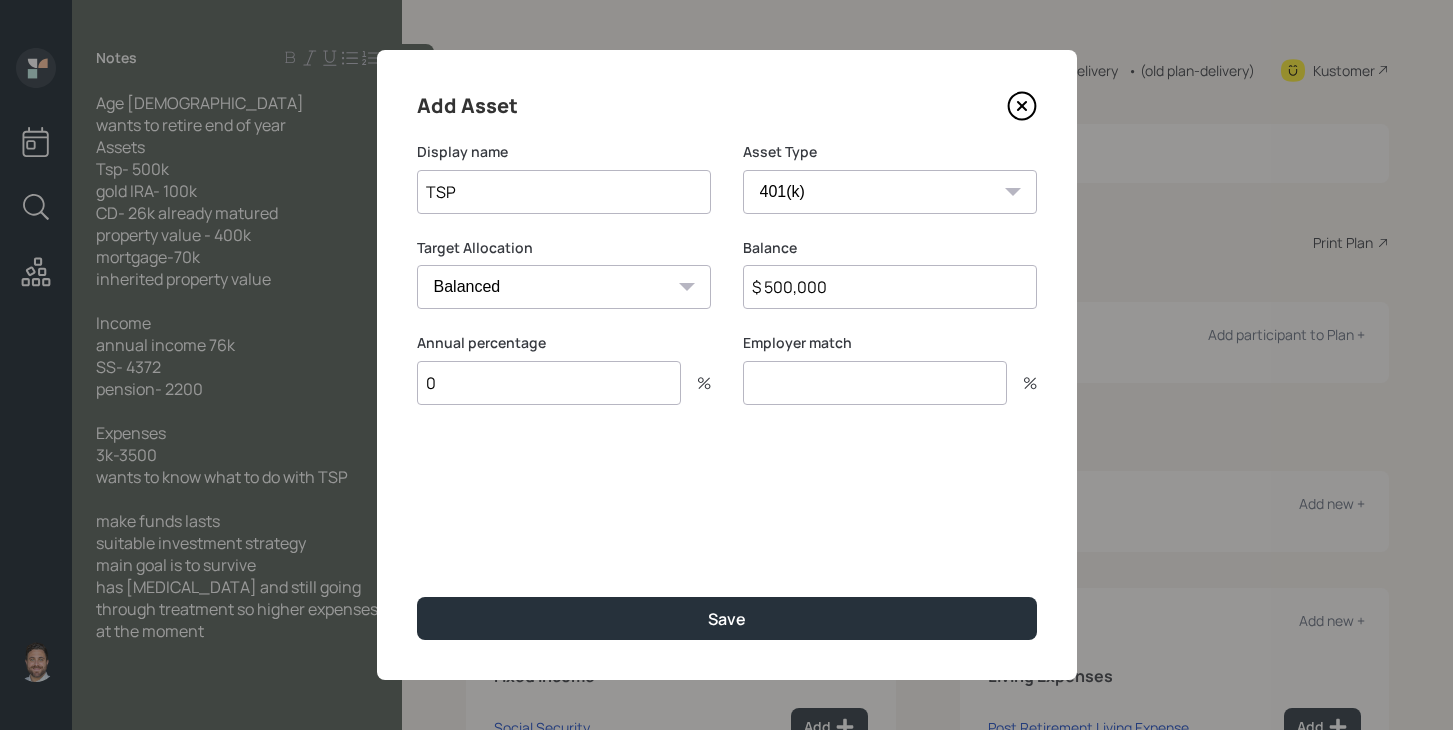type on "0" 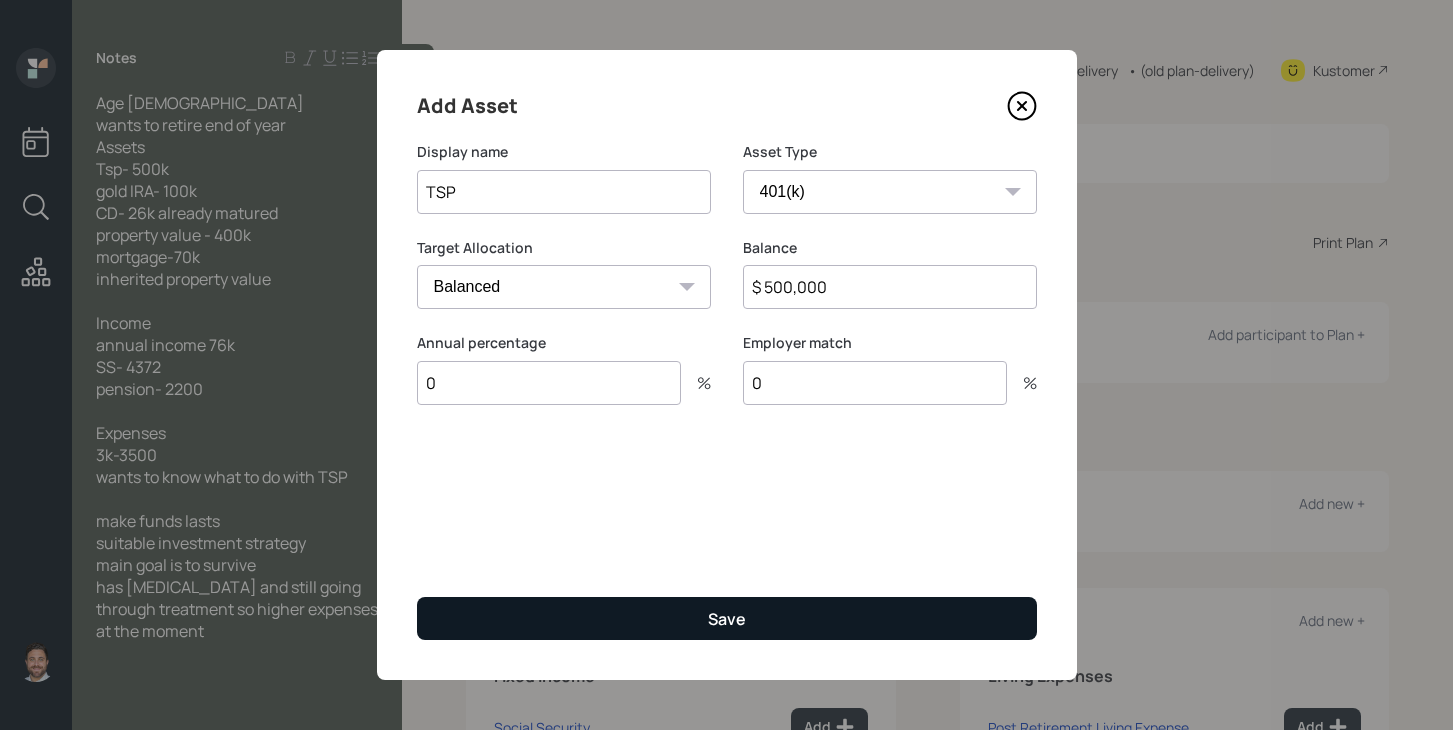type on "0" 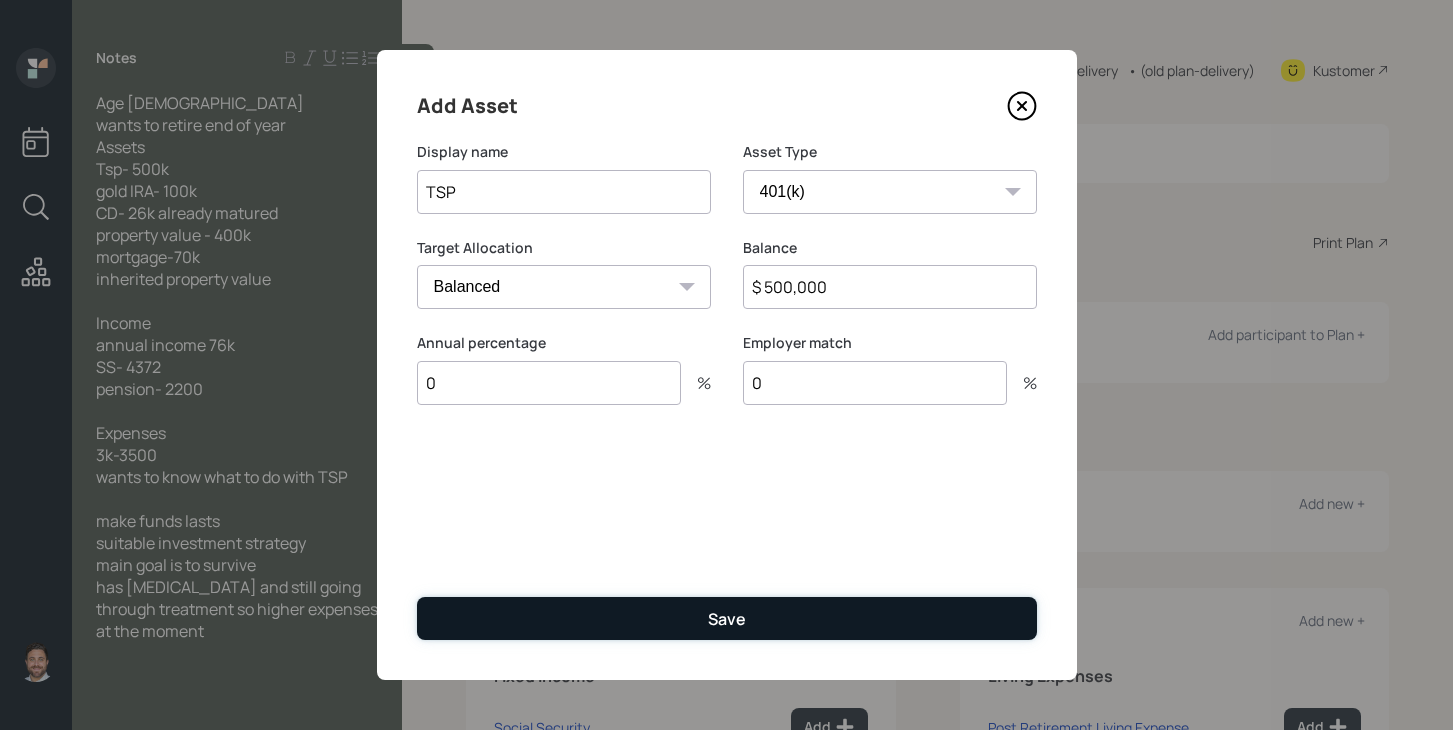 click on "Save" at bounding box center (727, 619) 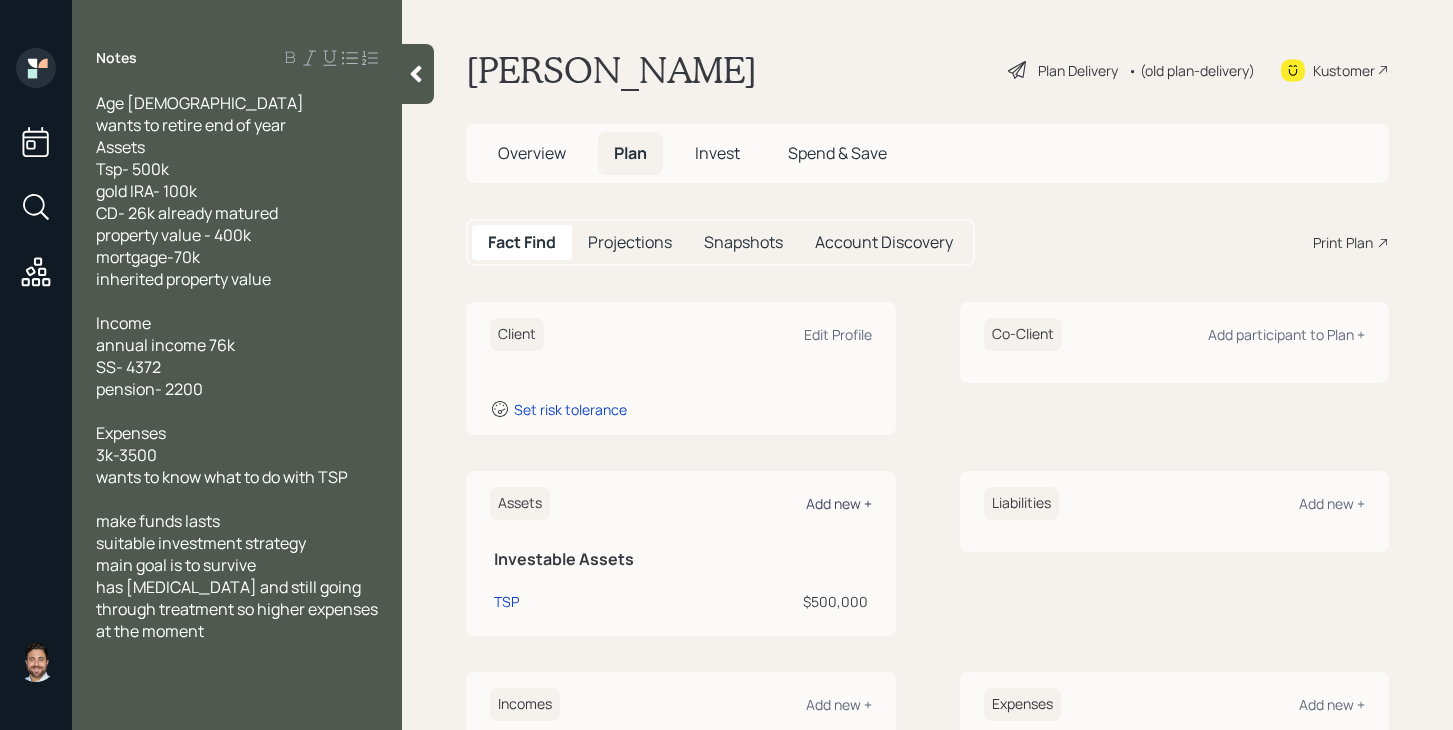 click on "Add new +" at bounding box center (839, 503) 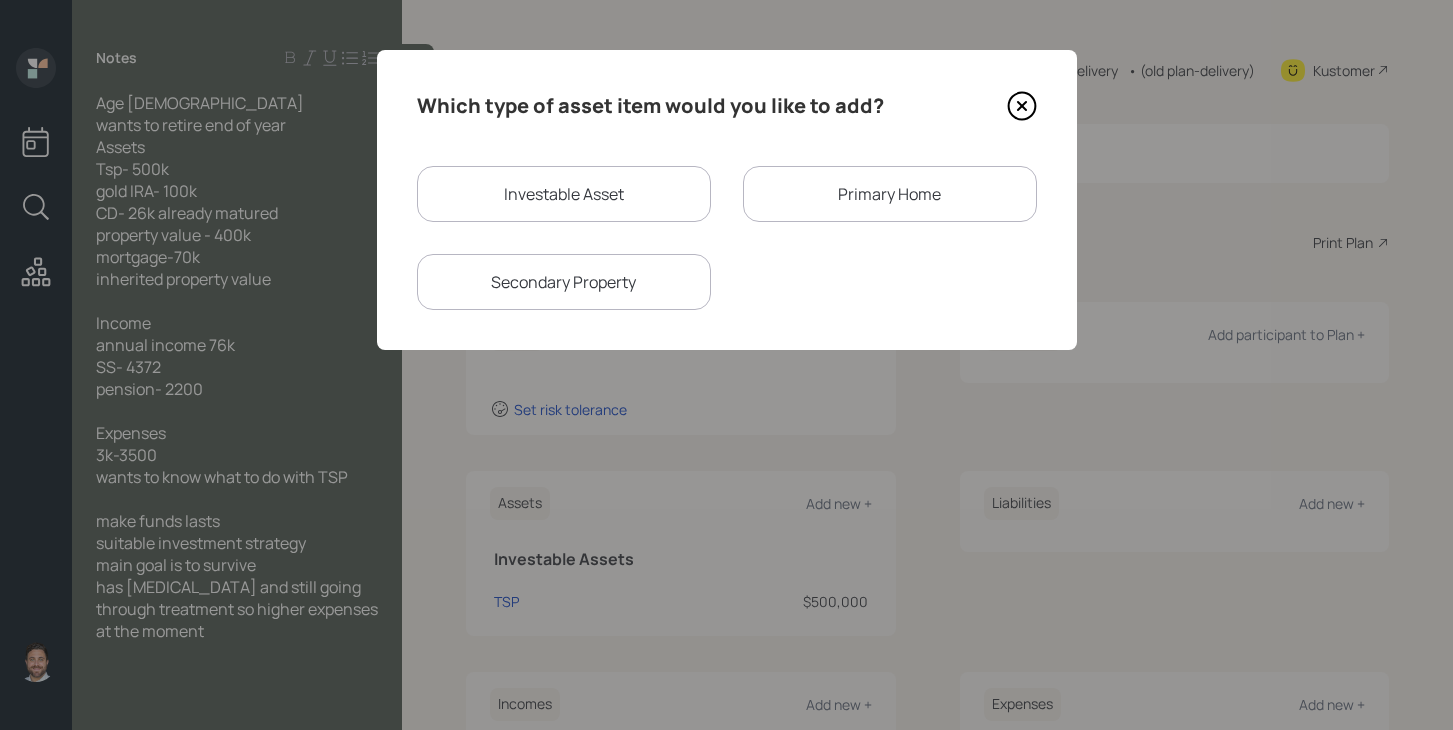 click on "Investable Asset" at bounding box center (564, 194) 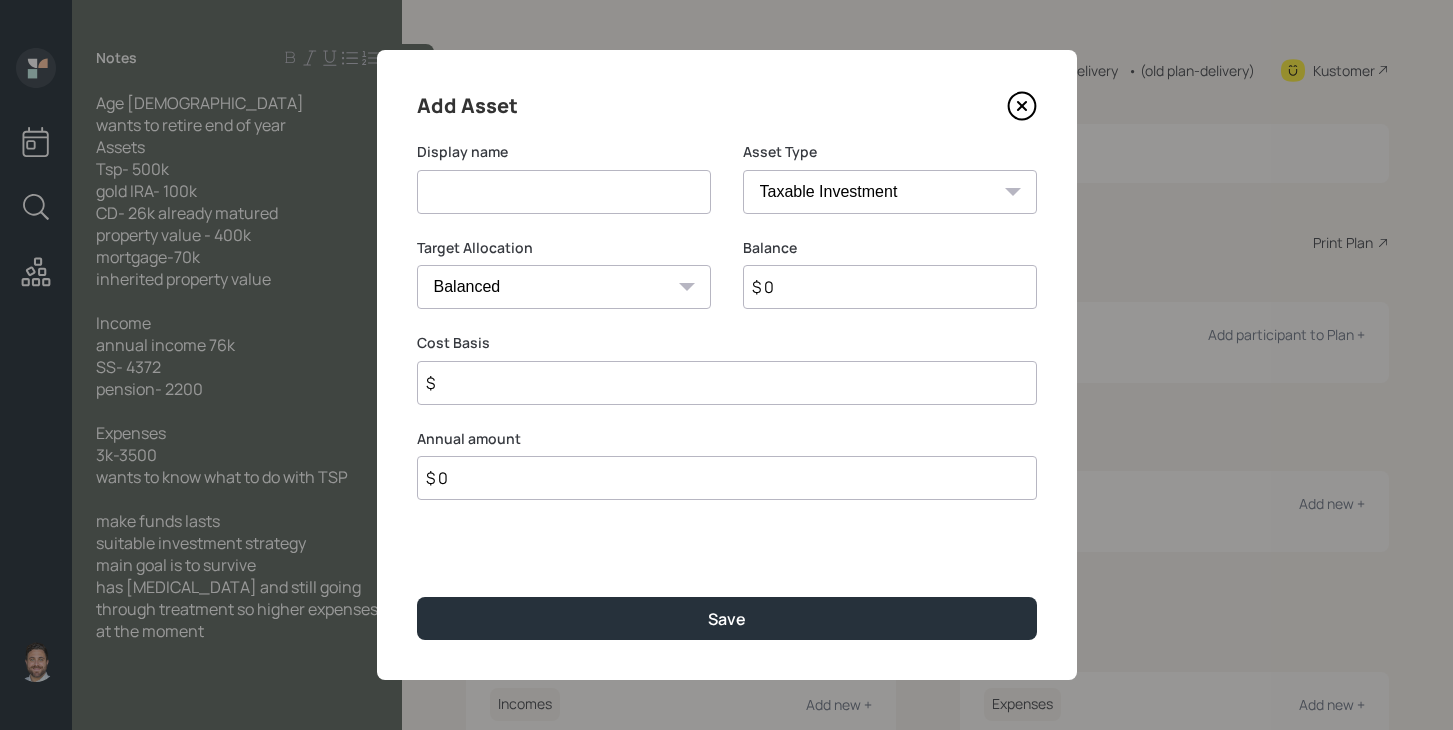 click at bounding box center (564, 192) 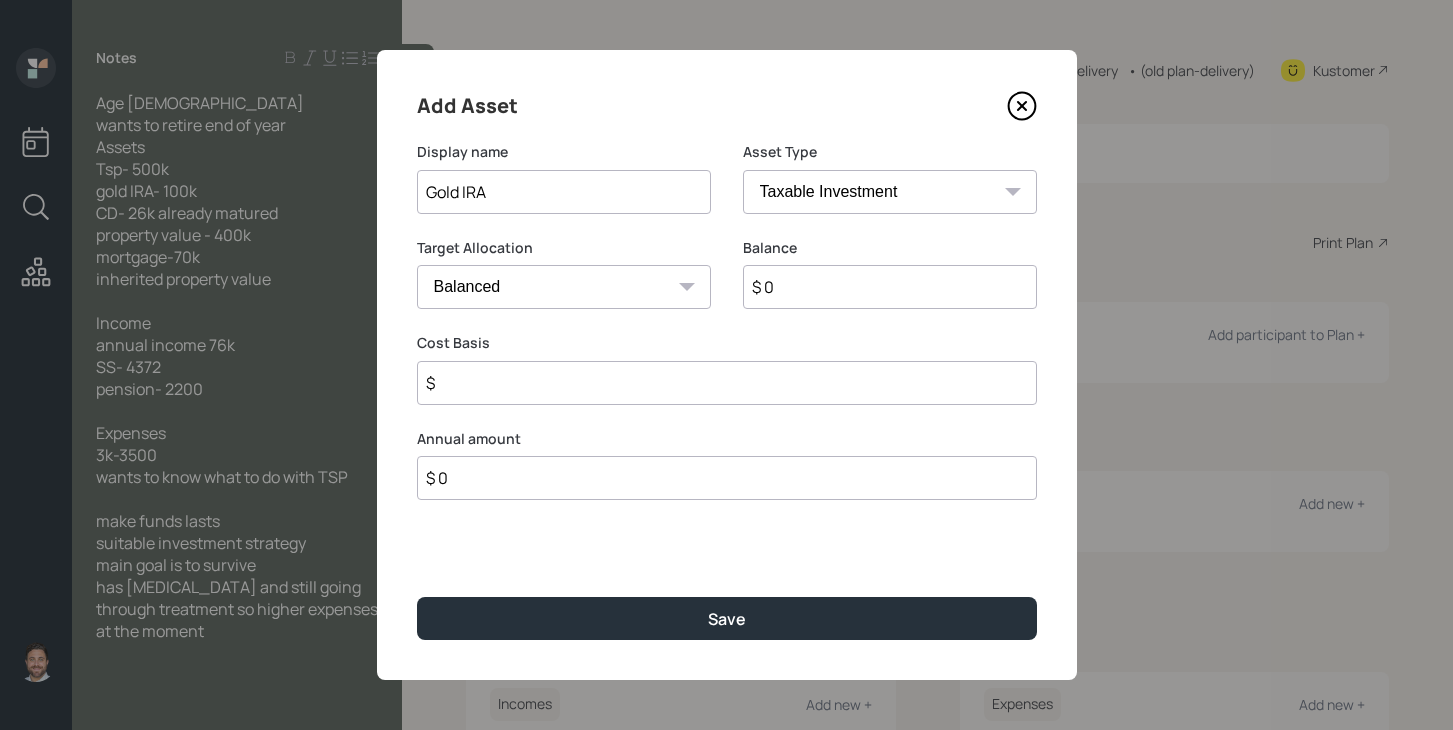 type on "Gold IRA" 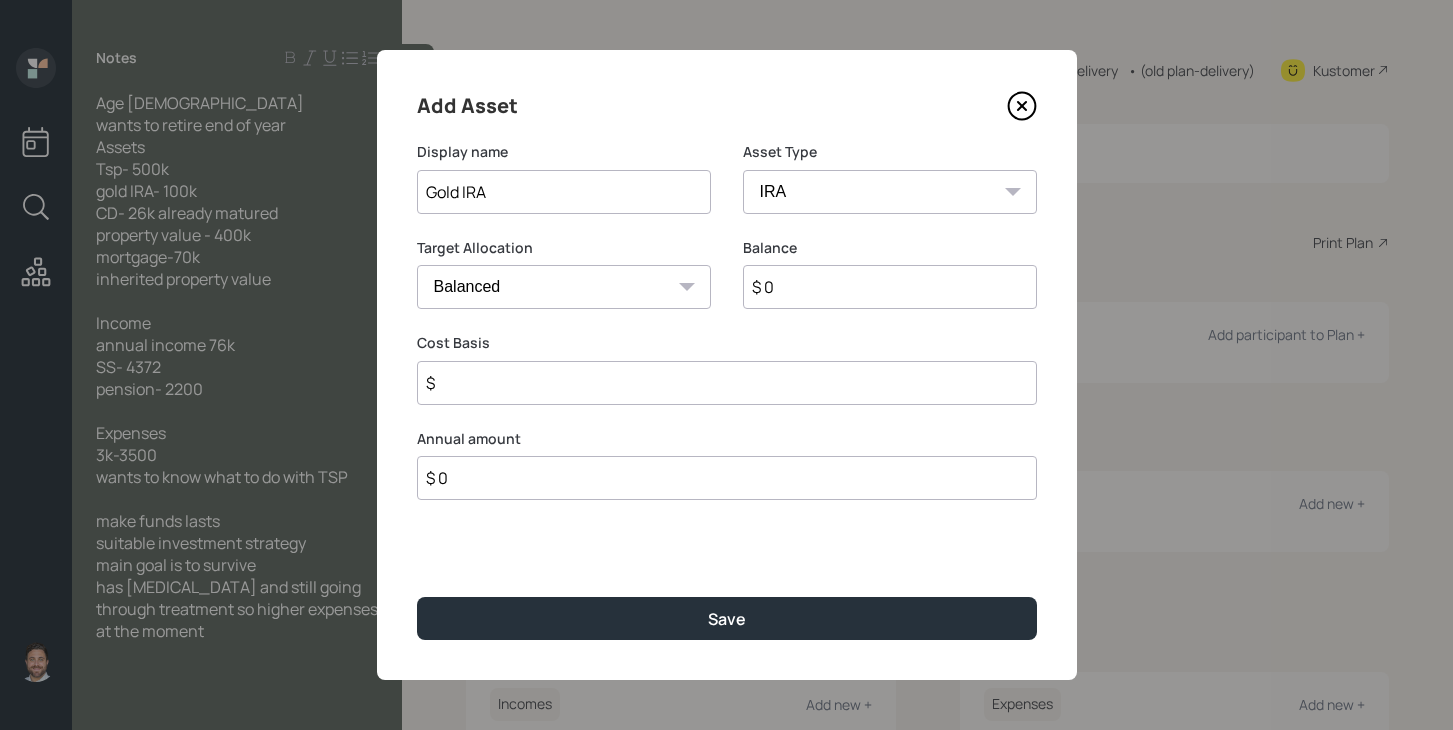 type on "$" 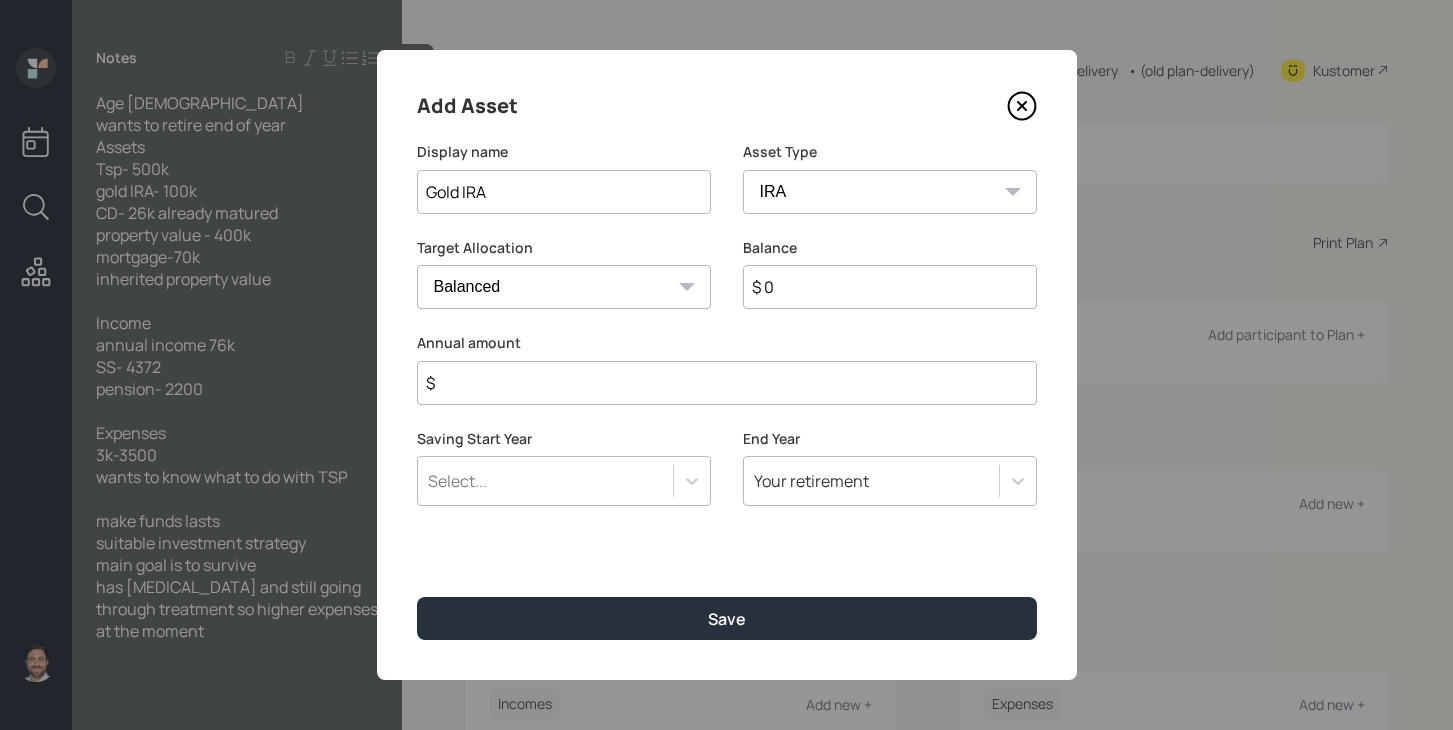 click on "$ 0" at bounding box center [890, 287] 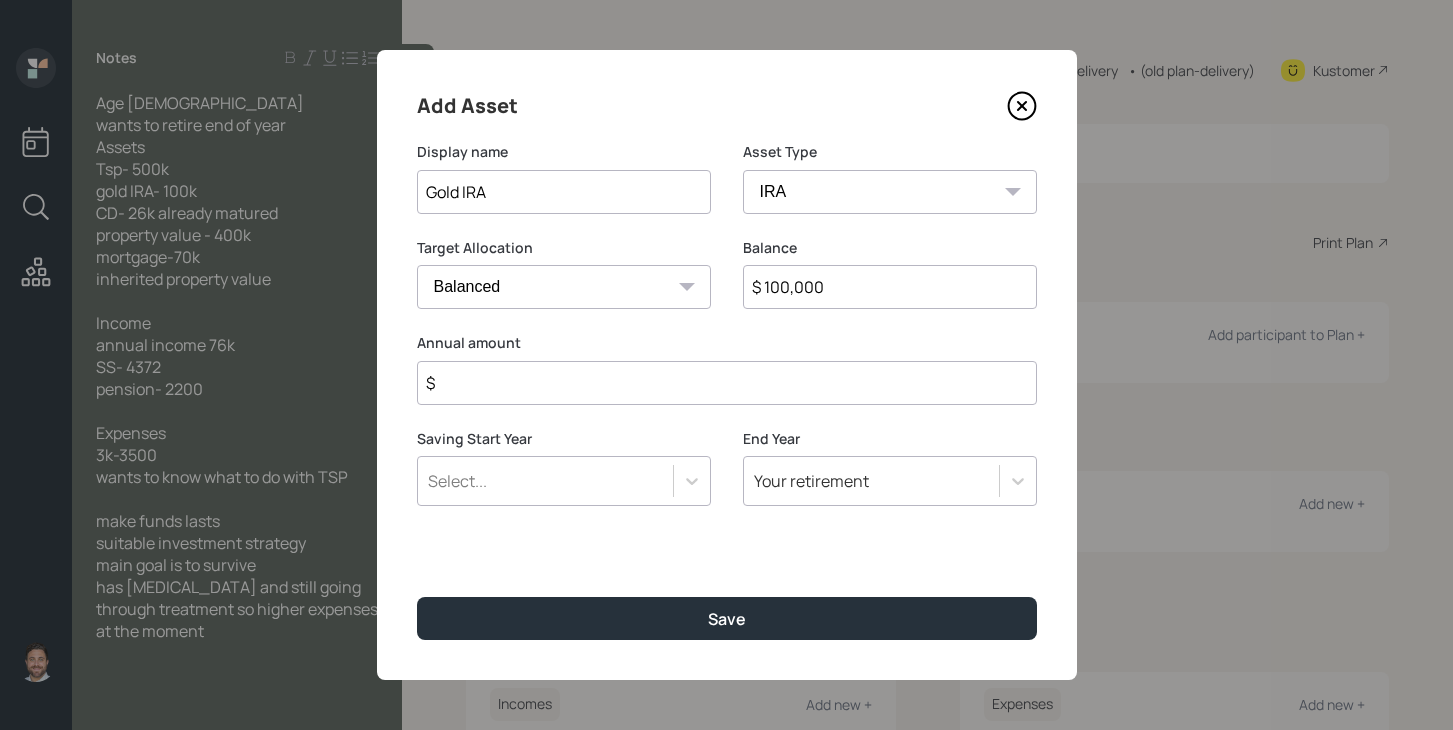 type on "$ 100,000" 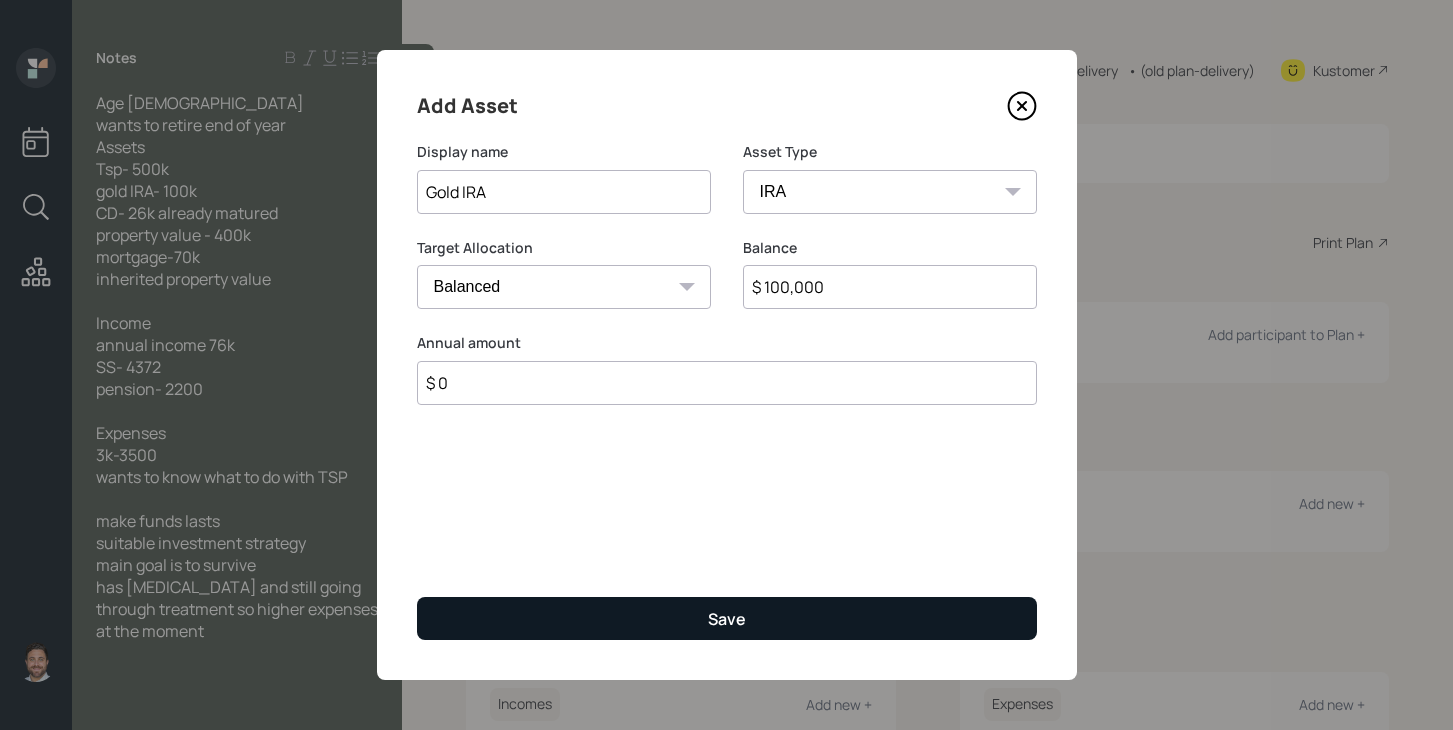 type on "$ 0" 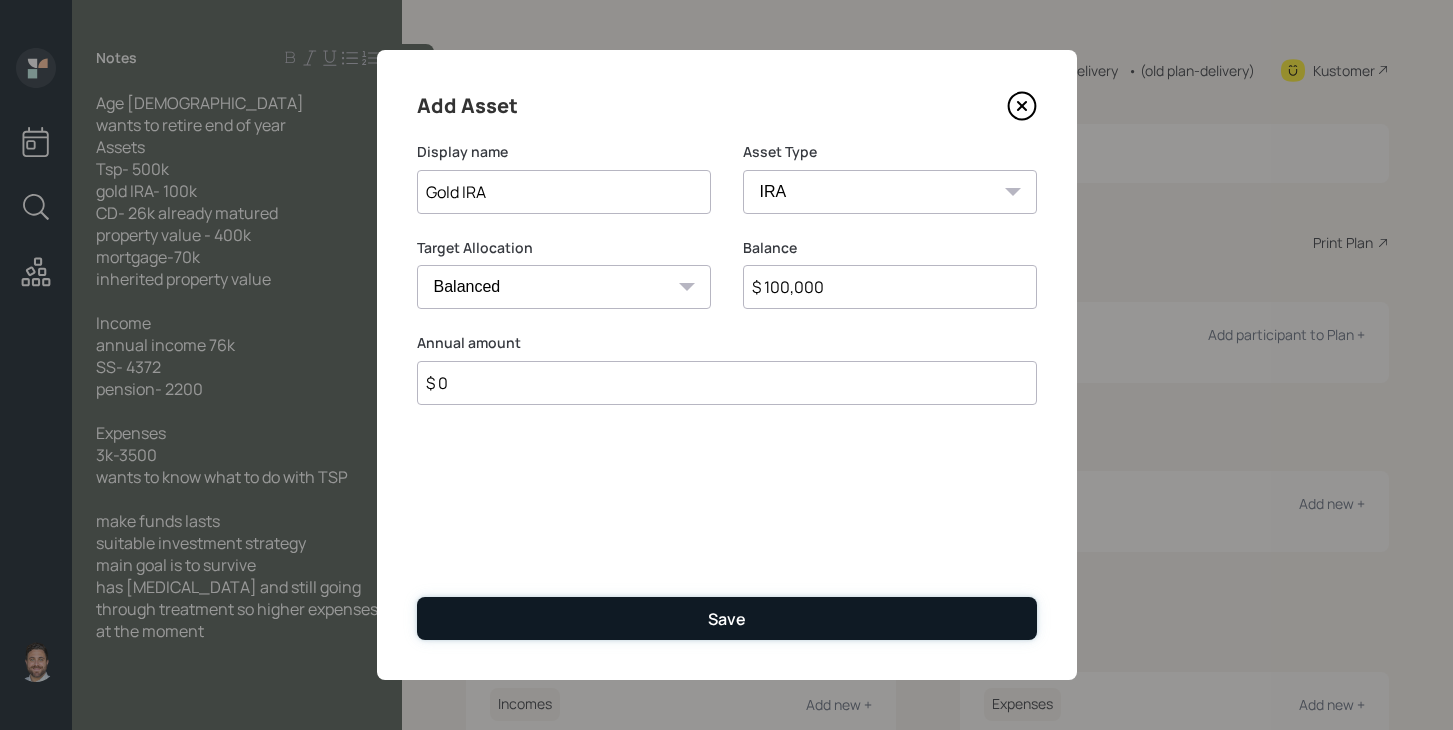 click on "Save" at bounding box center (727, 619) 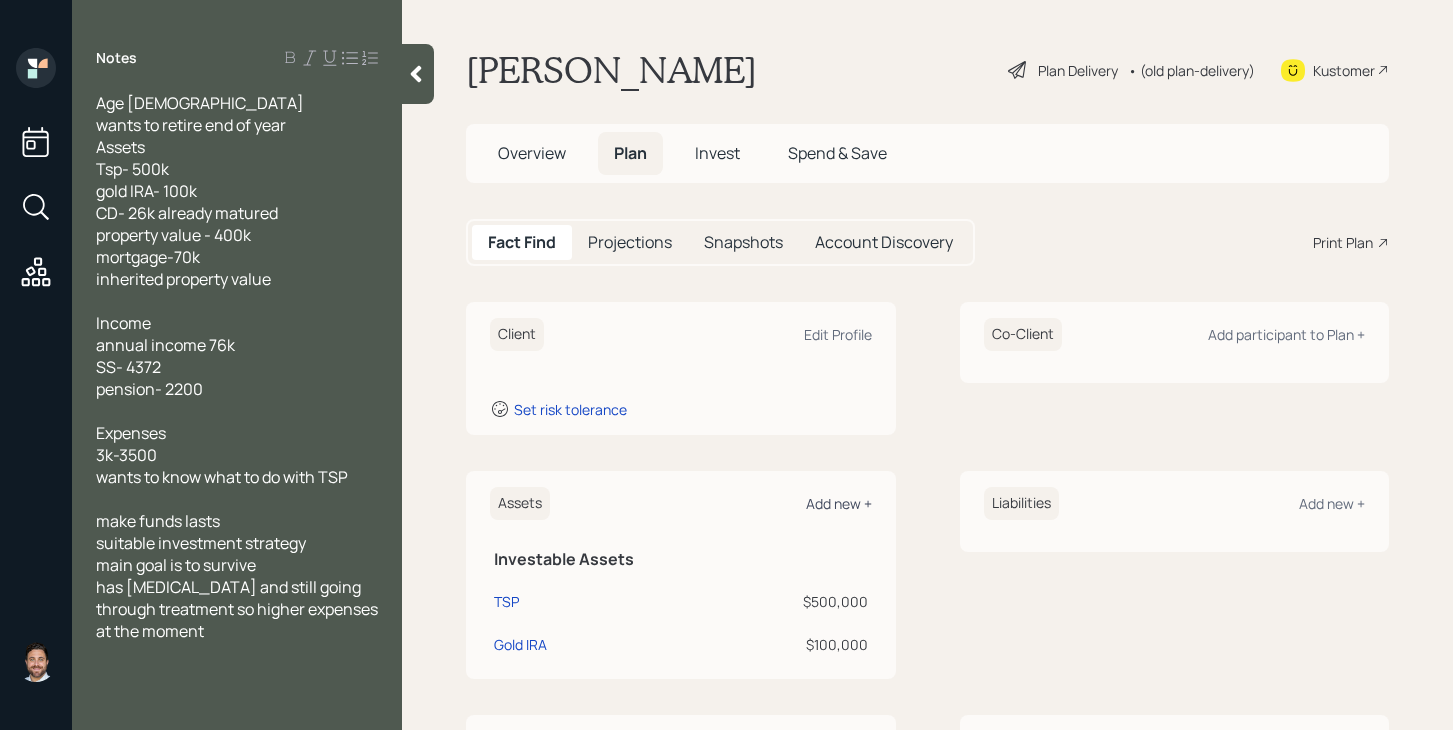 click on "Add new +" at bounding box center [839, 503] 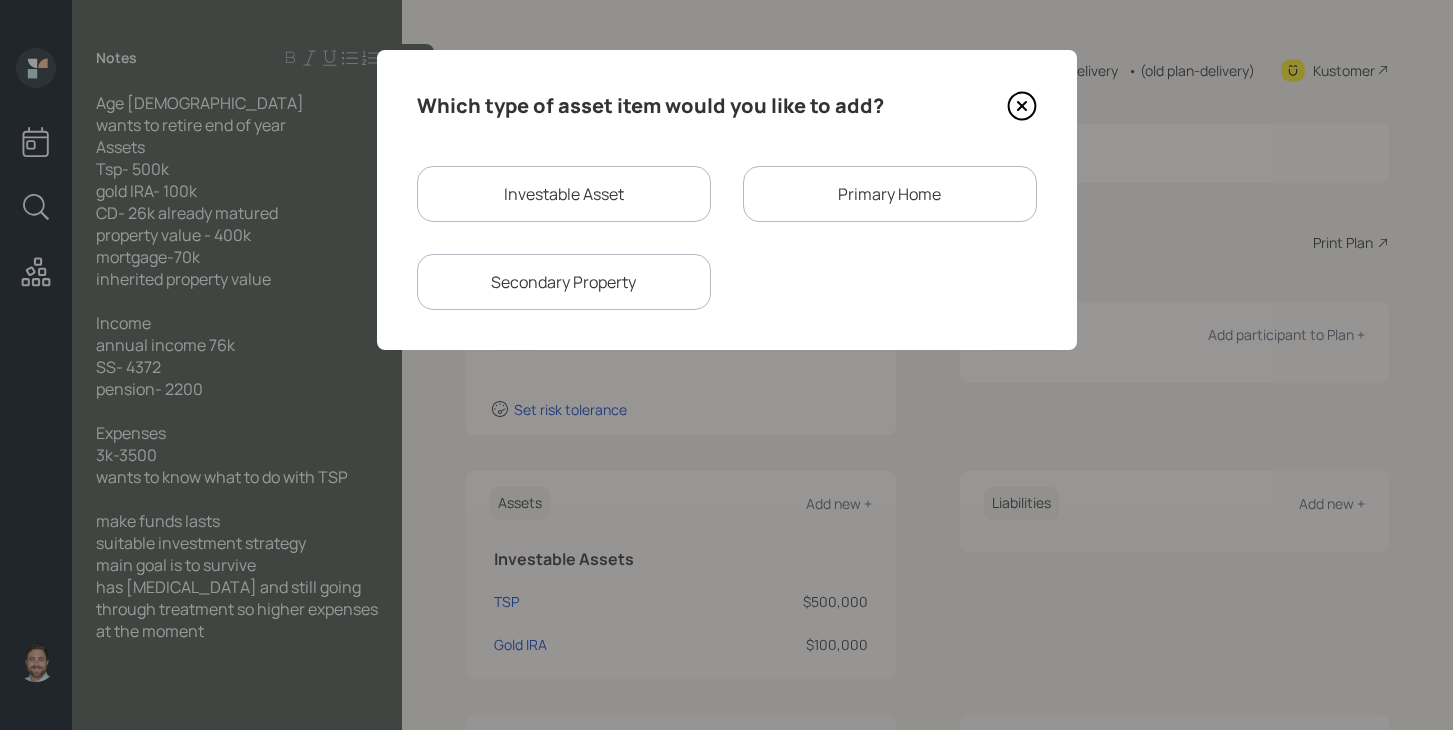 click on "Investable Asset" at bounding box center [564, 194] 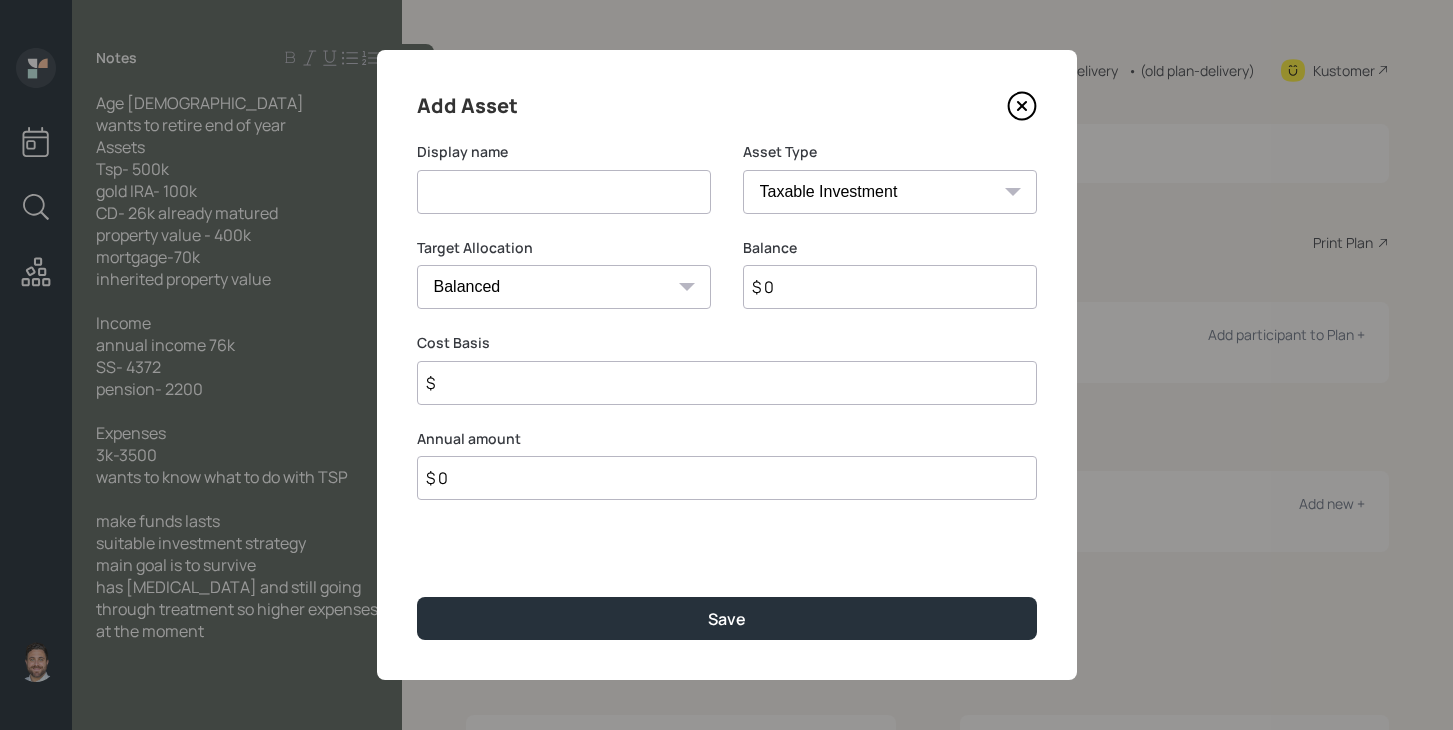click at bounding box center [564, 192] 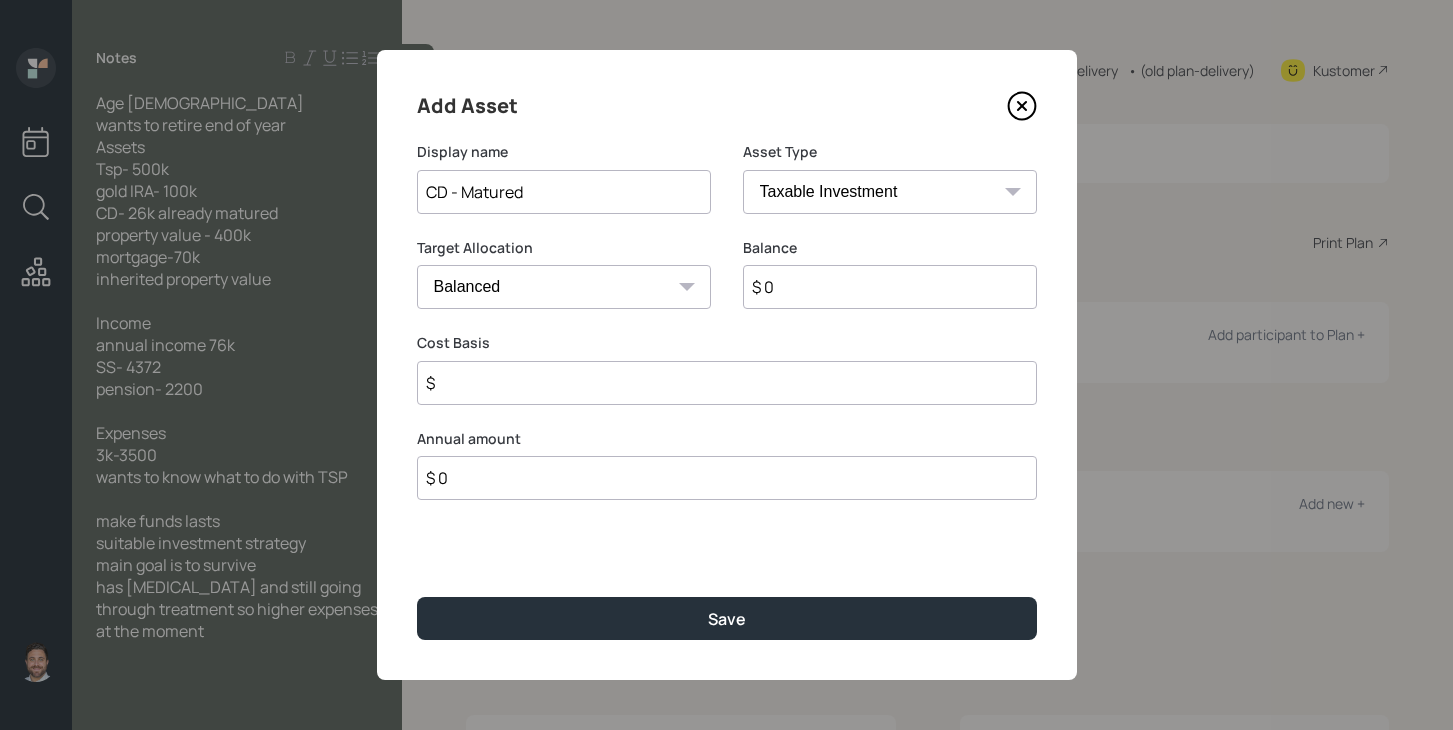 type on "CD - Matured" 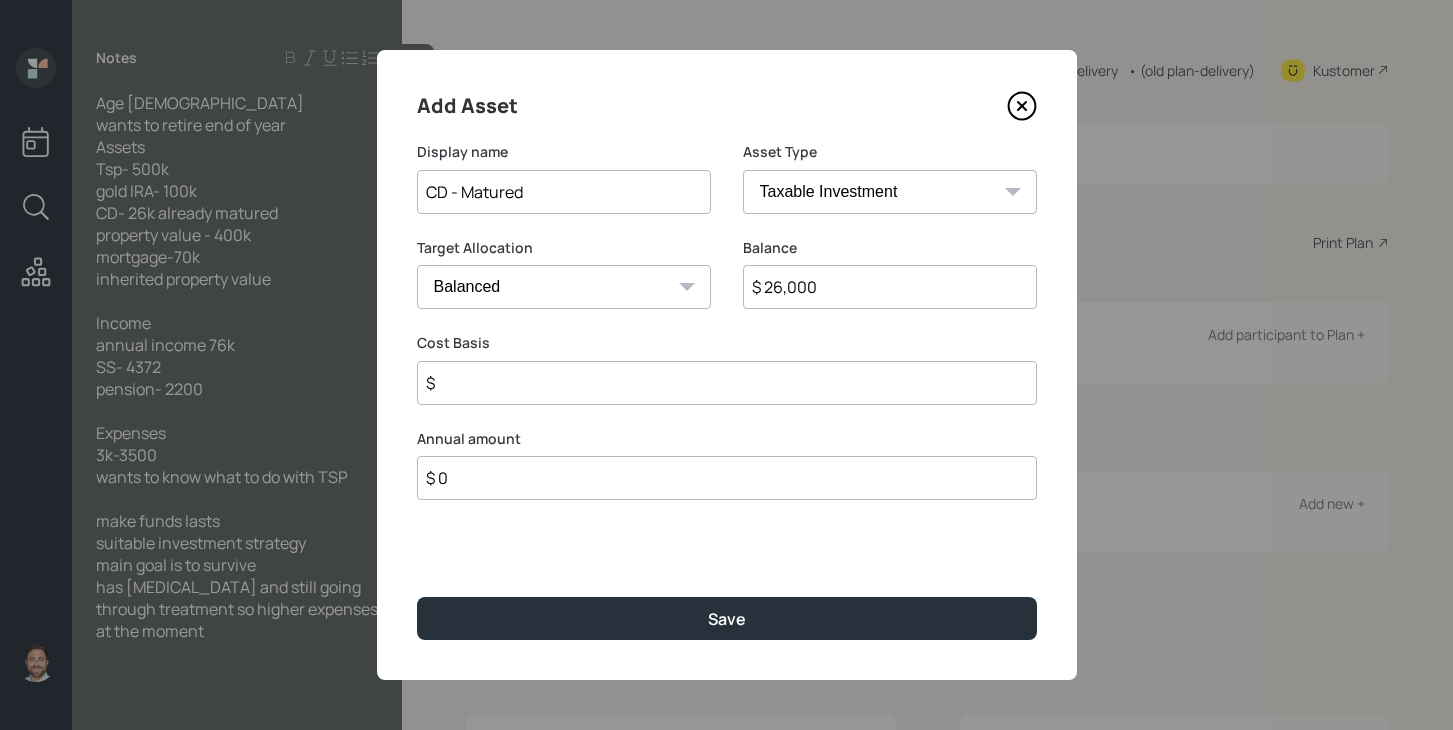 type on "$ 26,000" 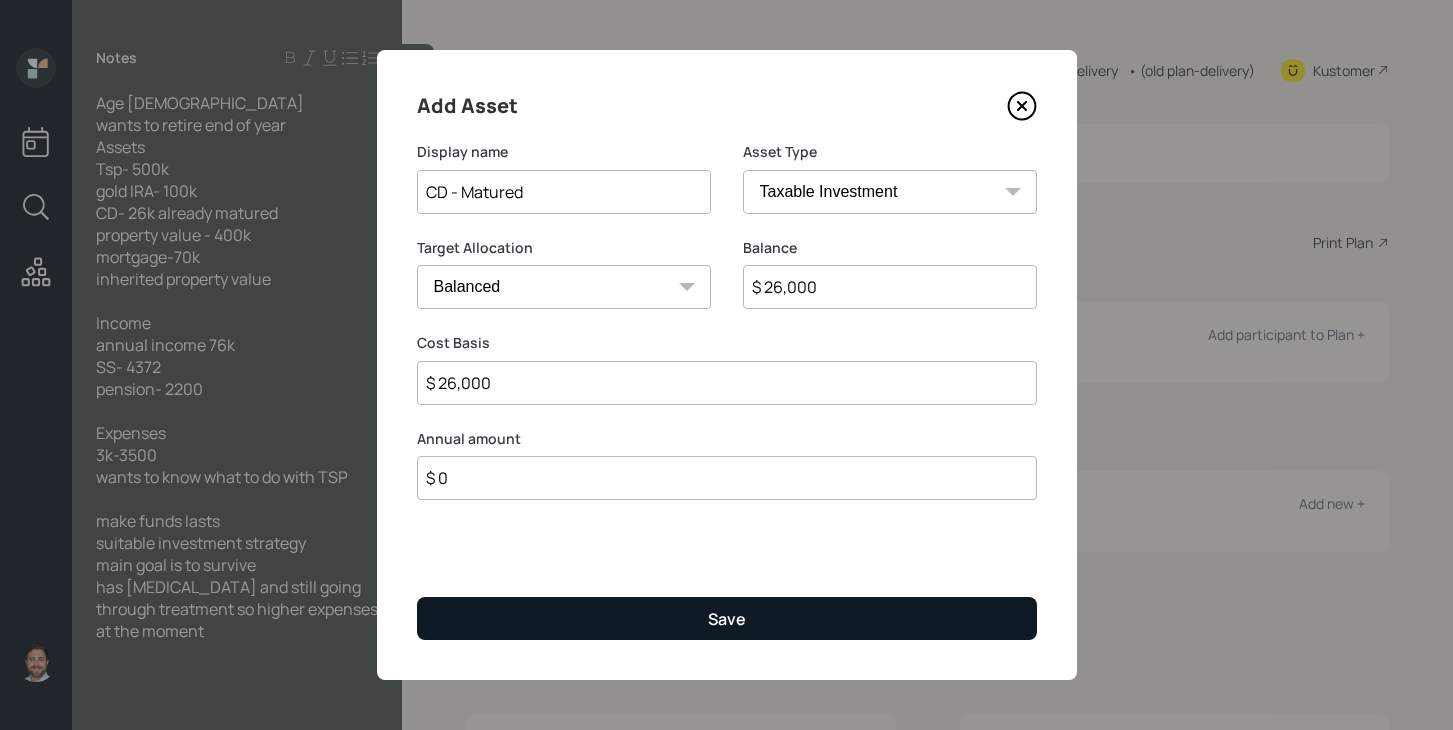 type on "$ 26,000" 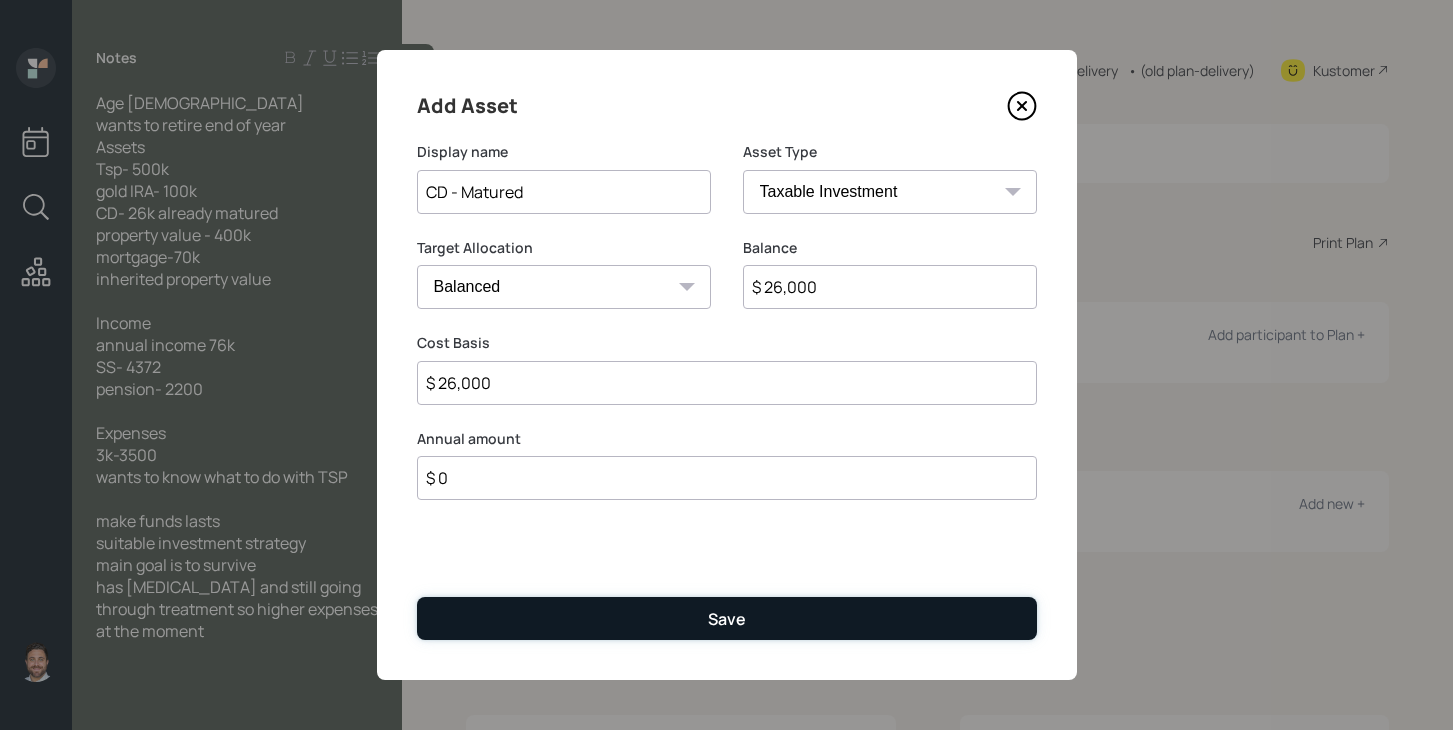 click on "Save" at bounding box center (727, 618) 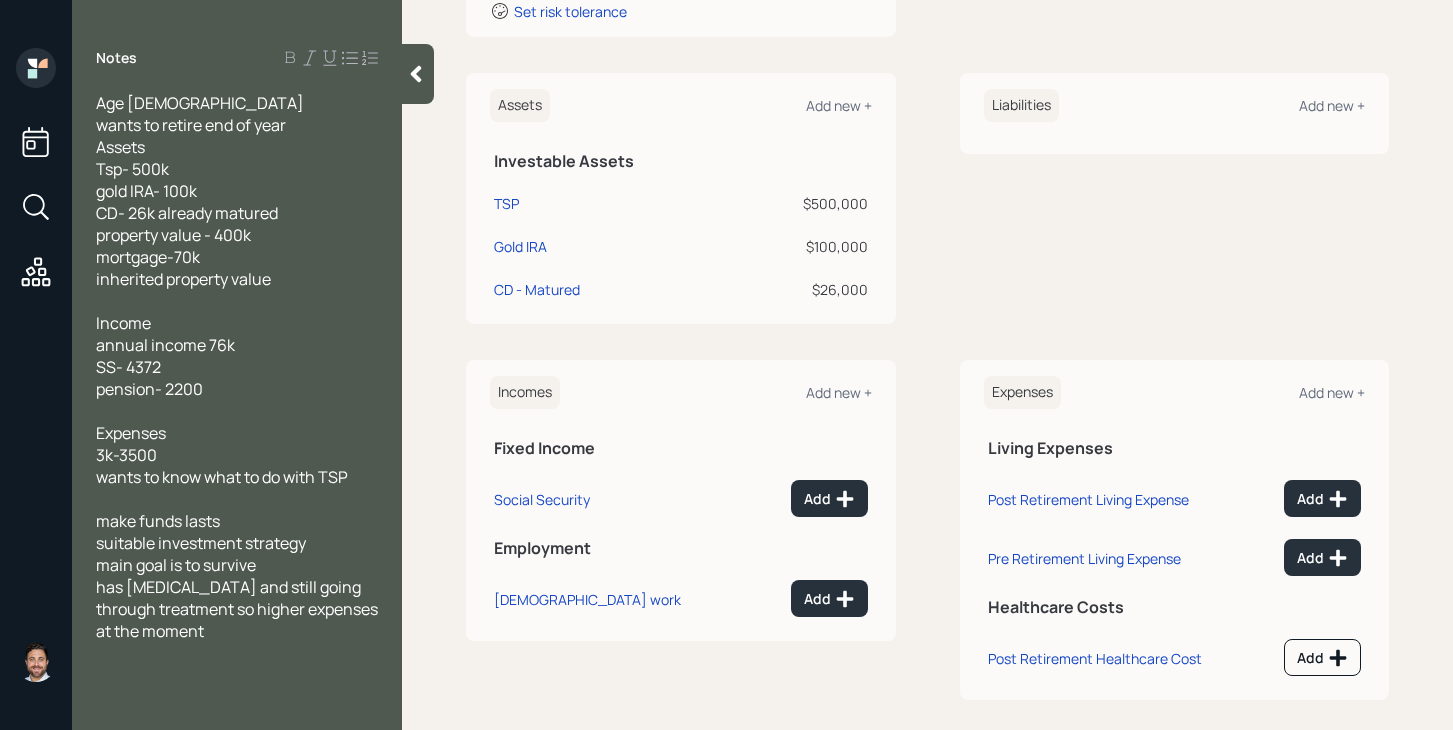 scroll, scrollTop: 416, scrollLeft: 0, axis: vertical 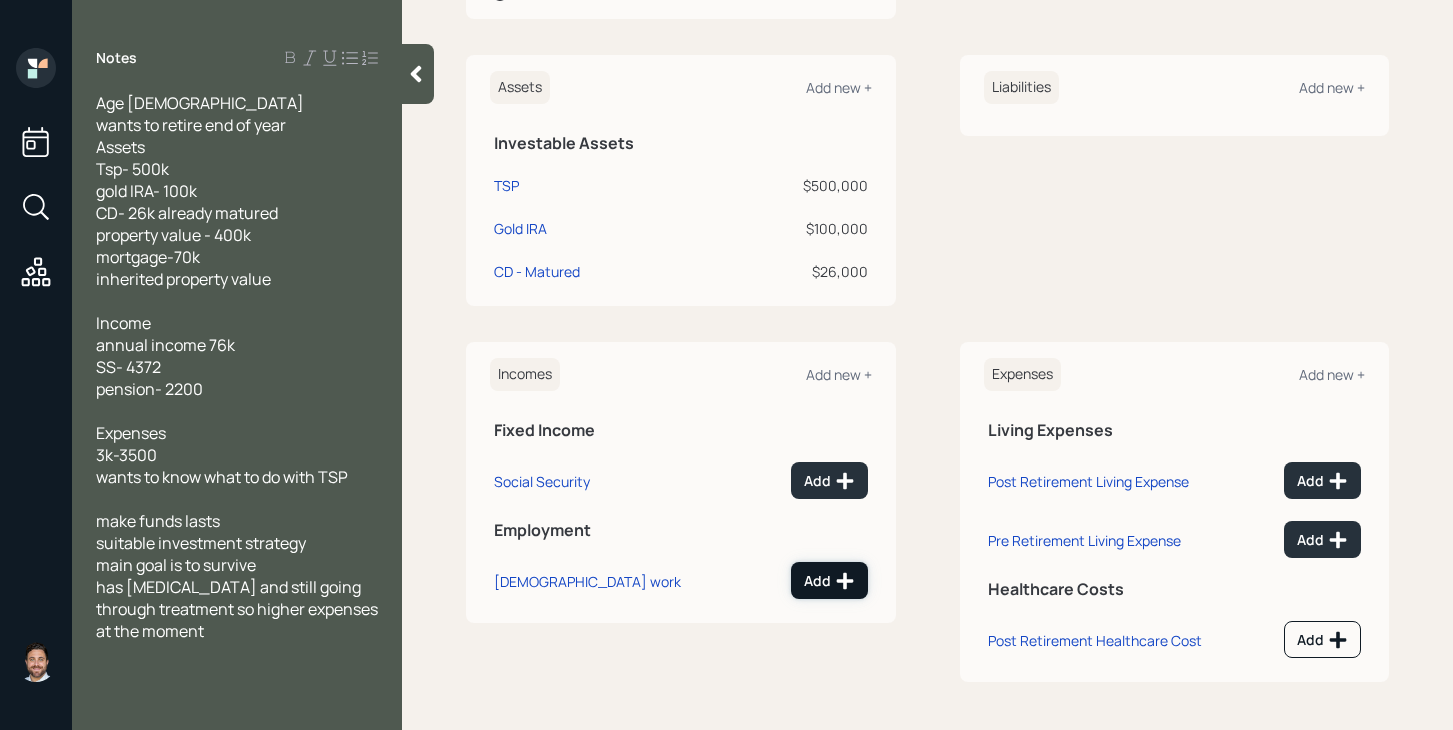 click on "Add" at bounding box center [829, 580] 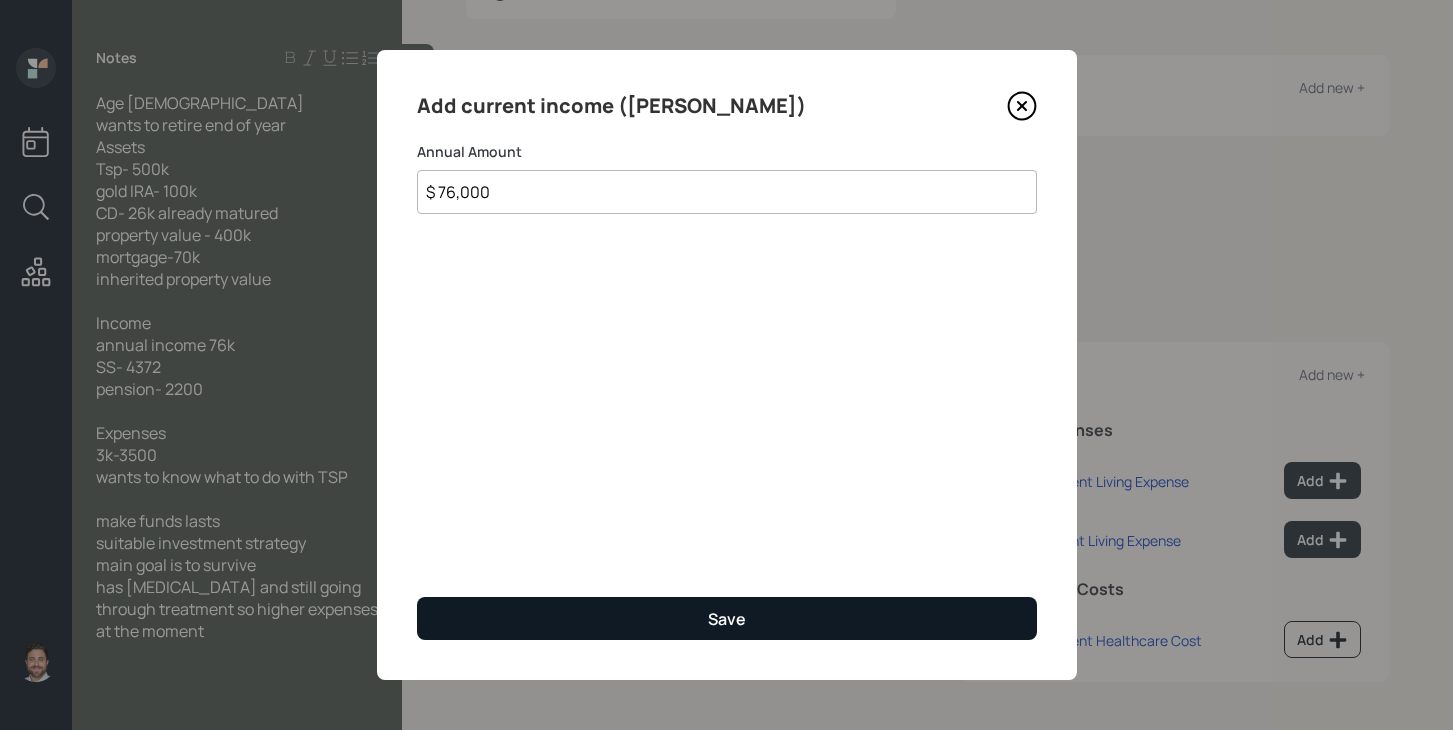 type on "$ 76,000" 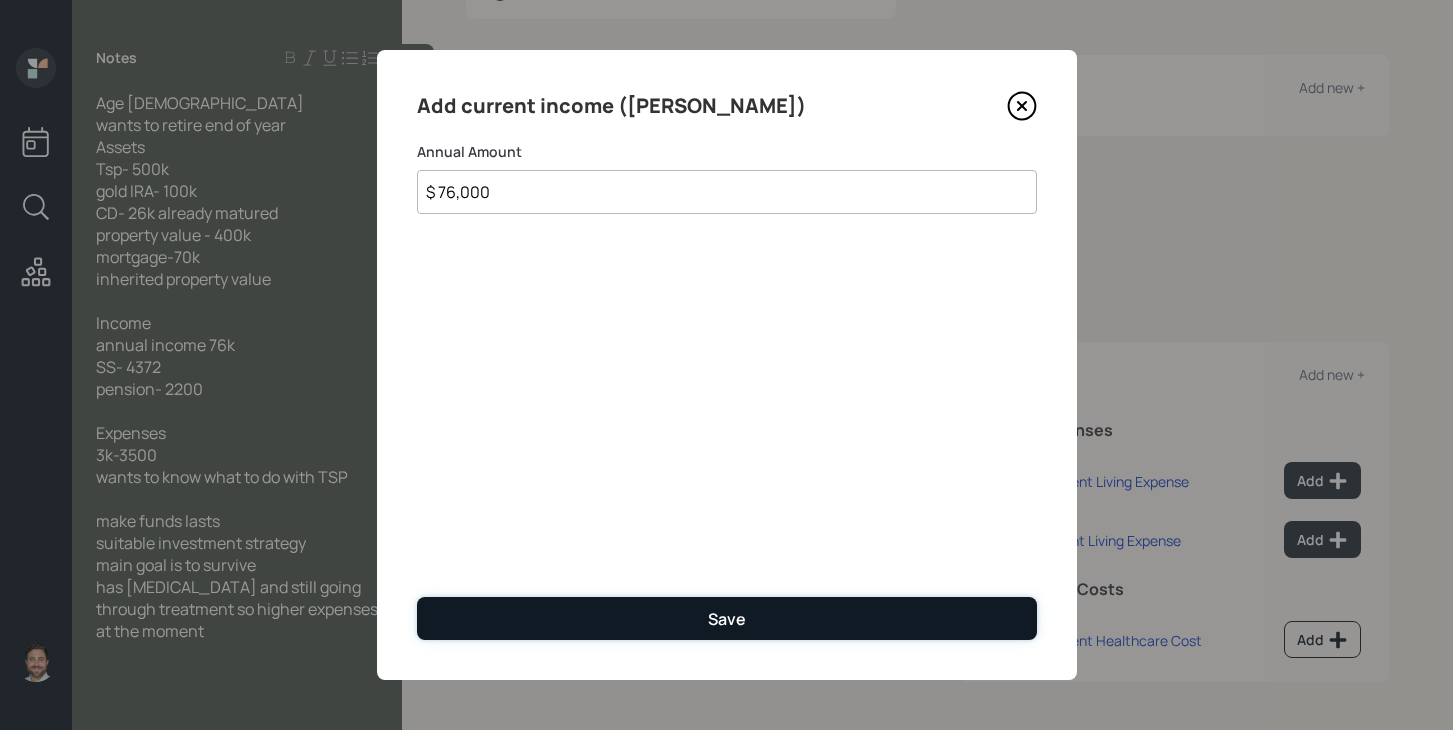 click on "Save" at bounding box center [727, 618] 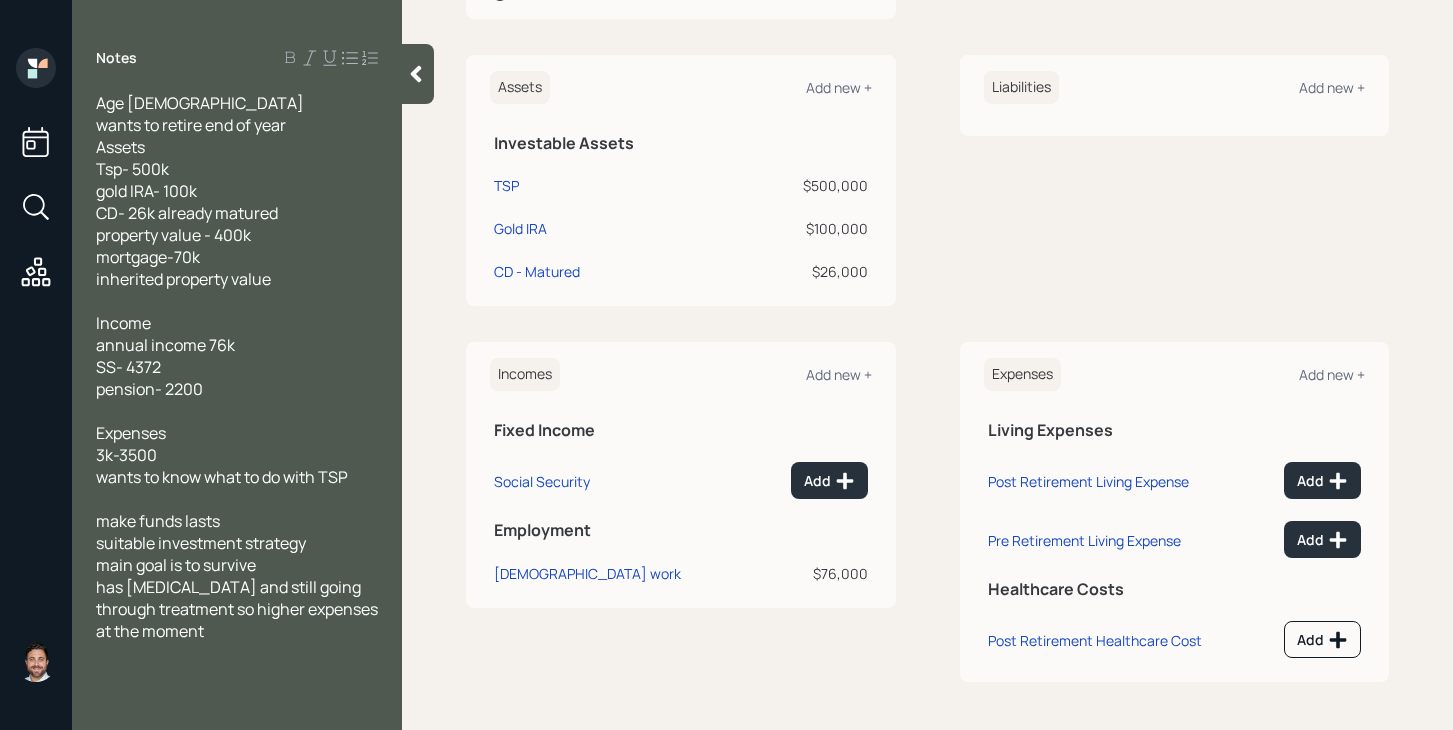 click on "Add" at bounding box center [814, 477] 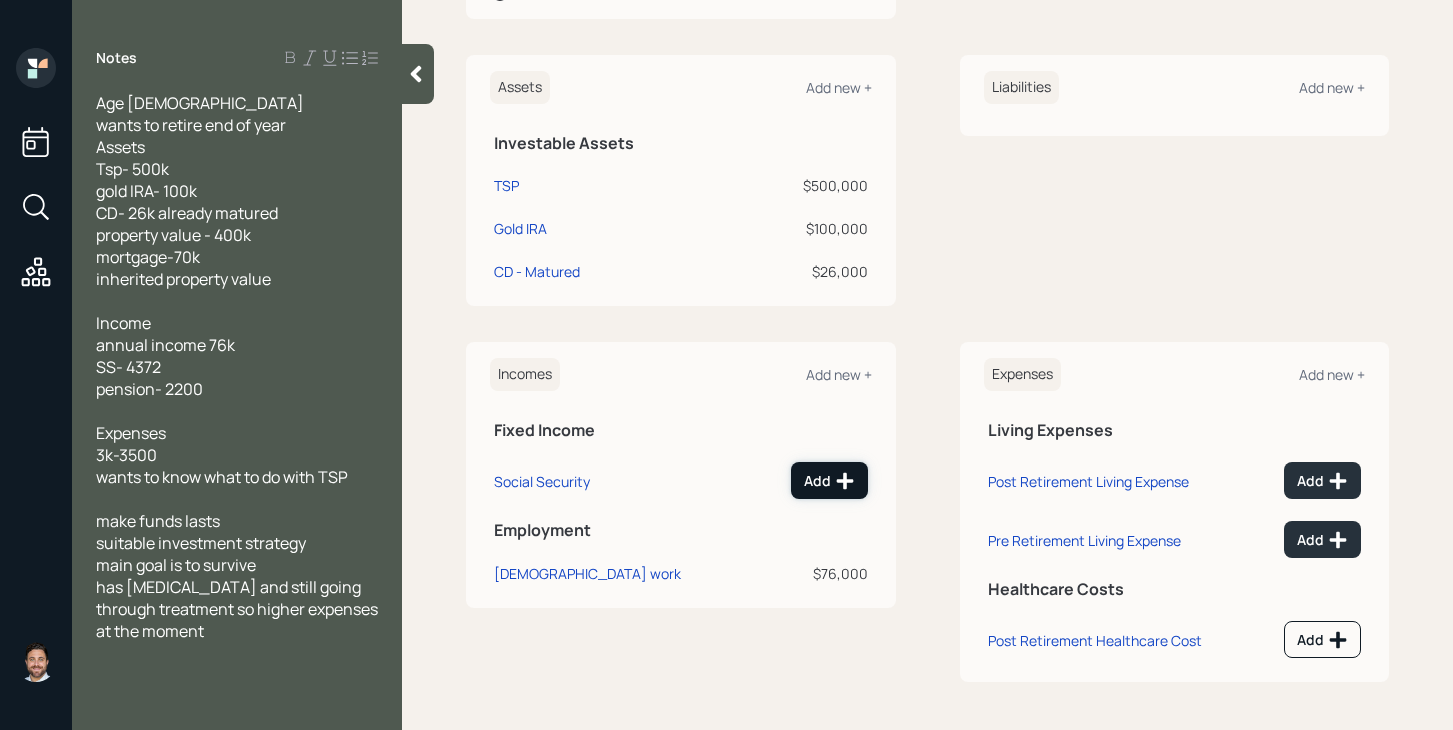 click 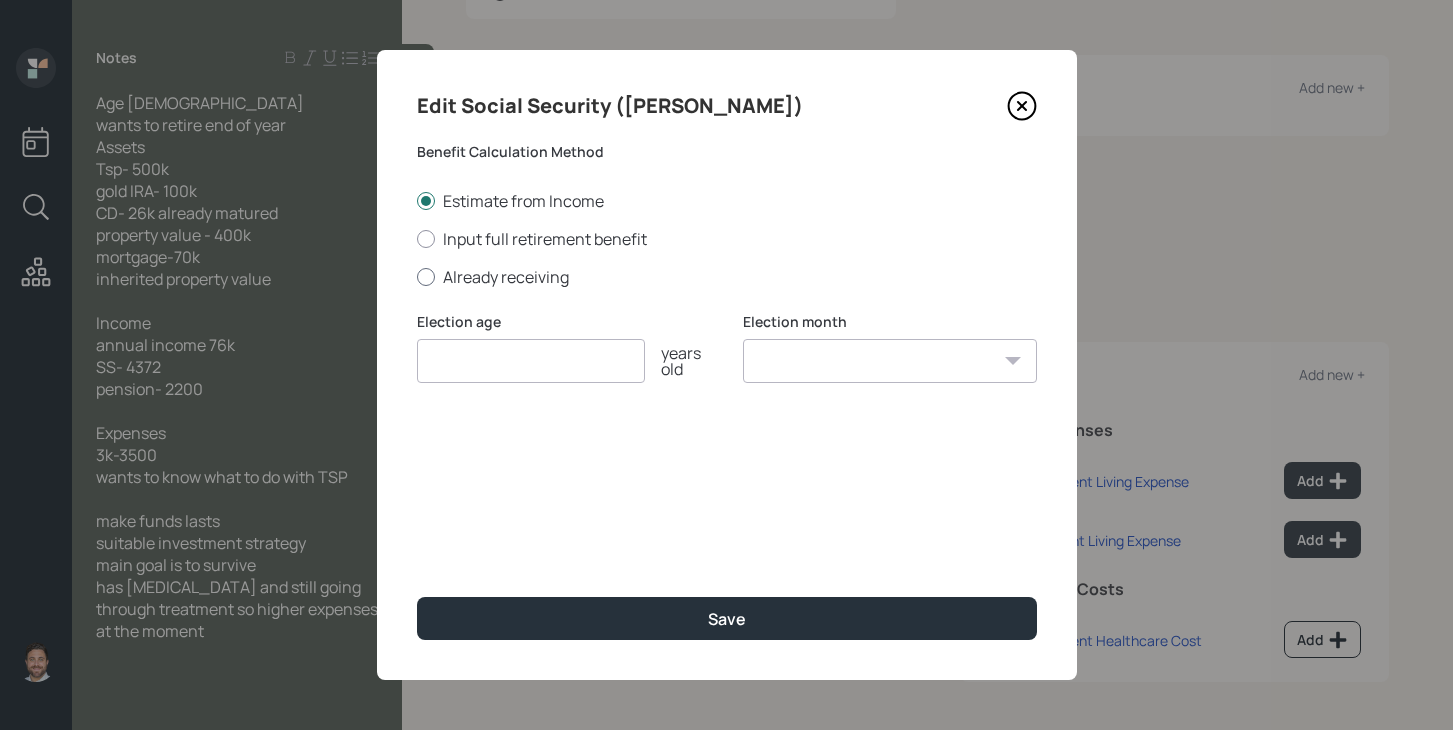 click on "Already receiving" at bounding box center (727, 277) 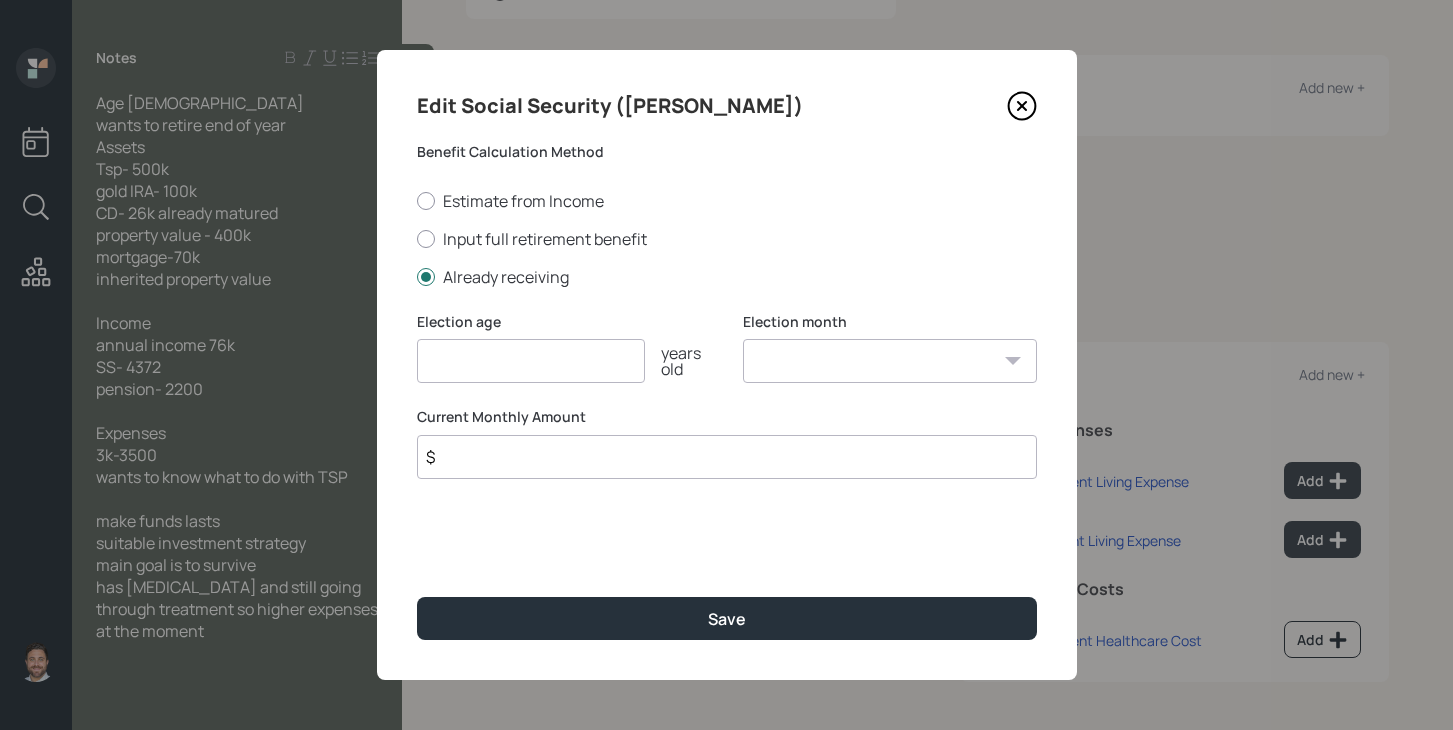 click at bounding box center [531, 361] 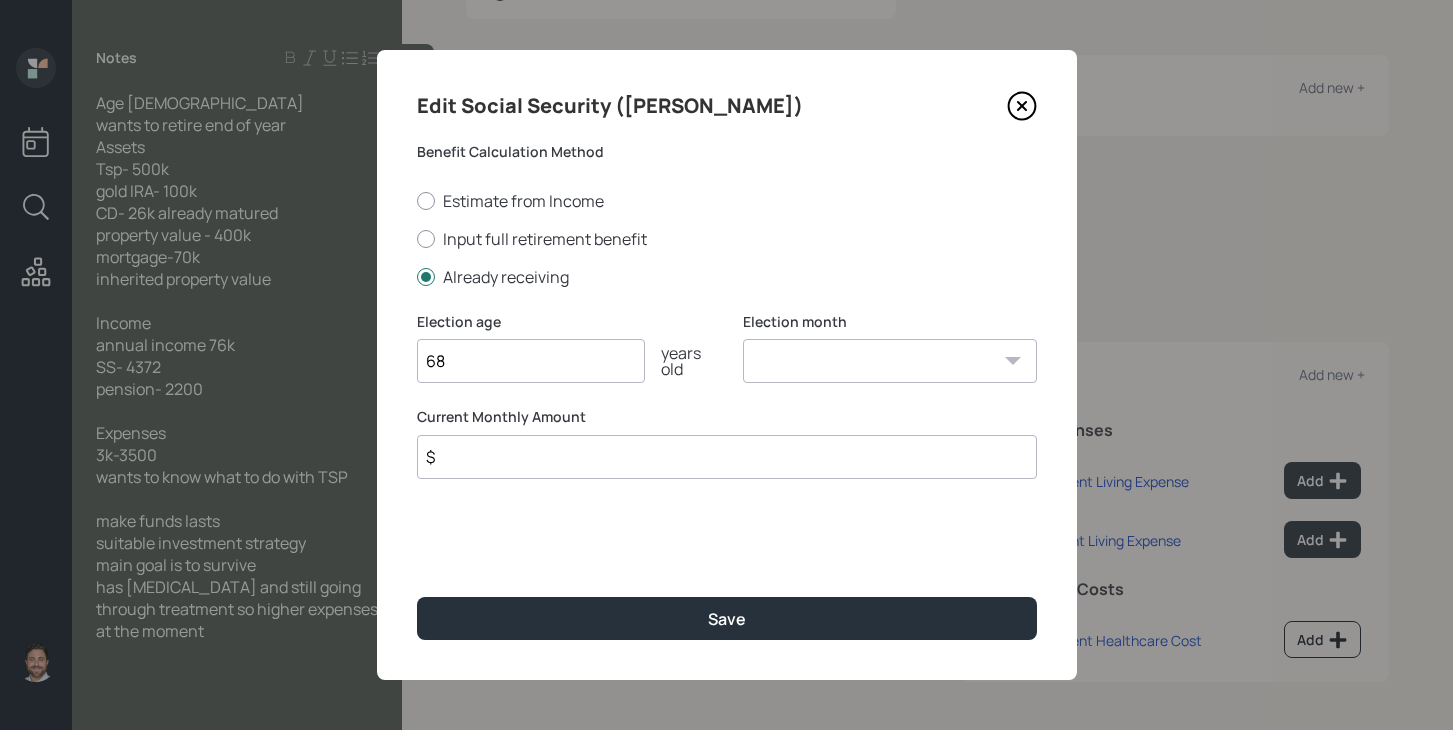 type on "68" 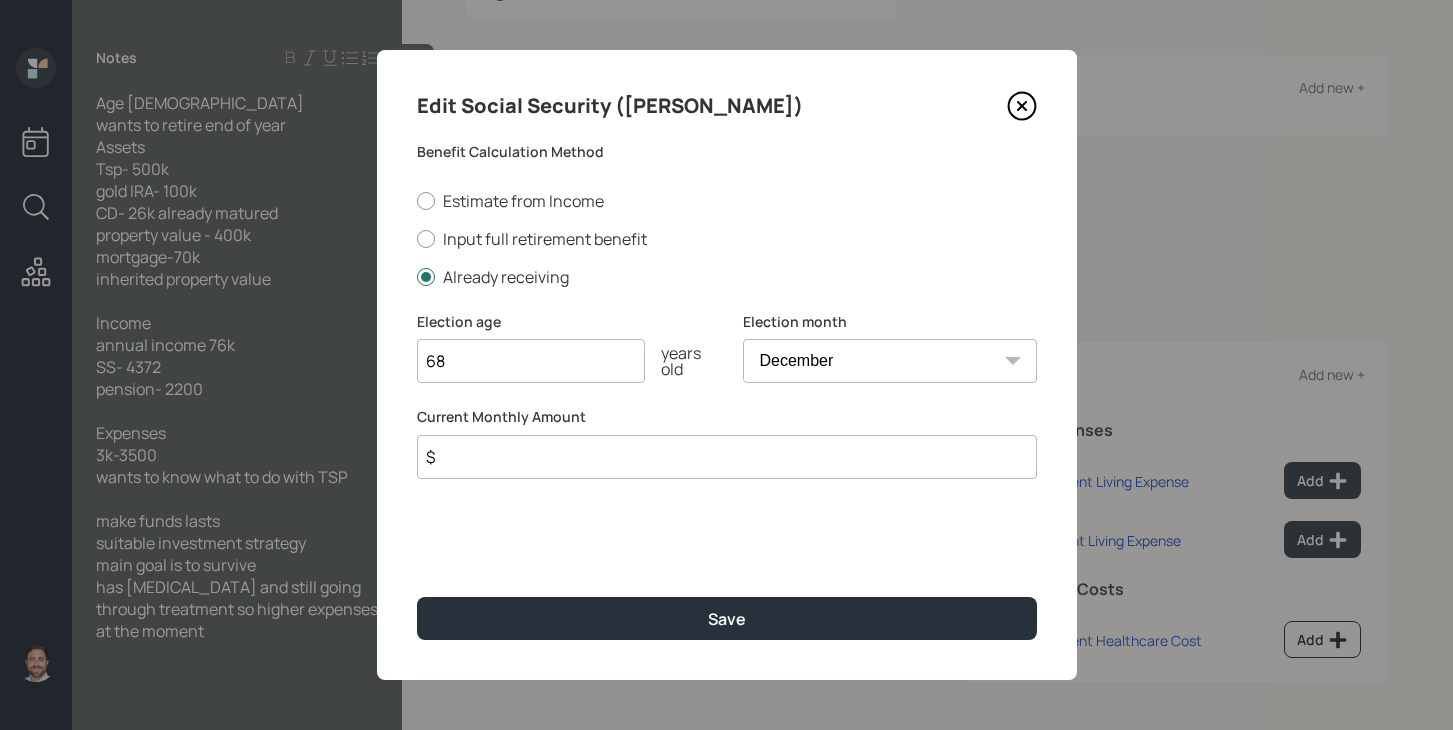 click on "$" at bounding box center (727, 457) 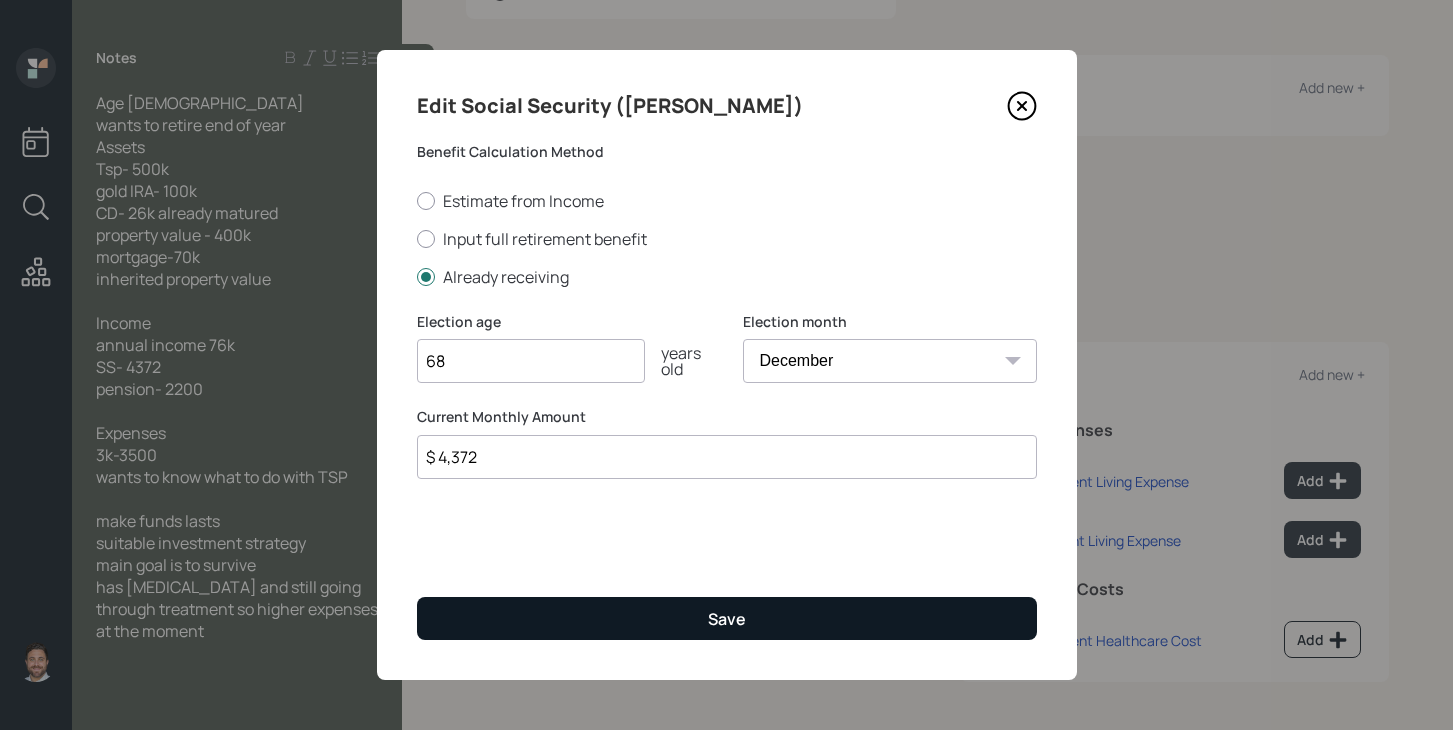 type on "$ 4,372" 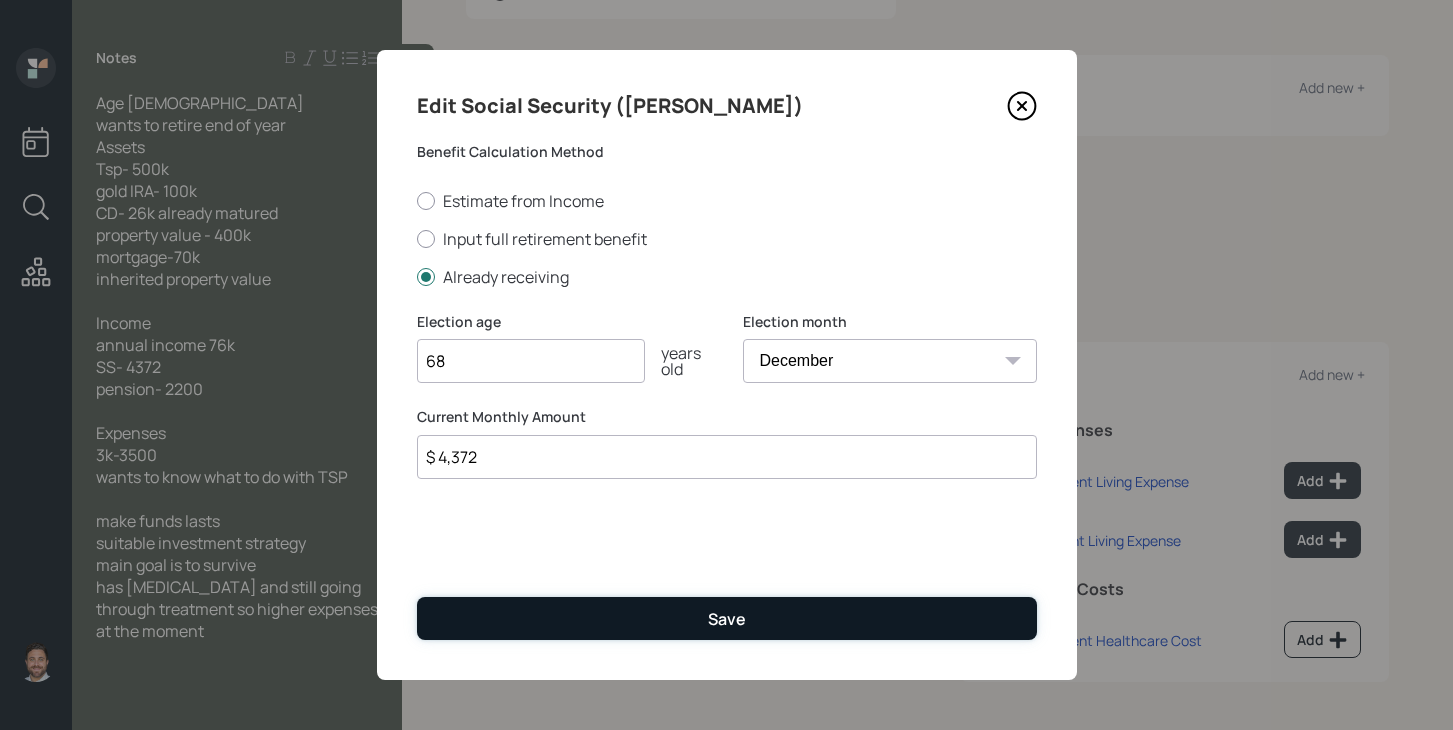click on "Save" at bounding box center [727, 618] 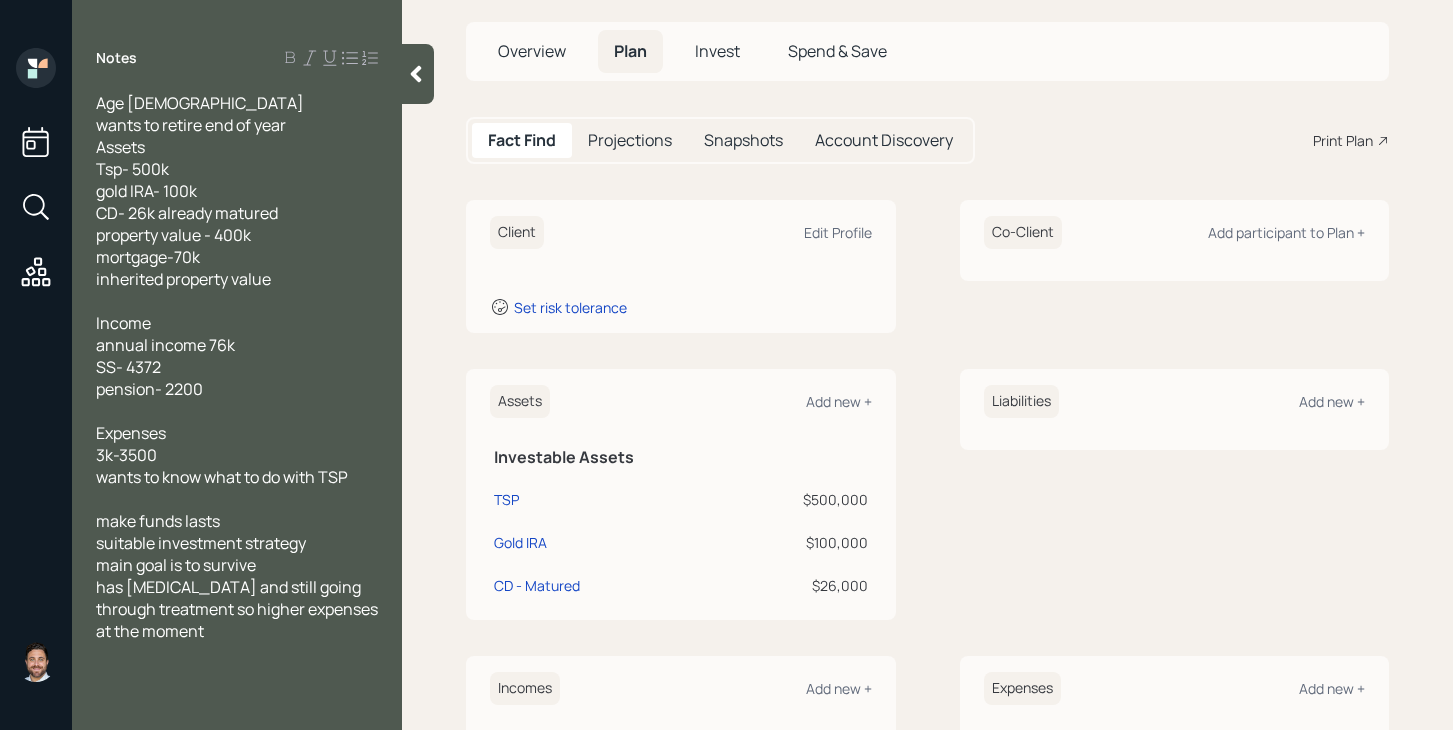 scroll, scrollTop: 0, scrollLeft: 0, axis: both 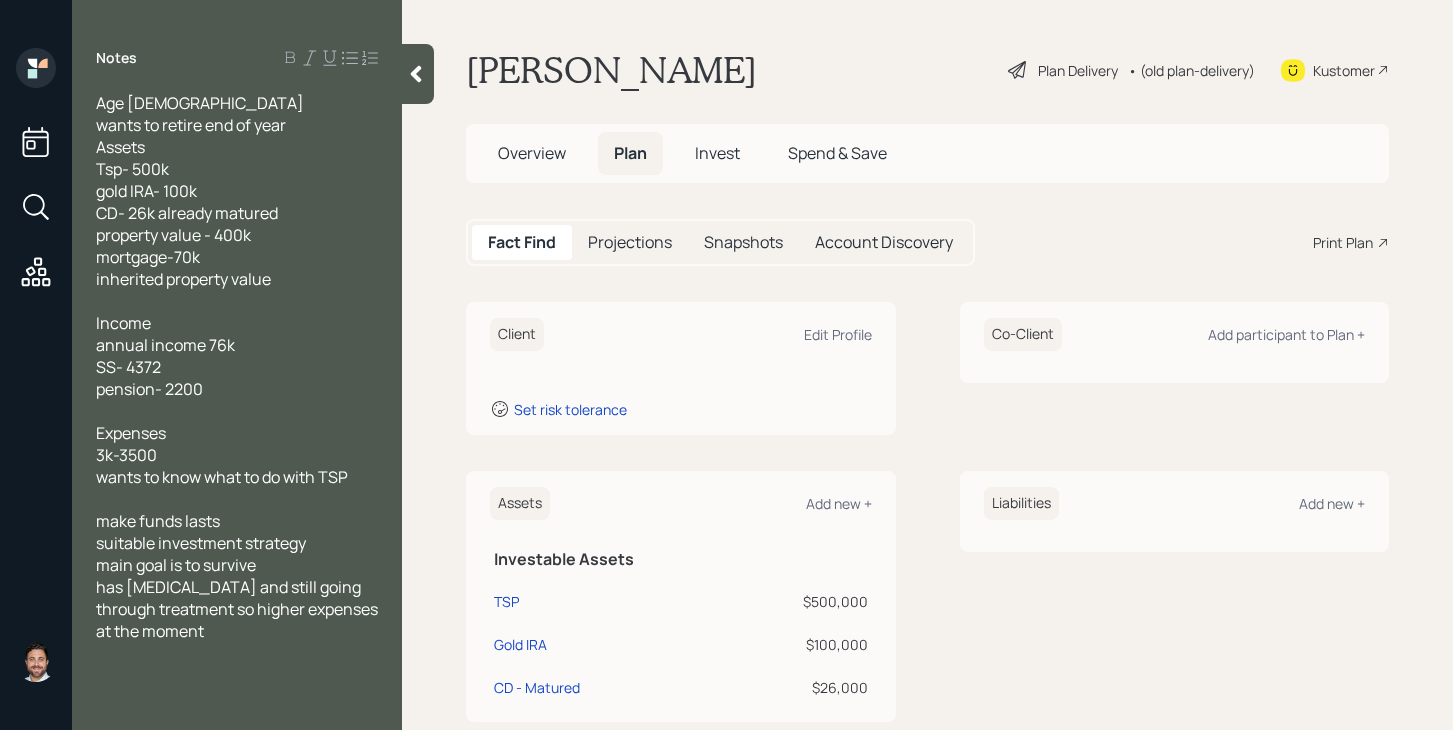 click 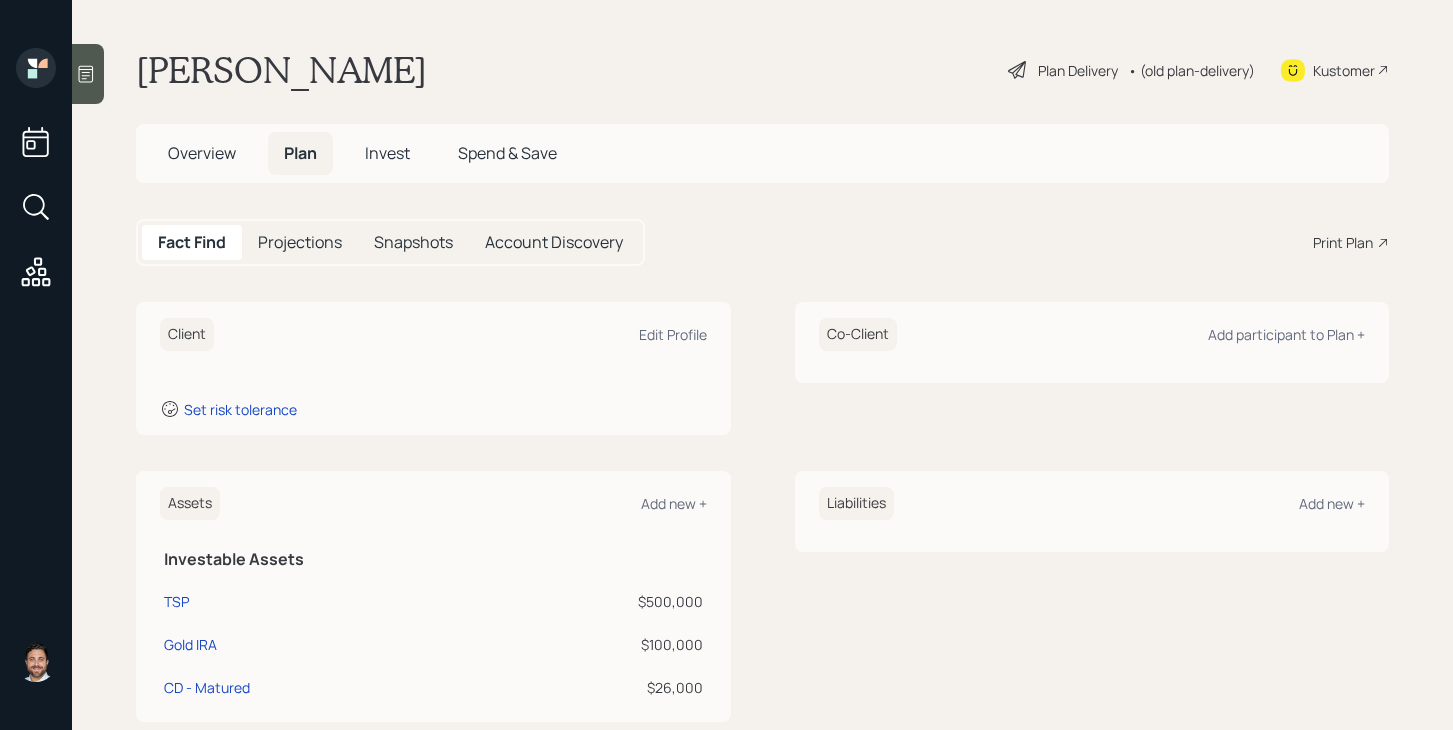 click on "Overview" at bounding box center [202, 153] 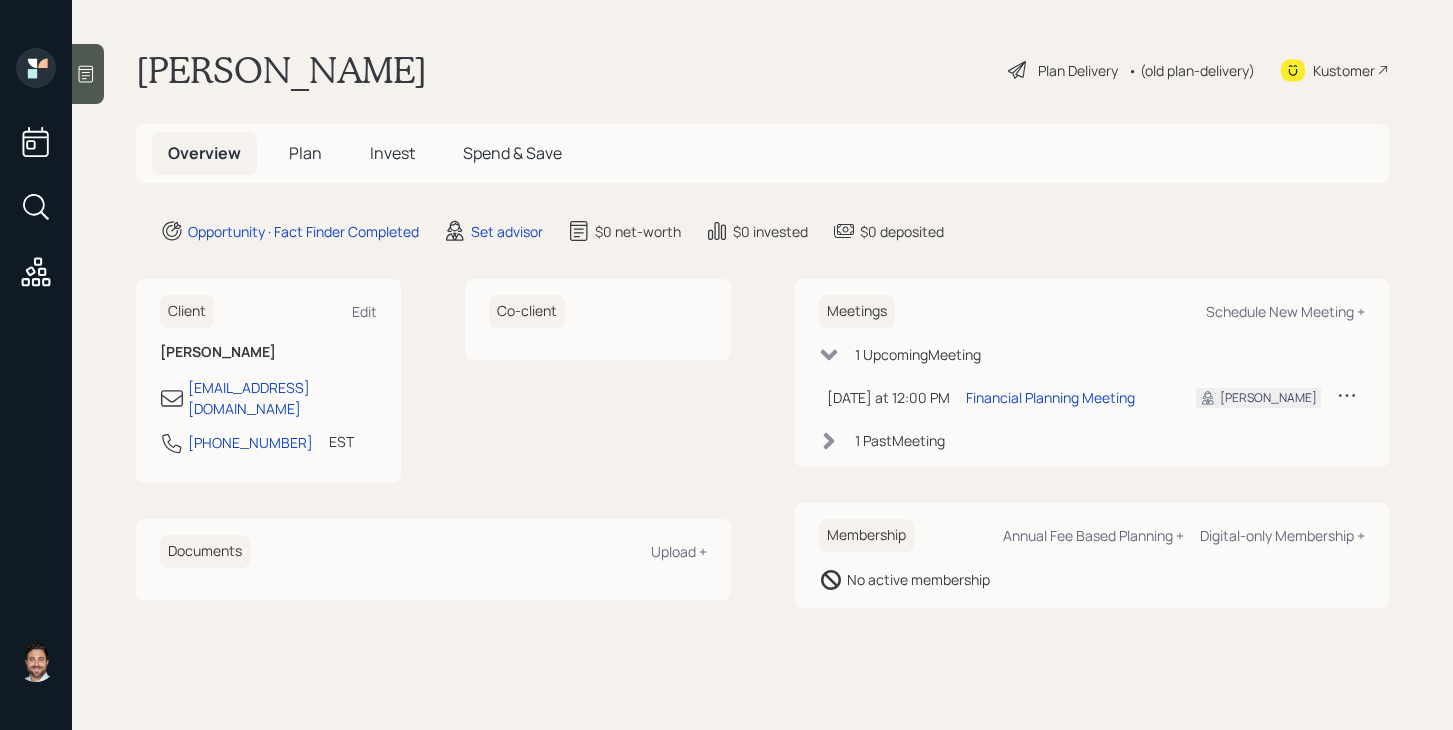 click on "Plan" at bounding box center (305, 153) 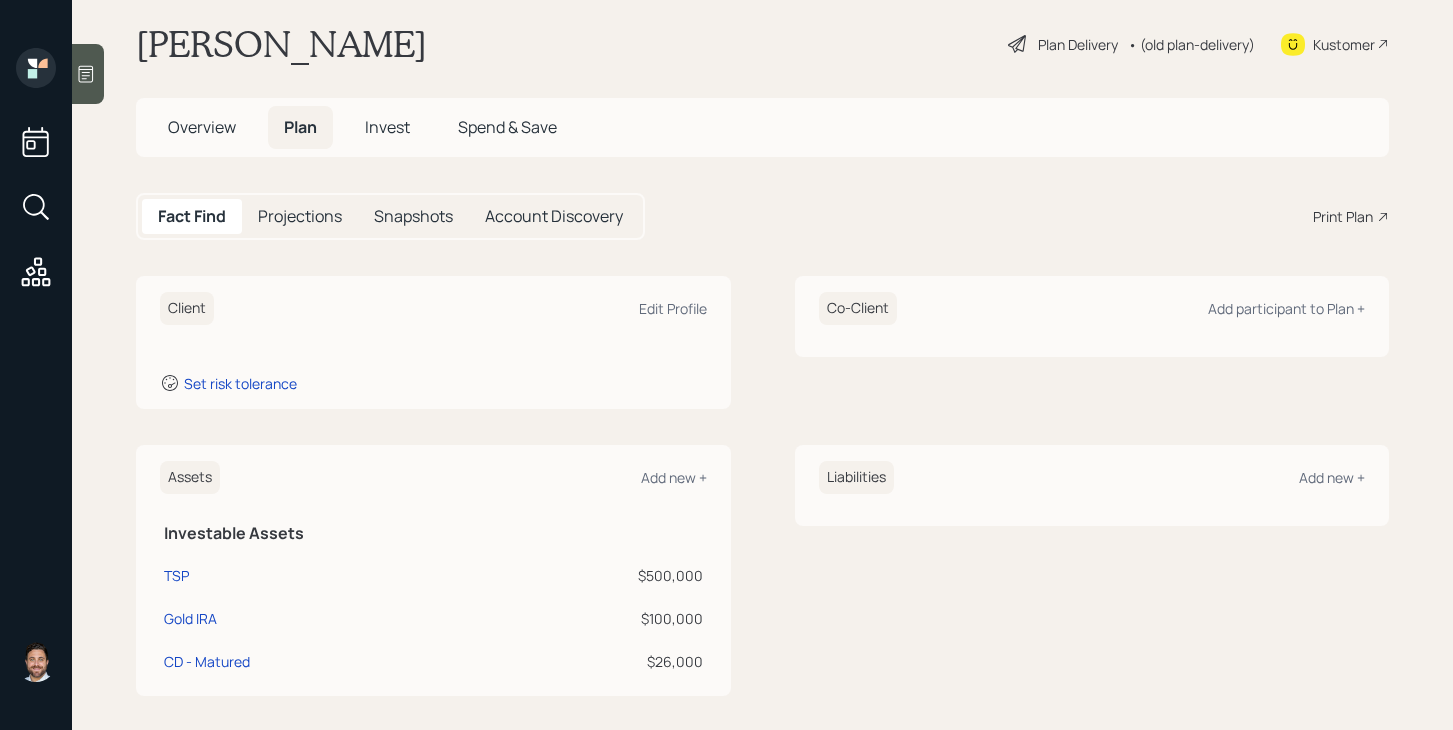 scroll, scrollTop: 0, scrollLeft: 0, axis: both 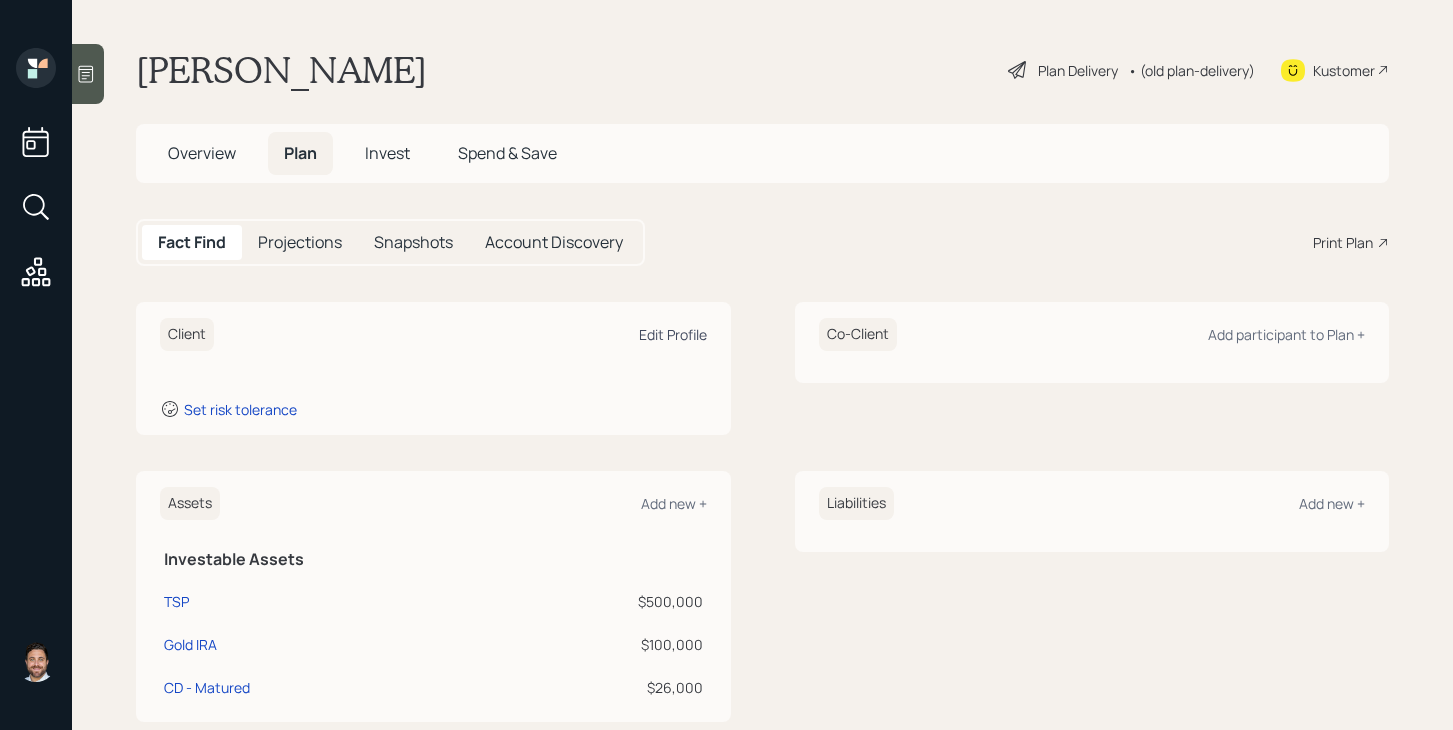 click on "Edit Profile" at bounding box center (673, 334) 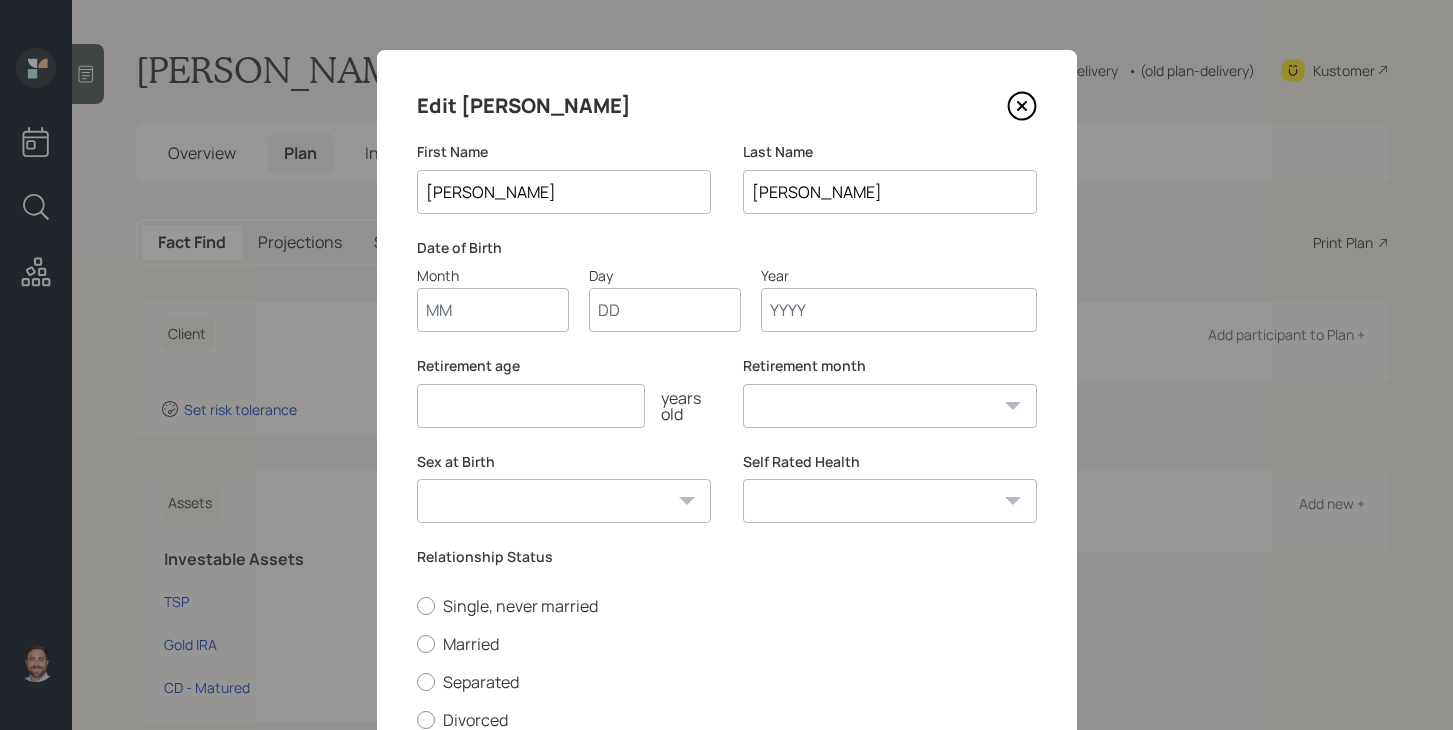 click on "Month" at bounding box center [493, 310] 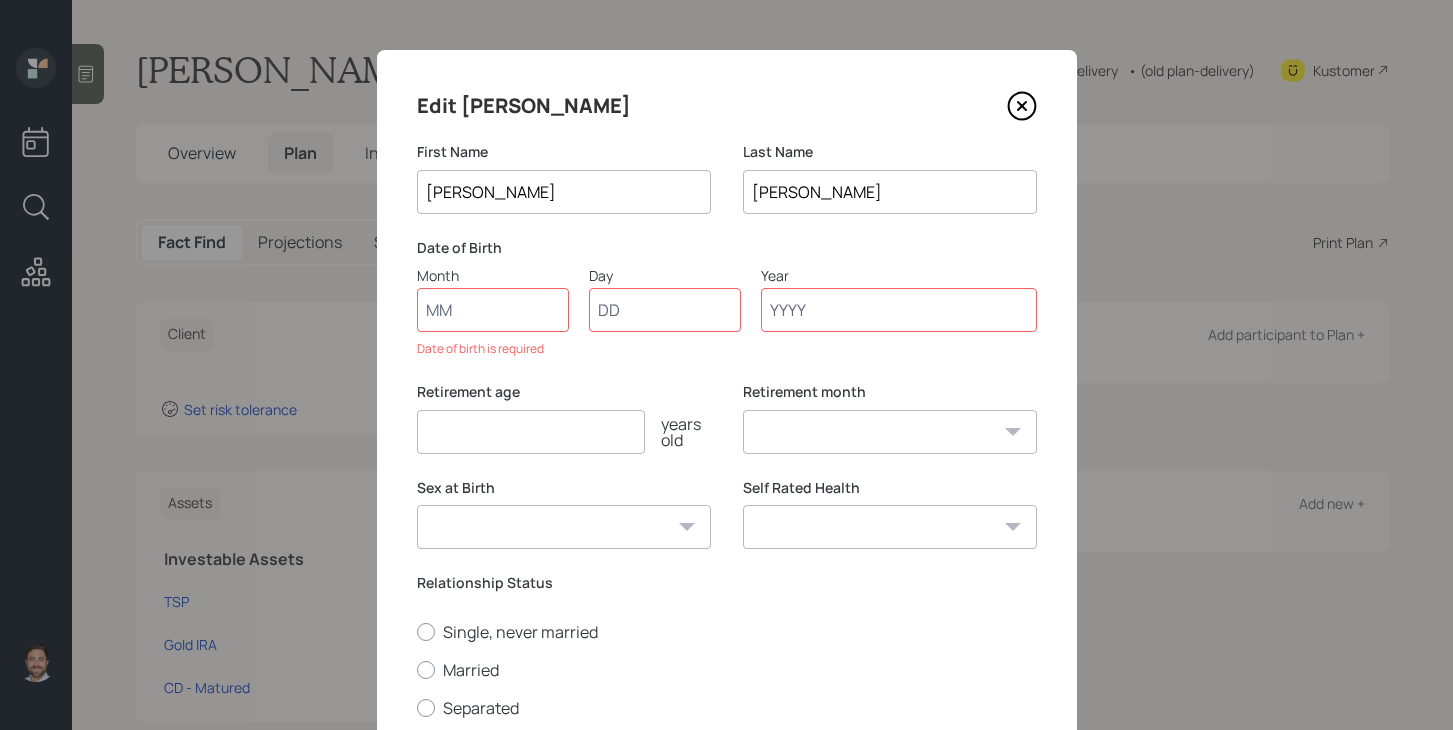 drag, startPoint x: 838, startPoint y: 190, endPoint x: 763, endPoint y: 190, distance: 75 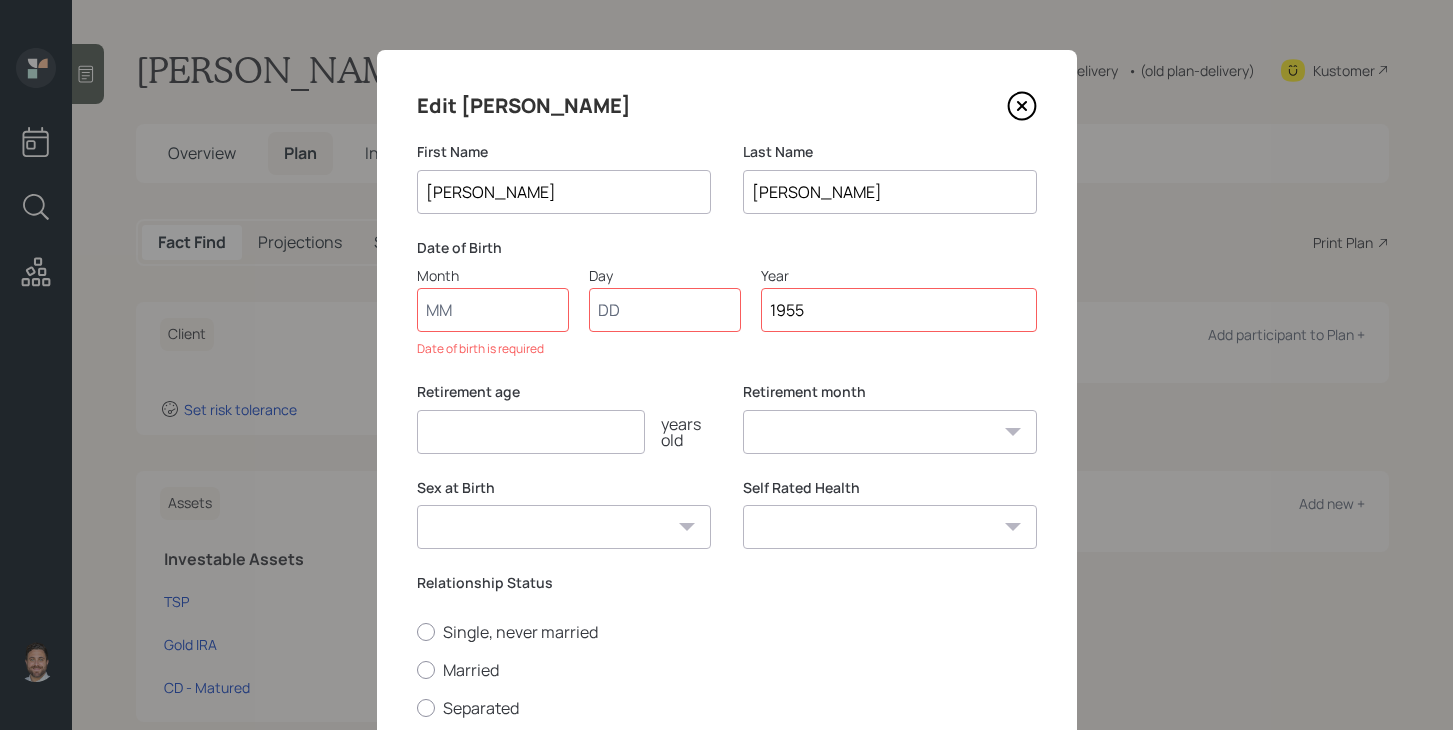 type on "1955" 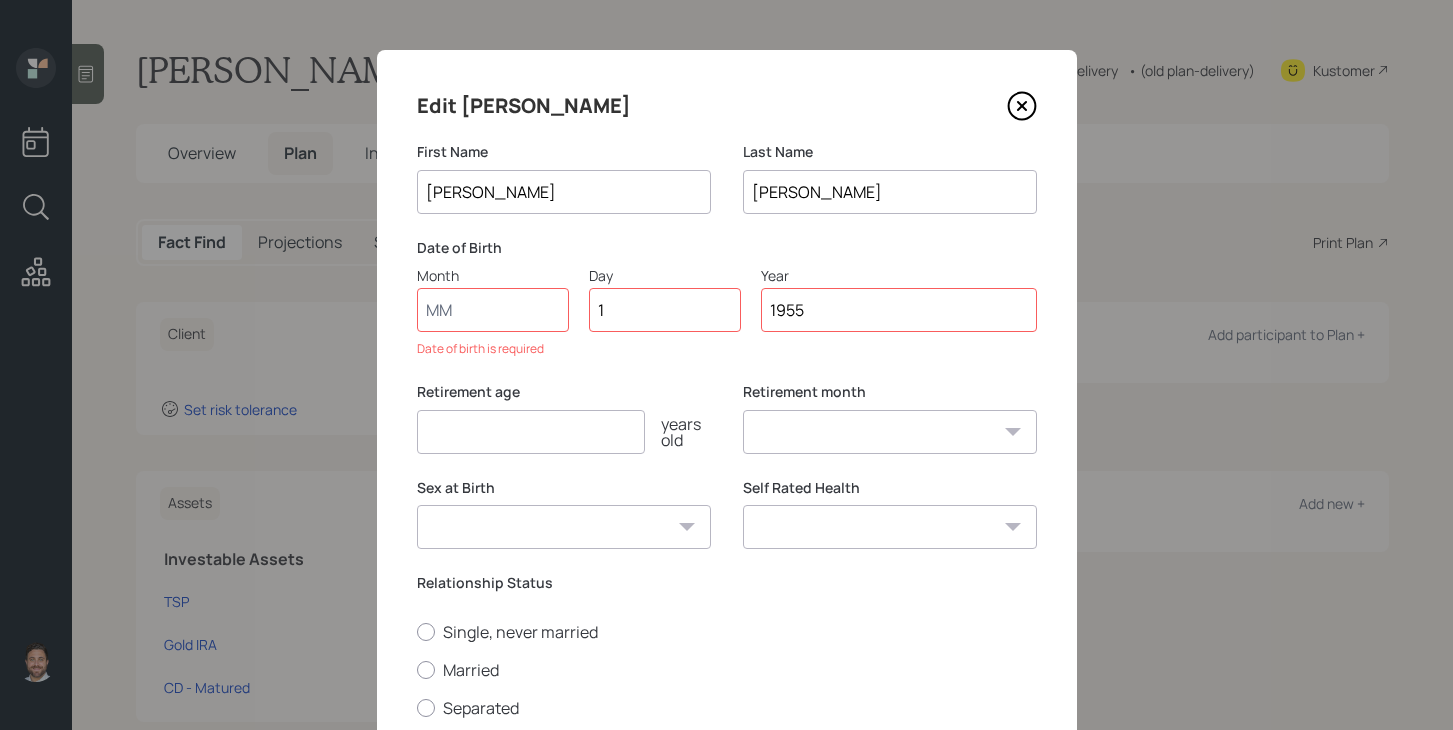 type on "17" 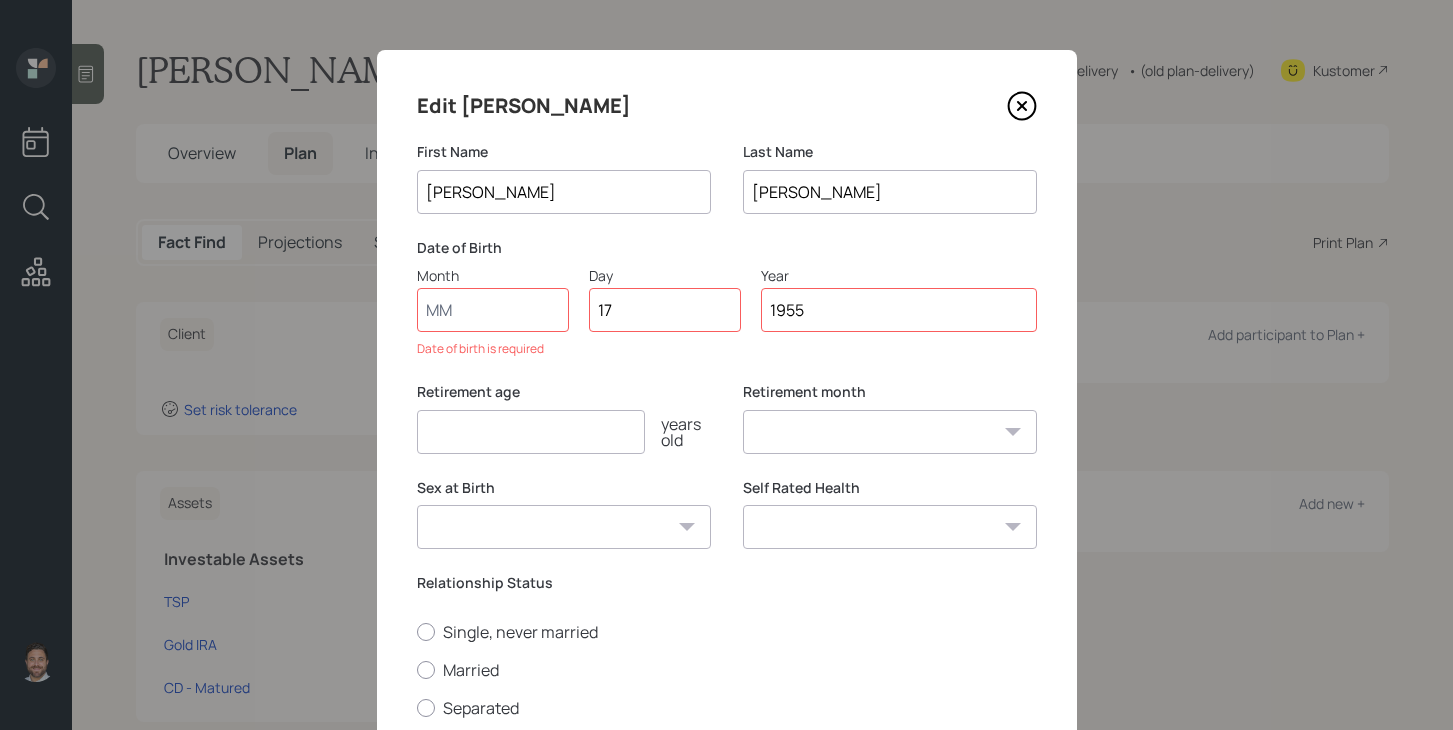 click on "Month" at bounding box center [493, 310] 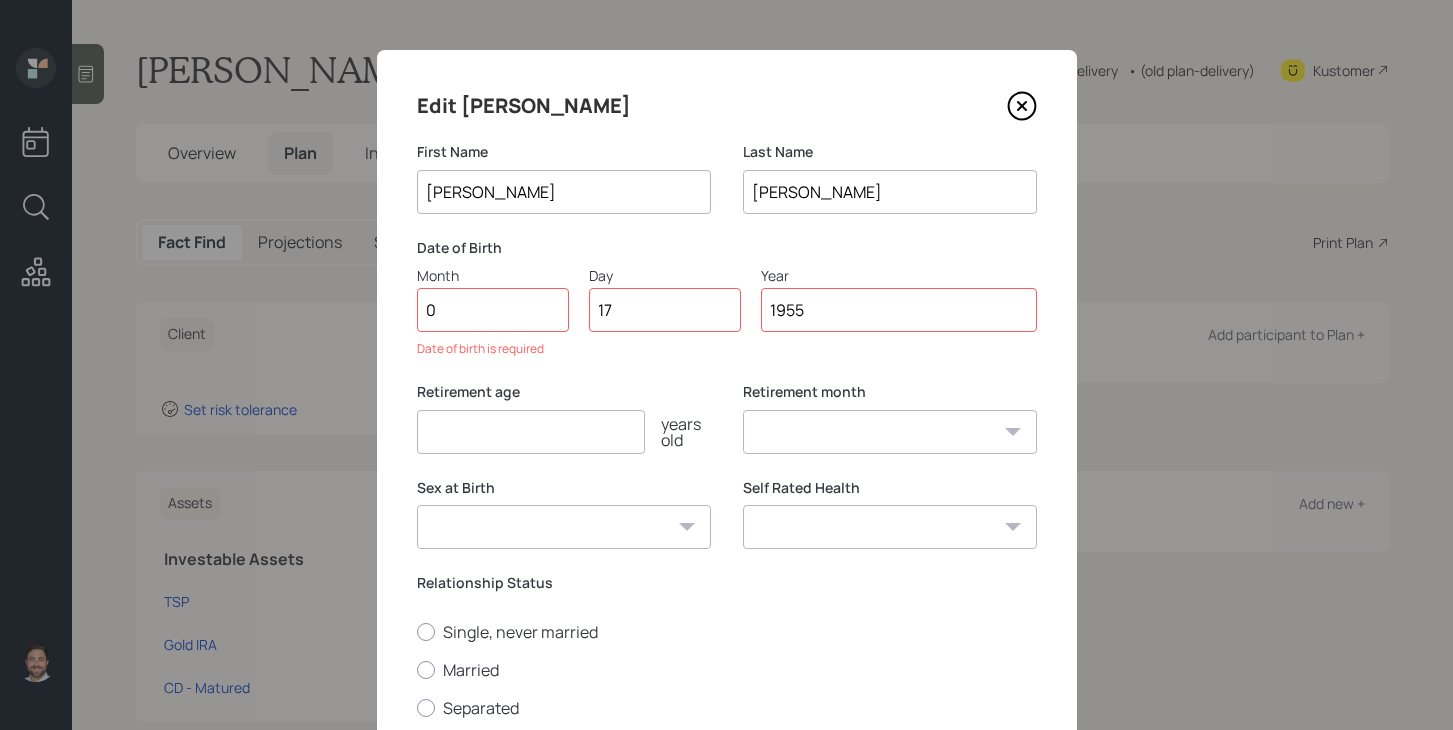 type on "01" 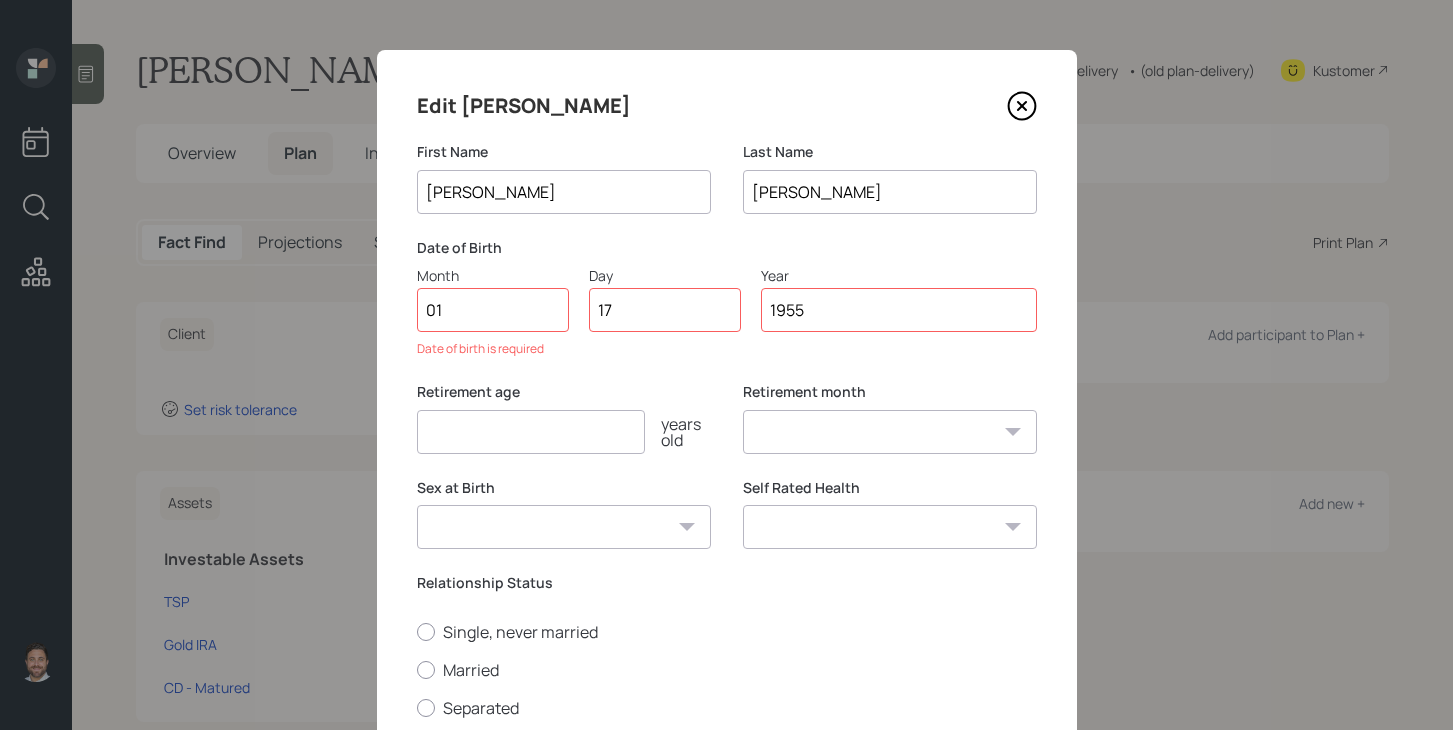 select on "1" 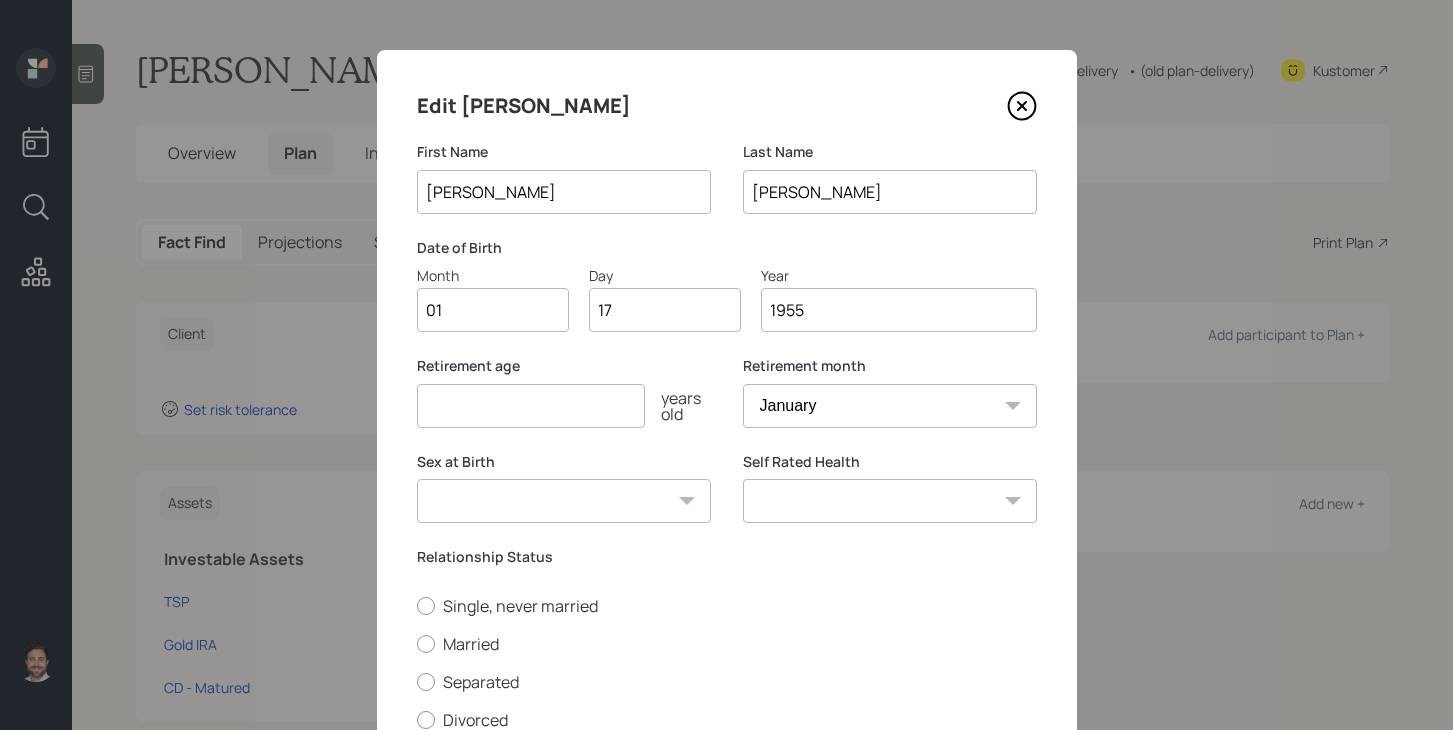click at bounding box center [531, 406] 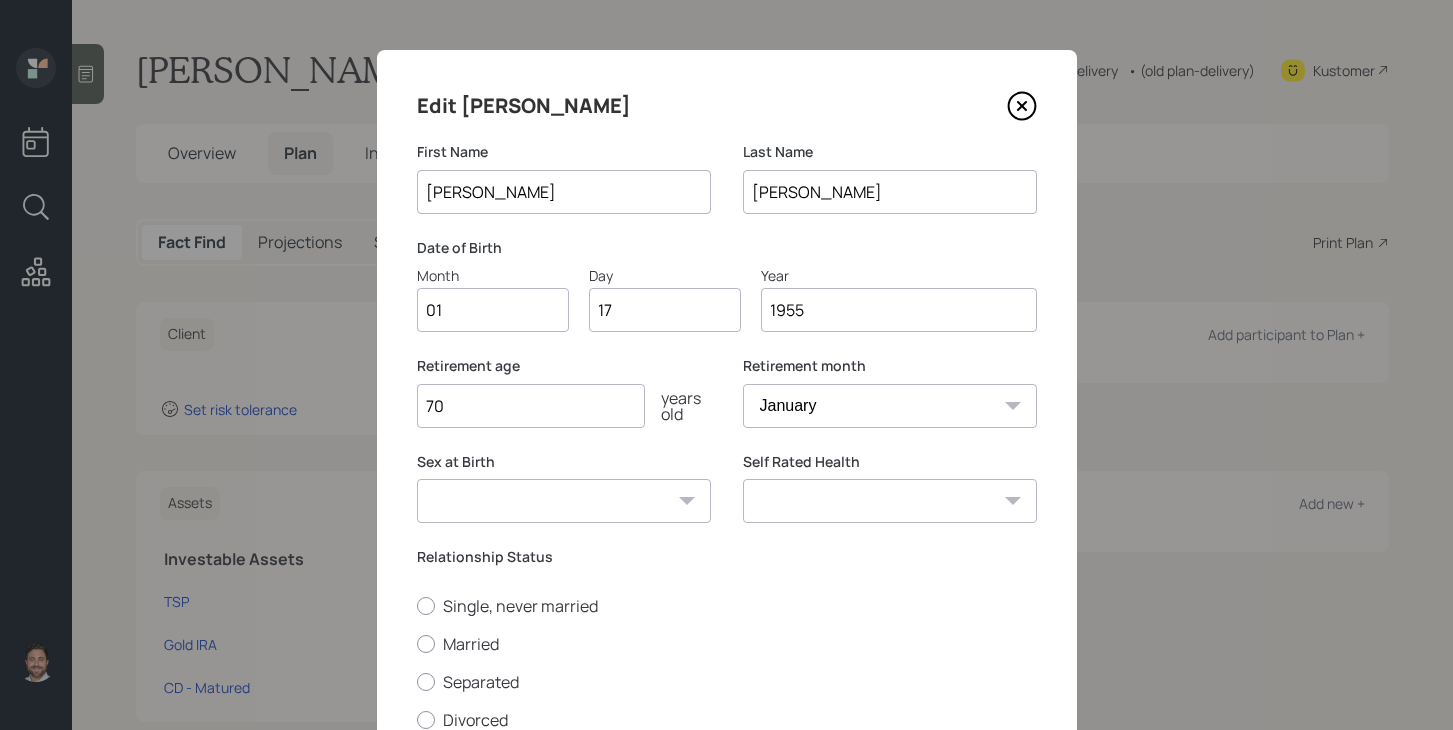 type on "70" 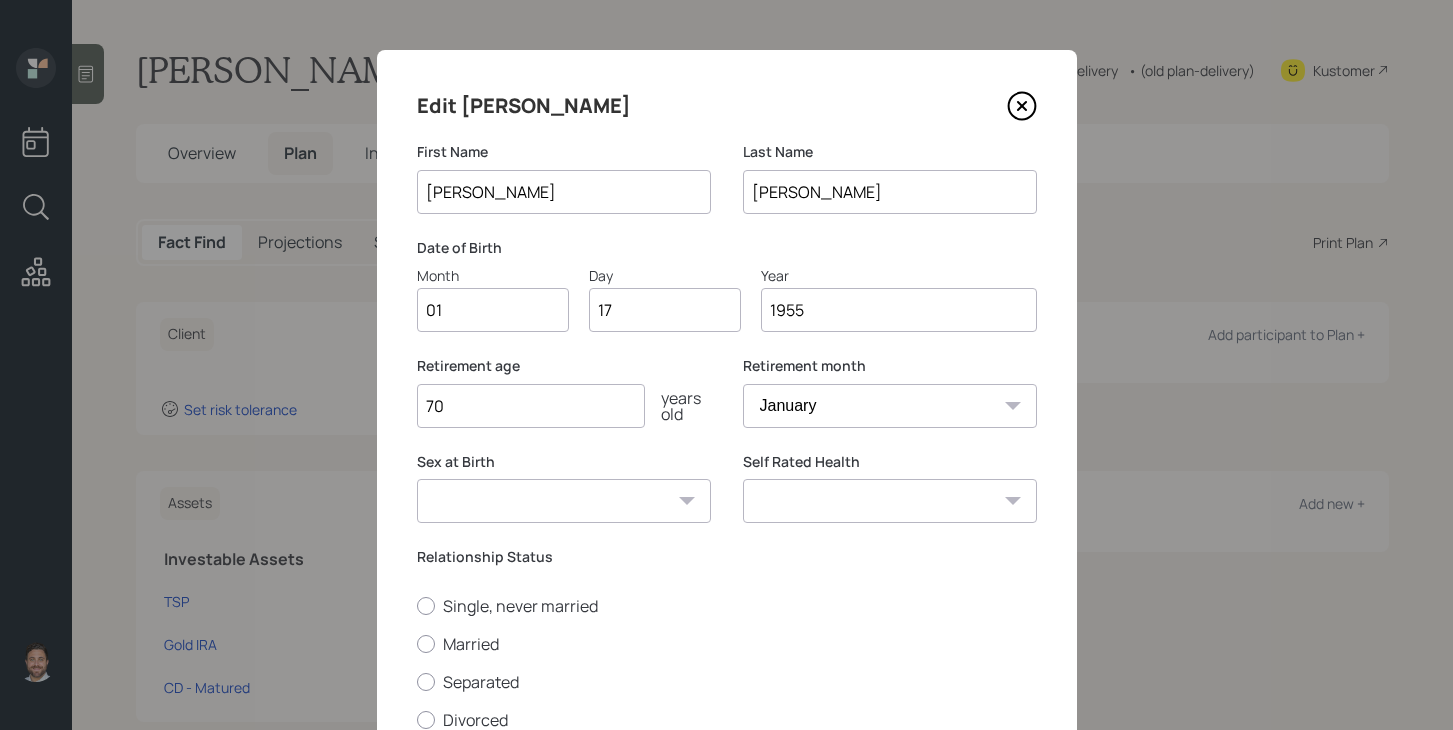 click on "January February March April May June July August September October November December" at bounding box center (890, 406) 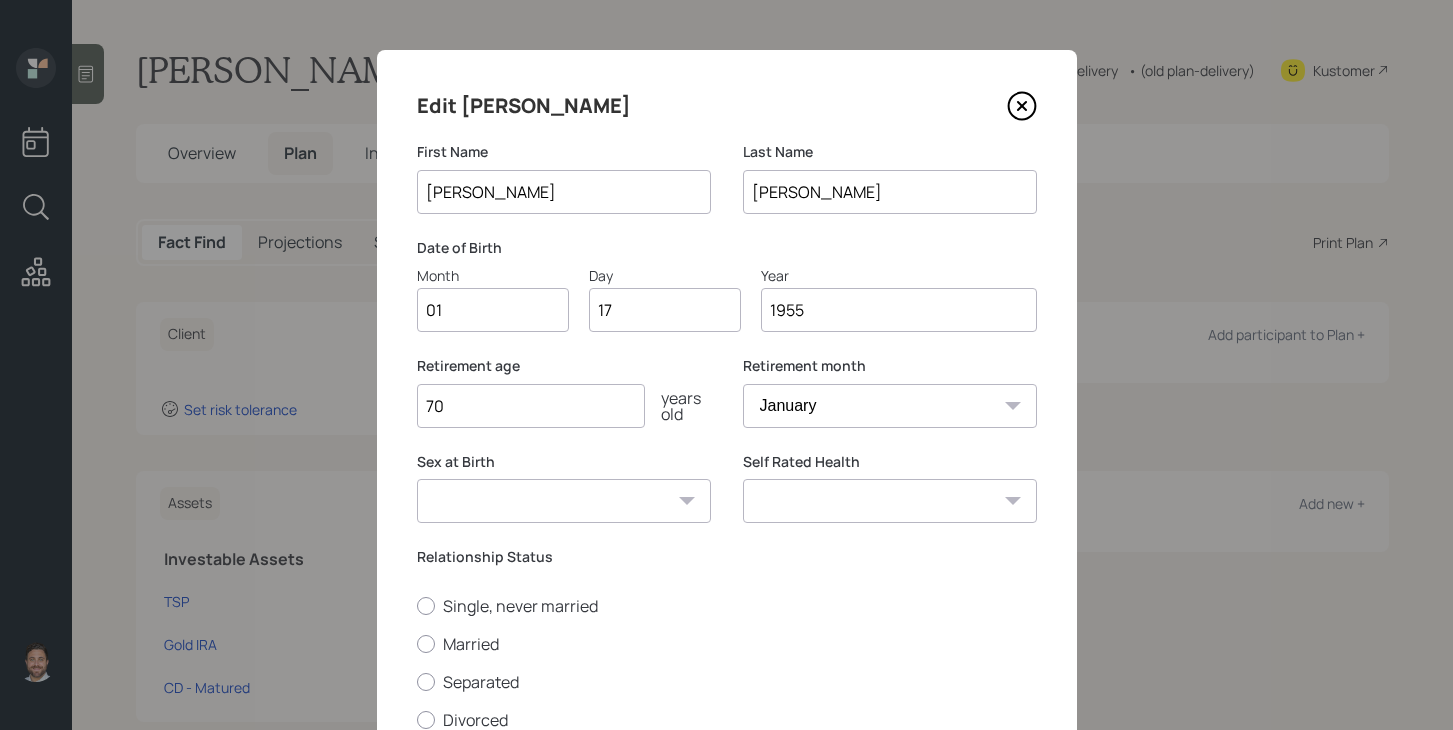 select on "12" 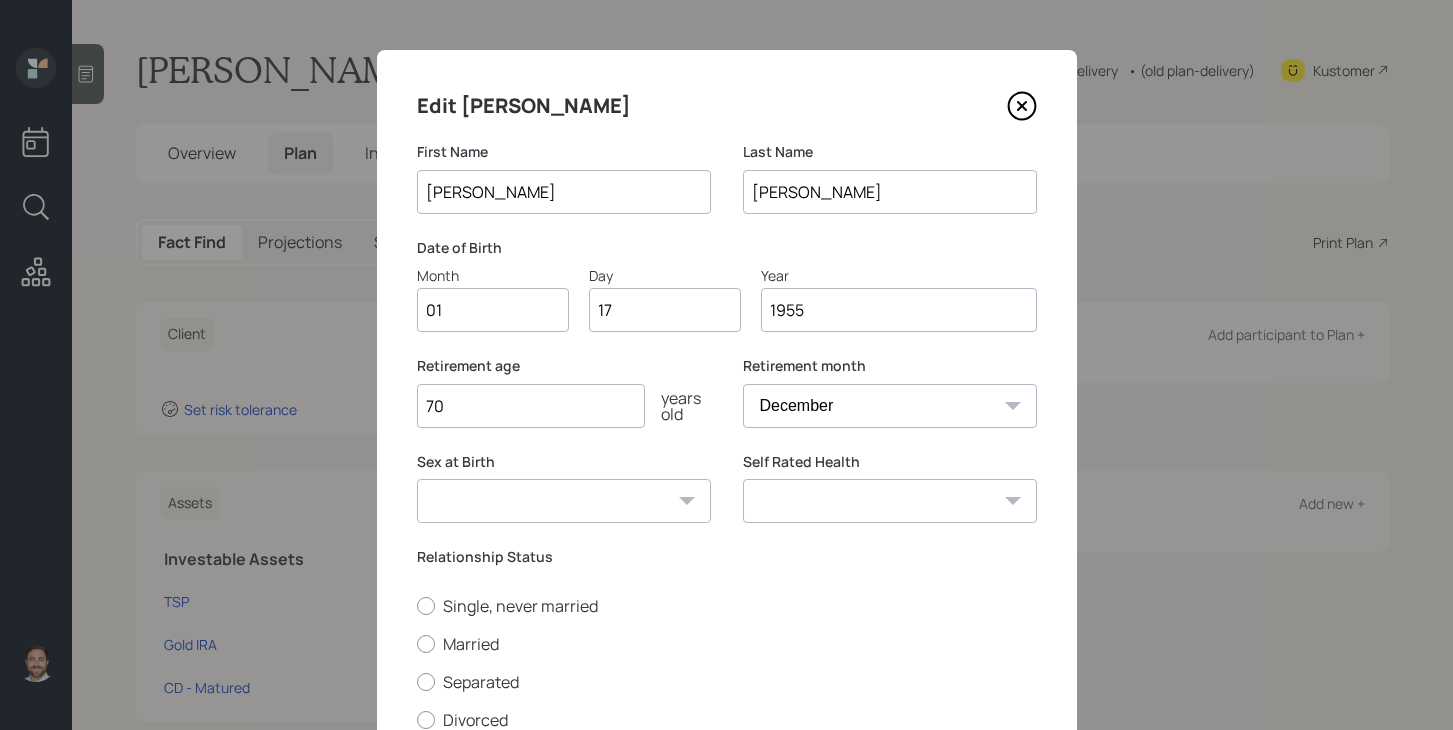 click on "Male Female Other / Prefer not to say" at bounding box center [564, 501] 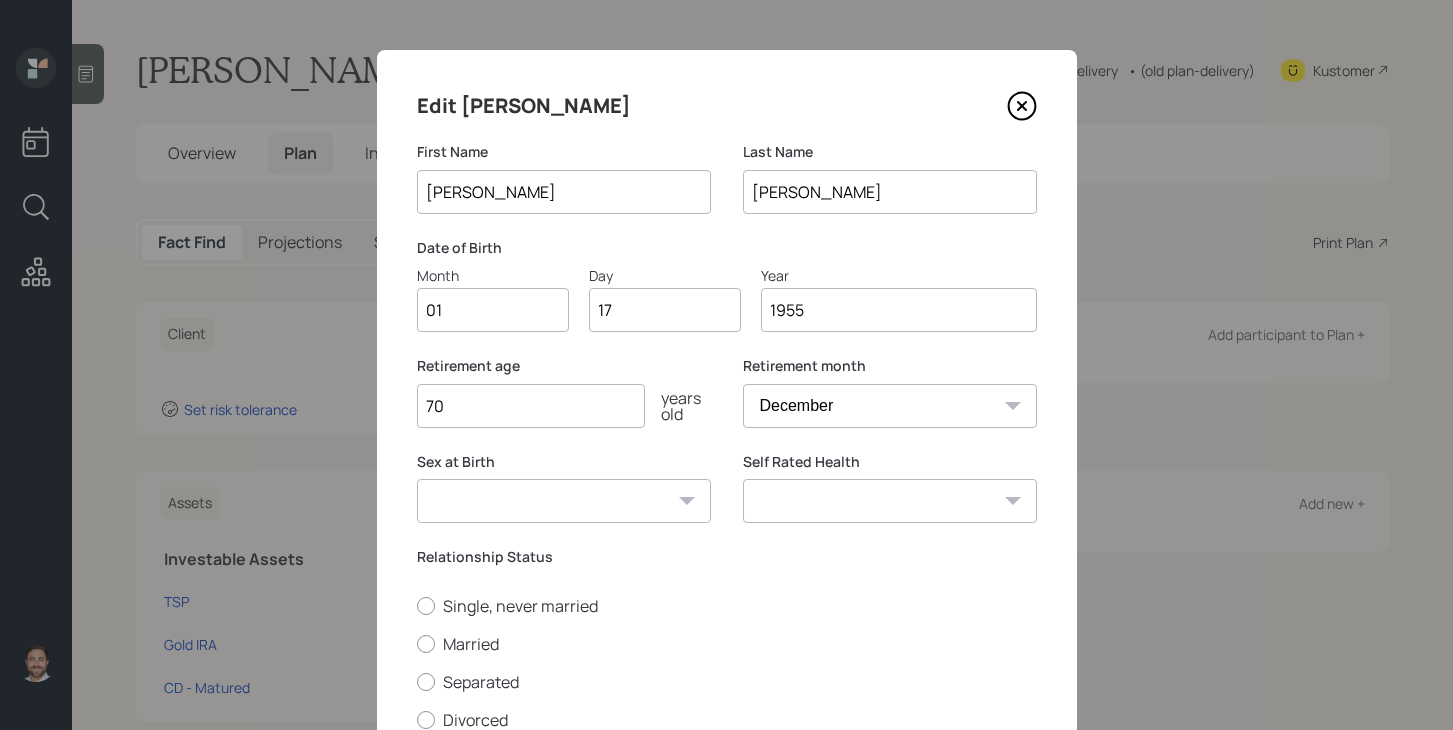 select on "male" 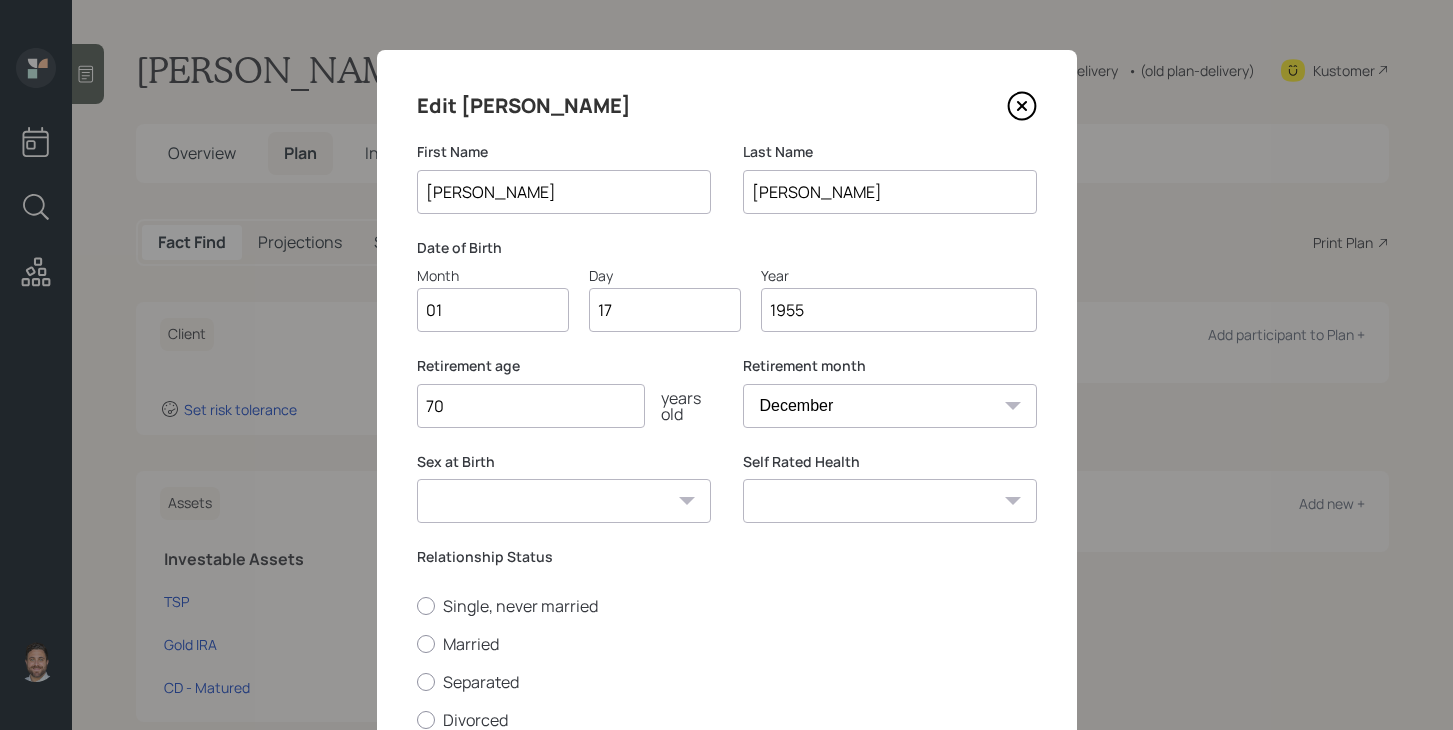 click on "Excellent Very Good Good Fair Poor" at bounding box center [890, 501] 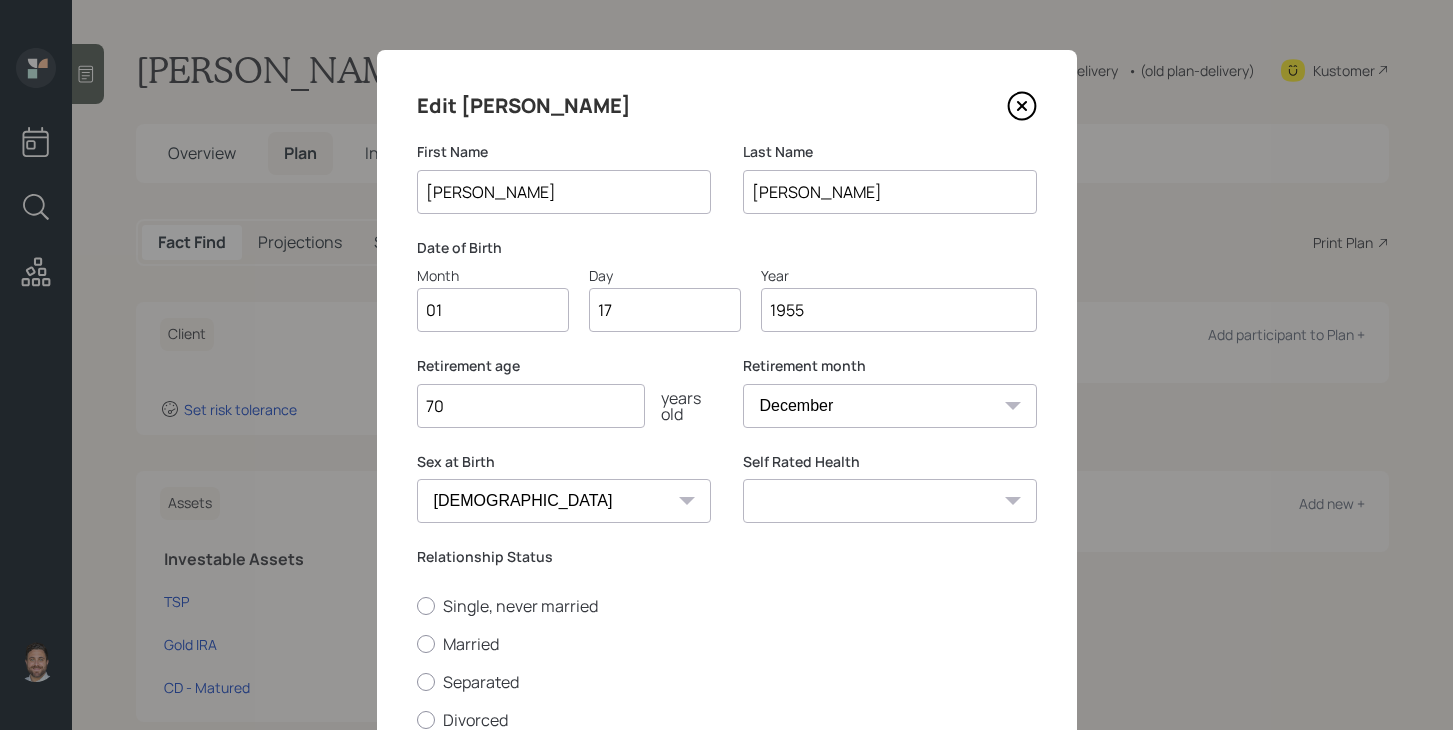 select on "fair" 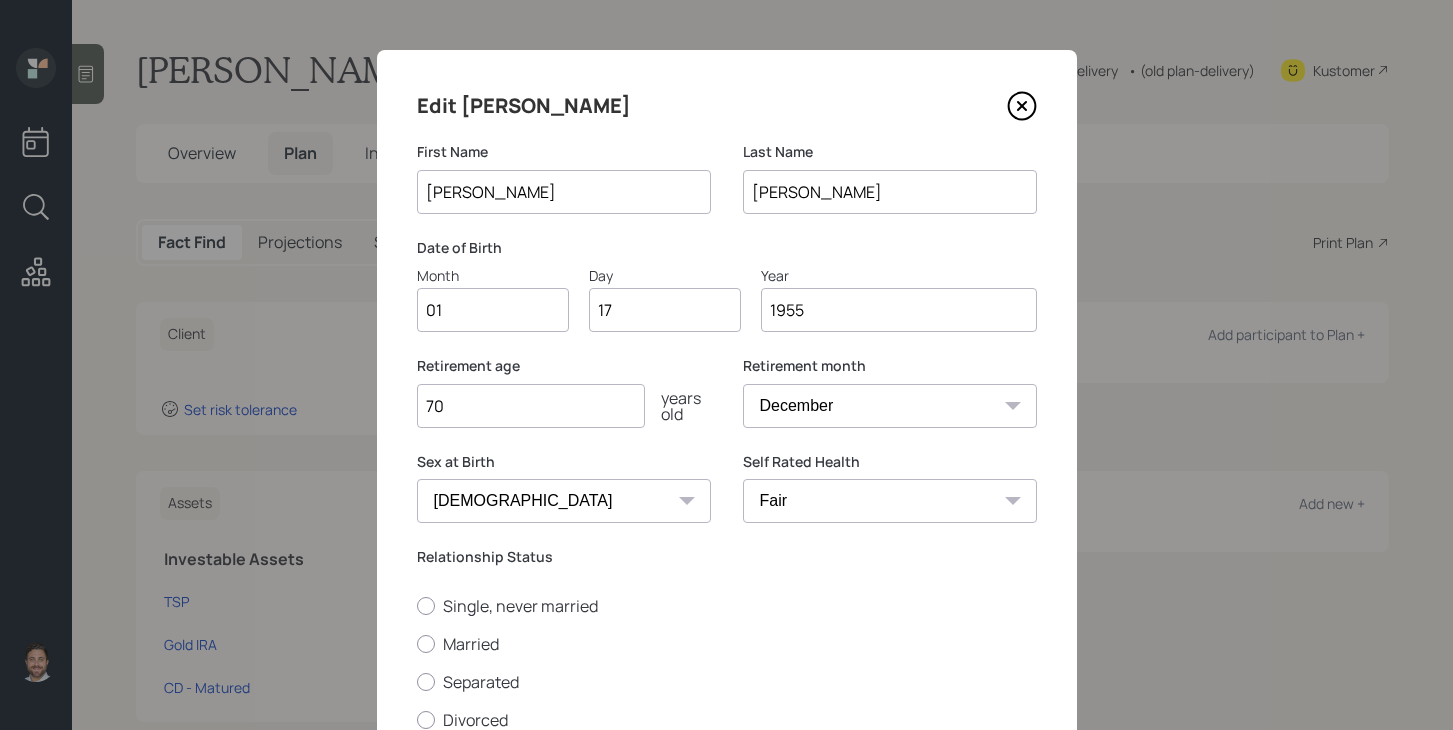 scroll, scrollTop: 197, scrollLeft: 0, axis: vertical 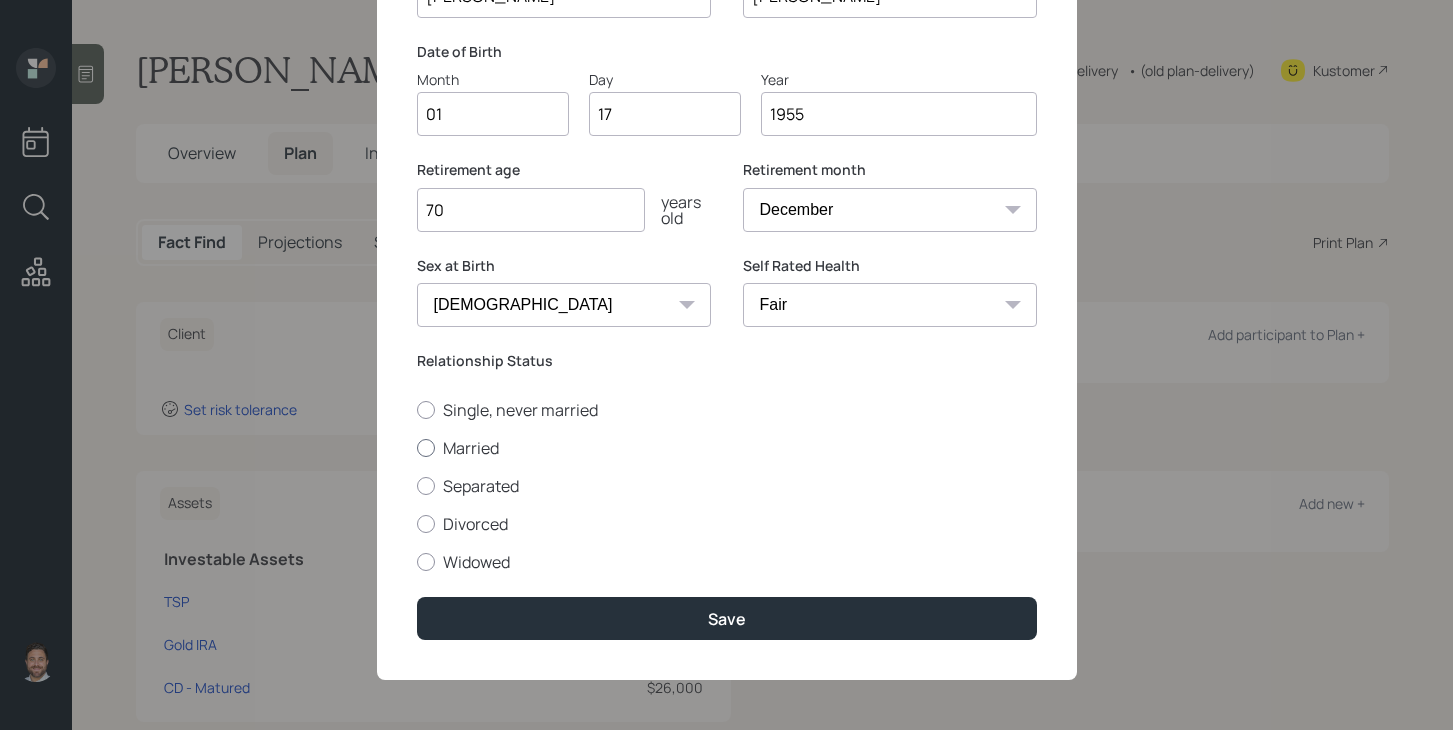 click on "Married" at bounding box center [727, 448] 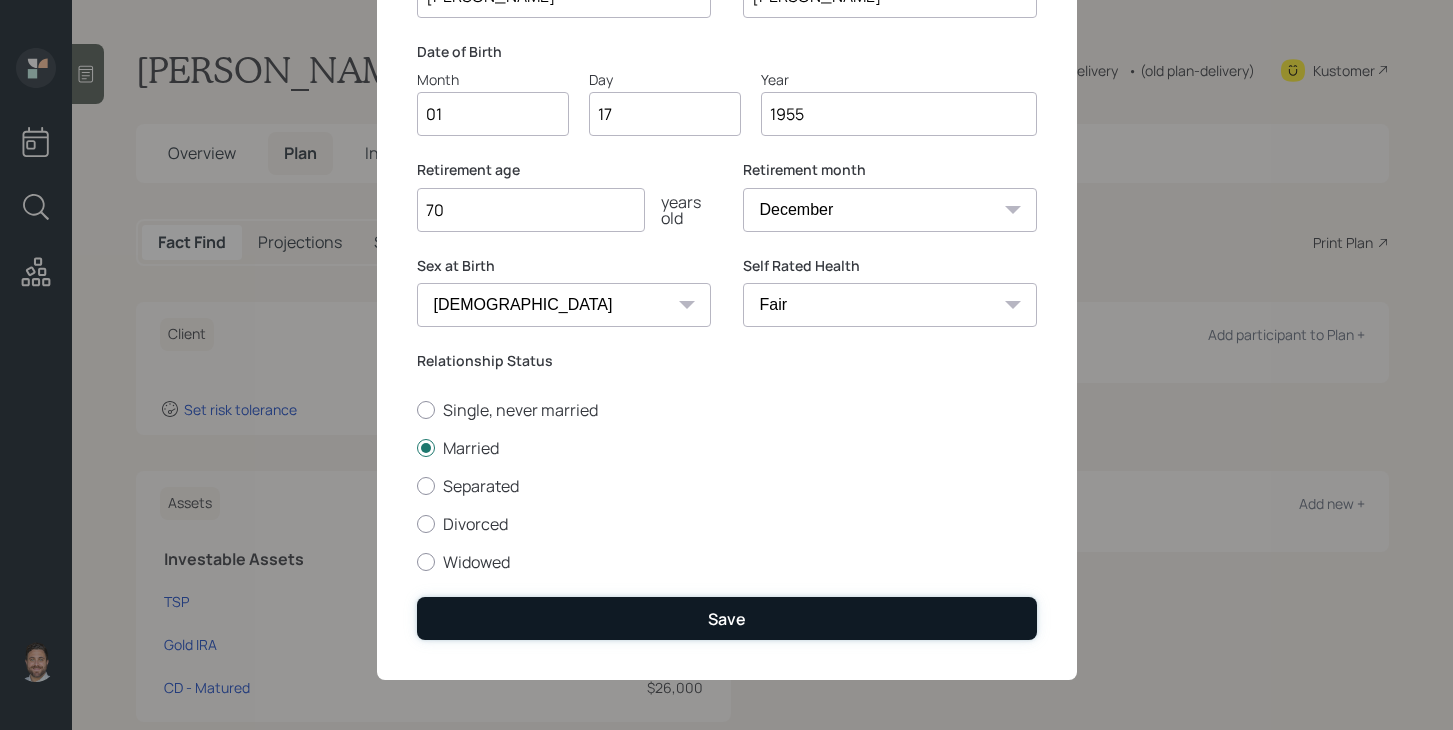 click on "Save" at bounding box center [727, 618] 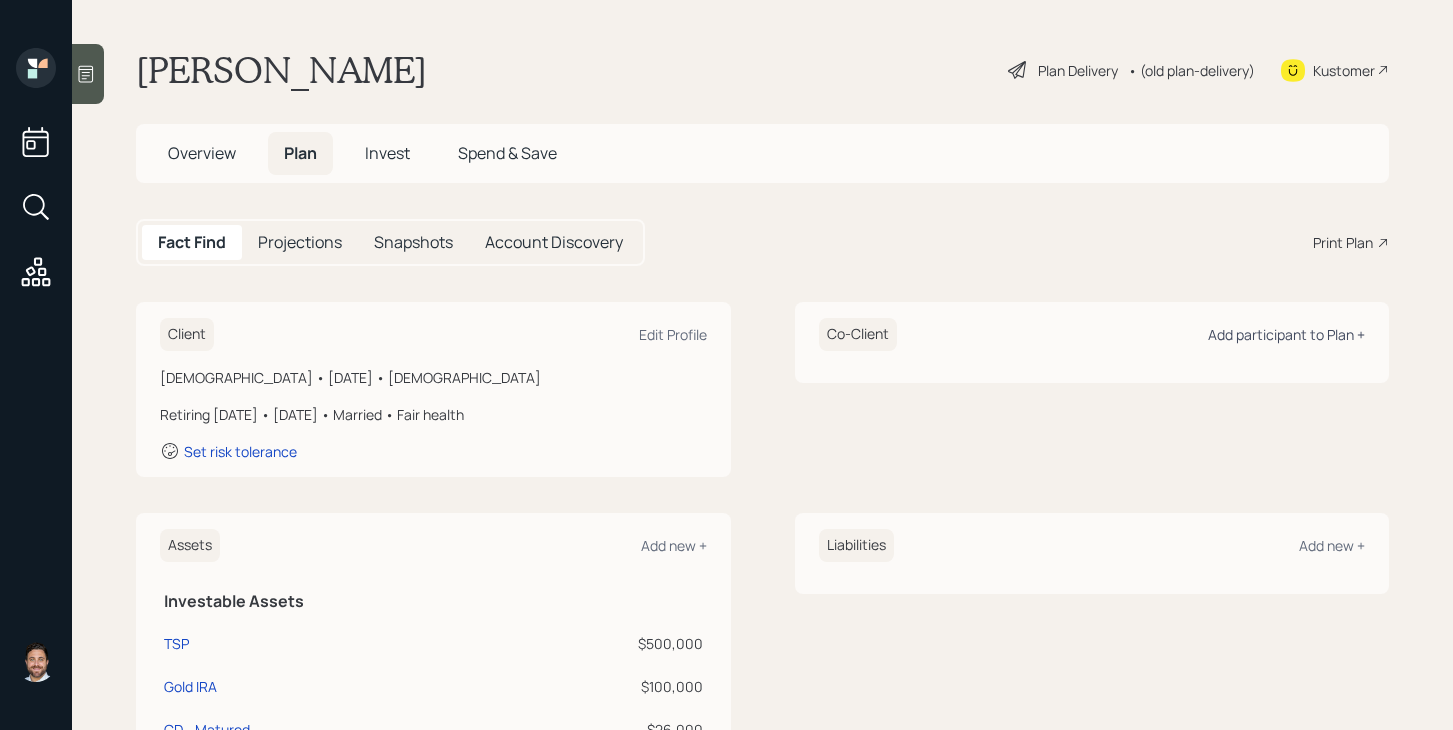 click on "Add participant to Plan +" at bounding box center (1286, 334) 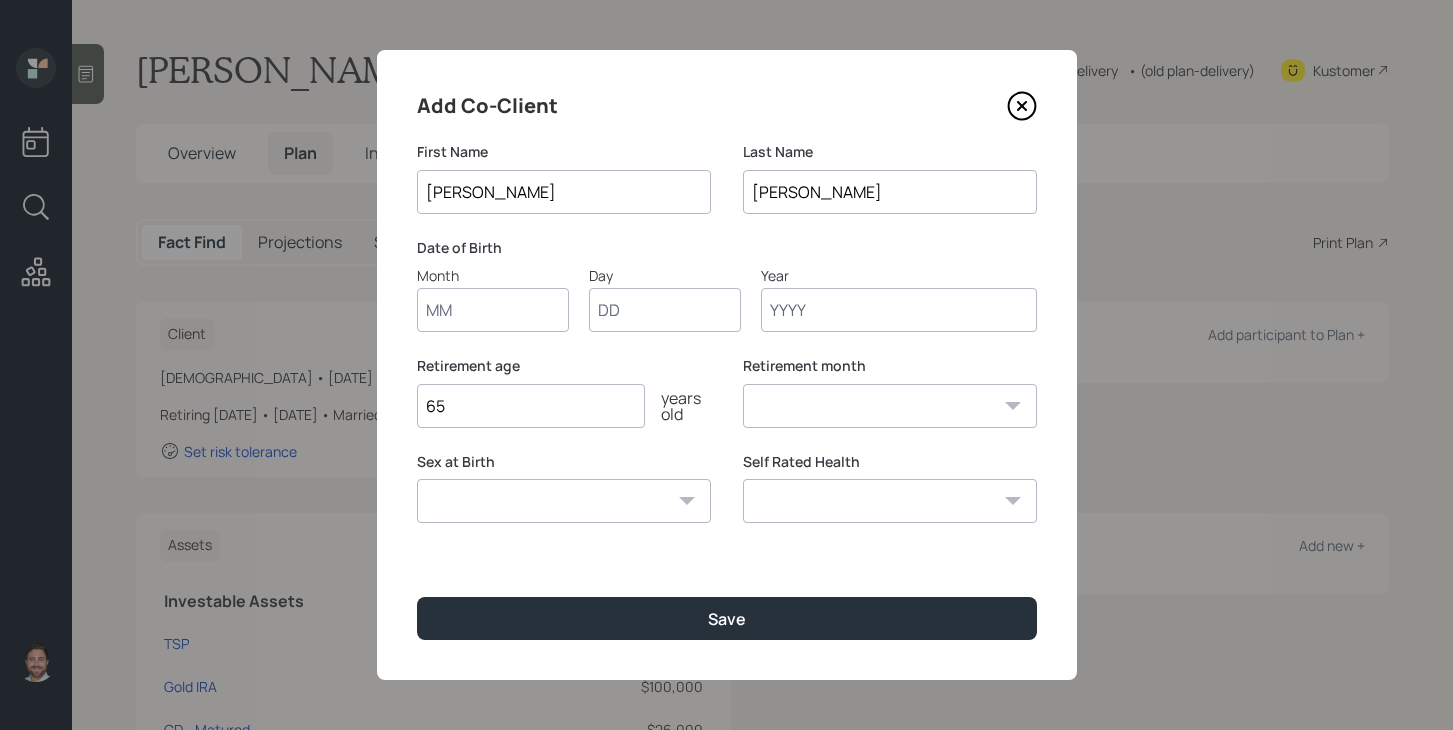 type on "Amanda" 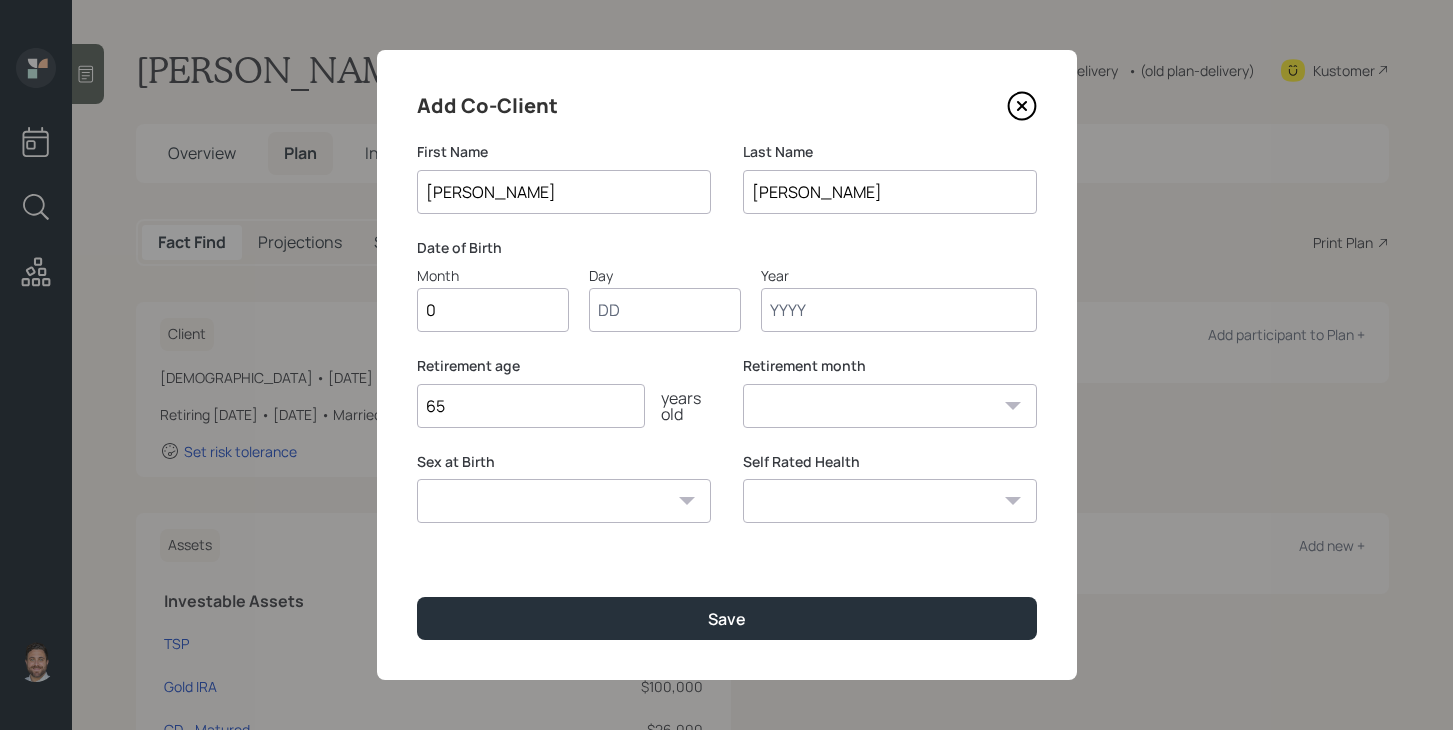 type on "03" 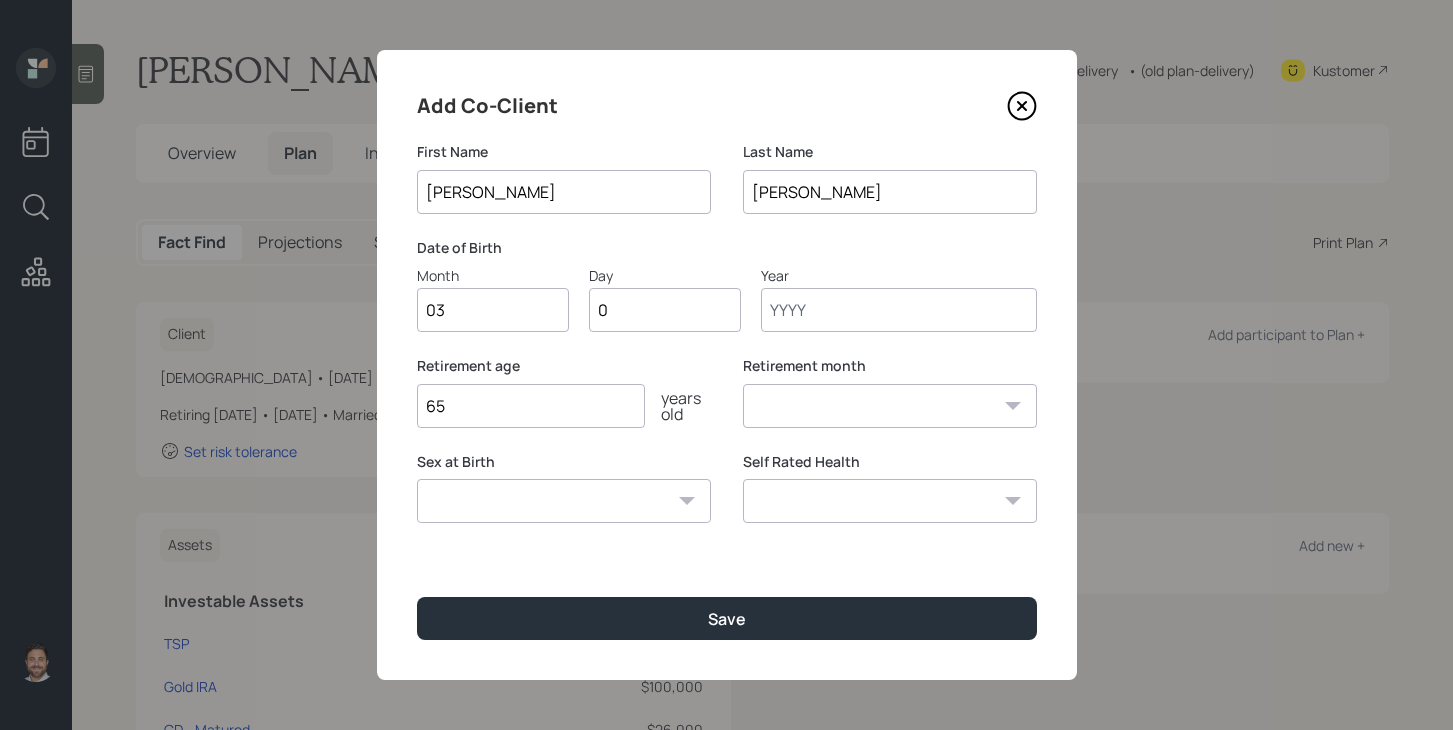 type on "08" 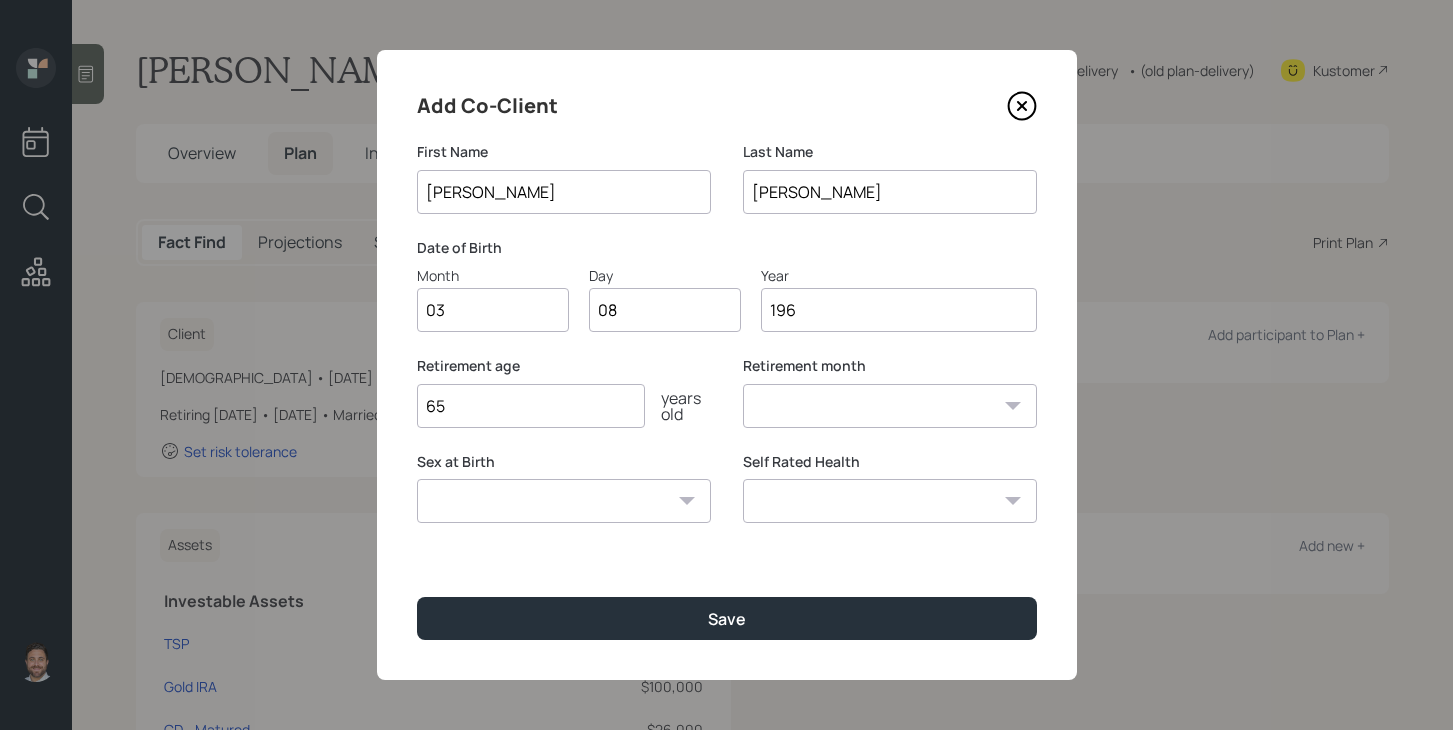 type on "1968" 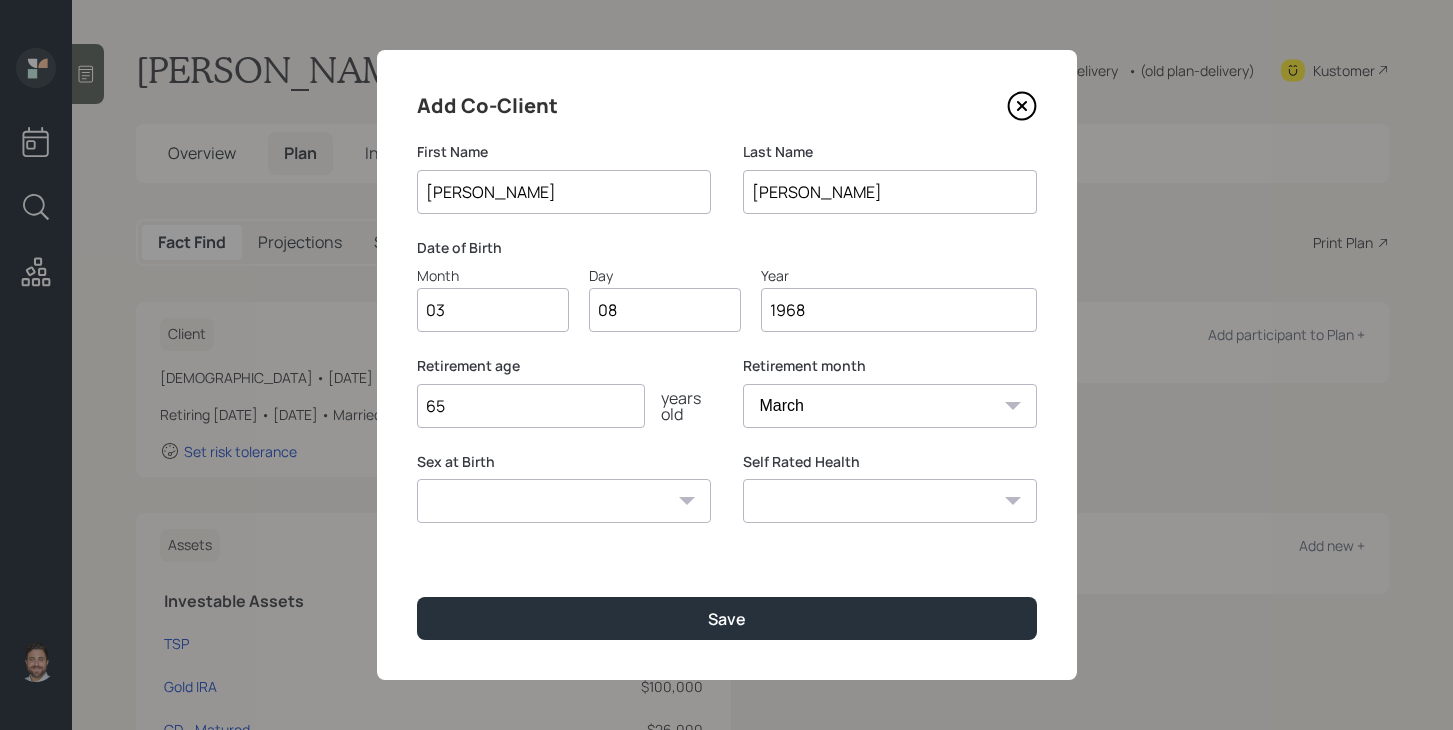 type on "1968" 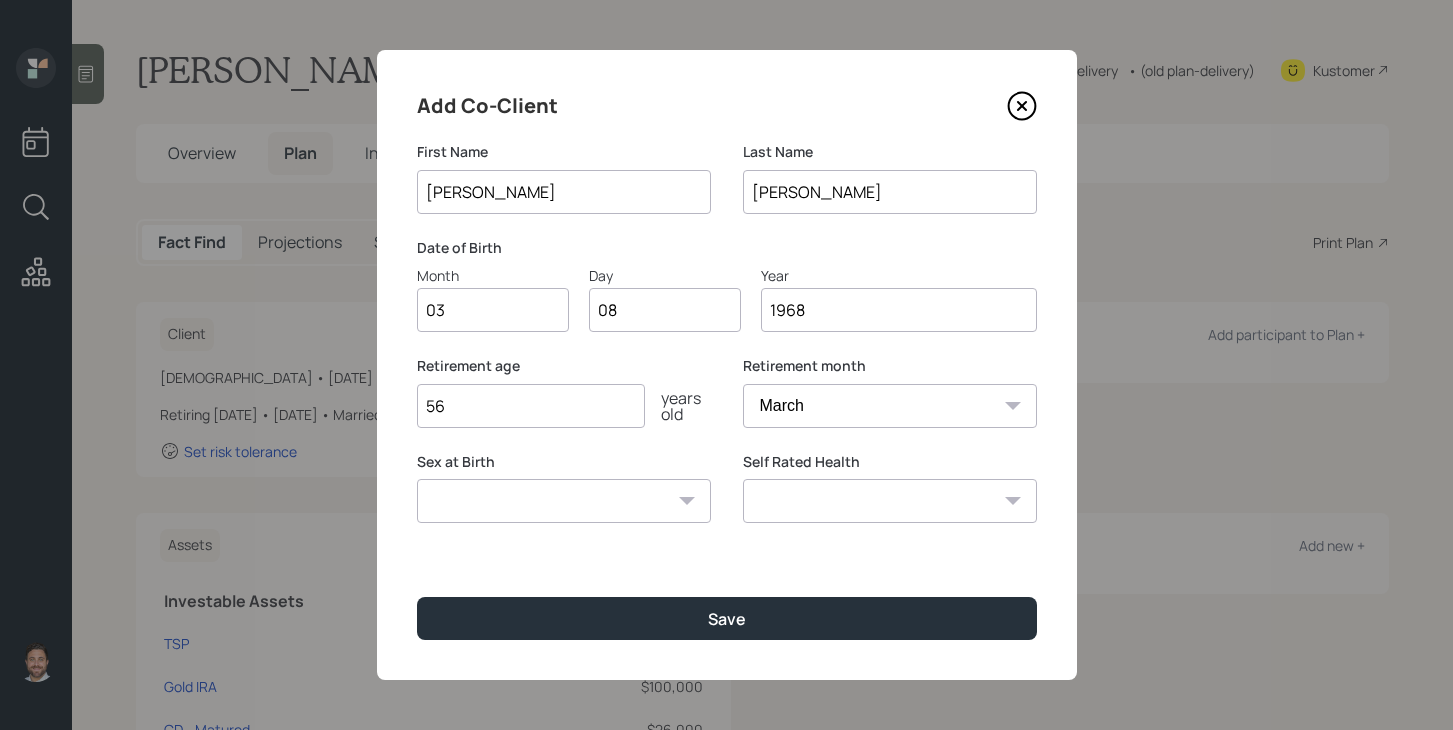 type on "56" 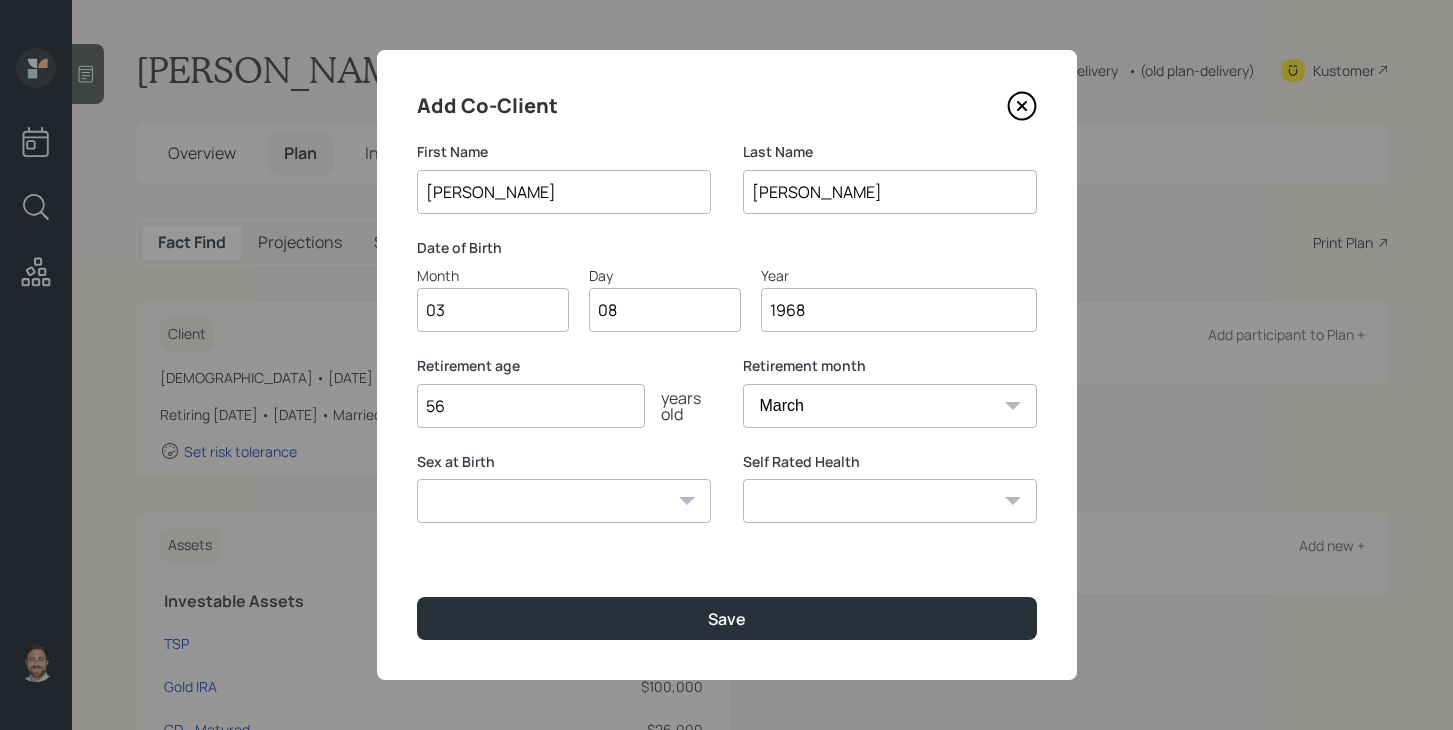 click on "Male Female Other / Prefer not to say" at bounding box center (564, 501) 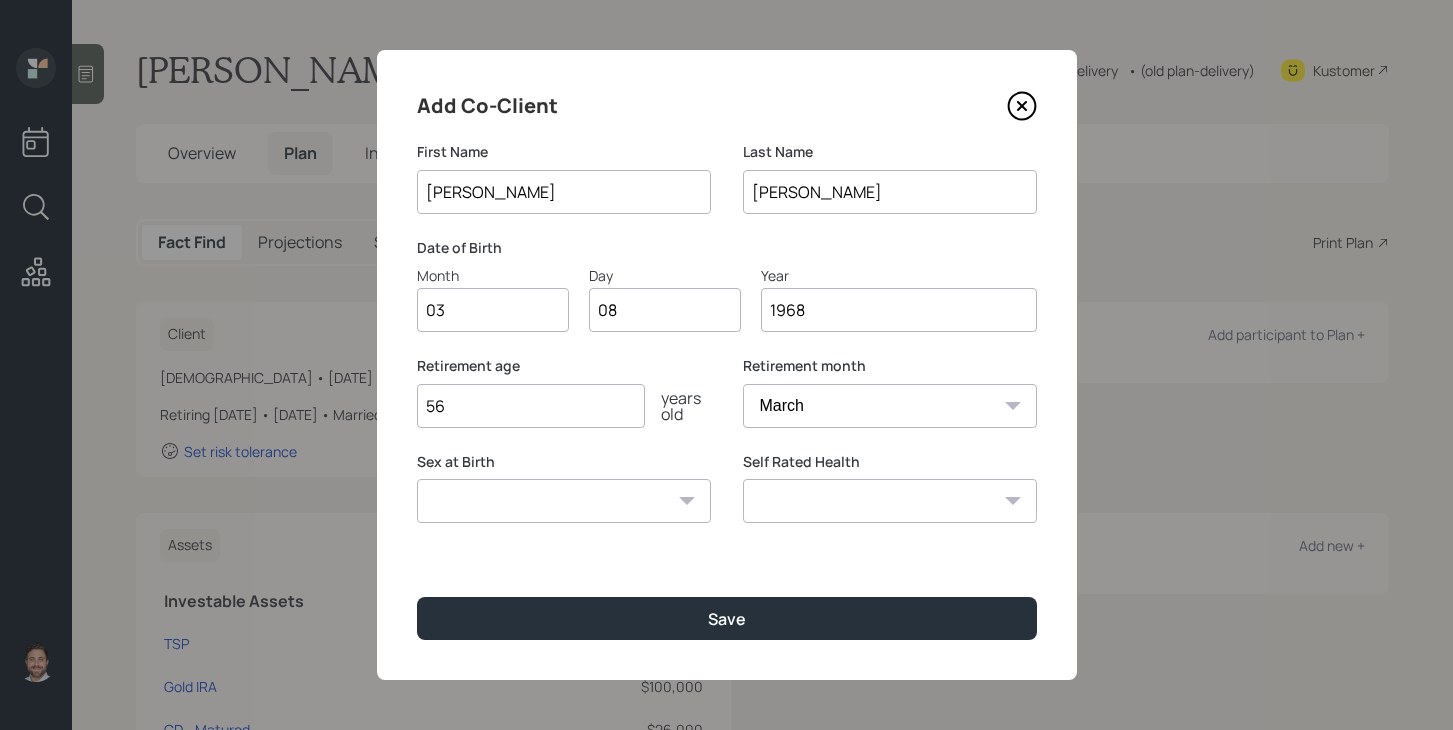 select on "female" 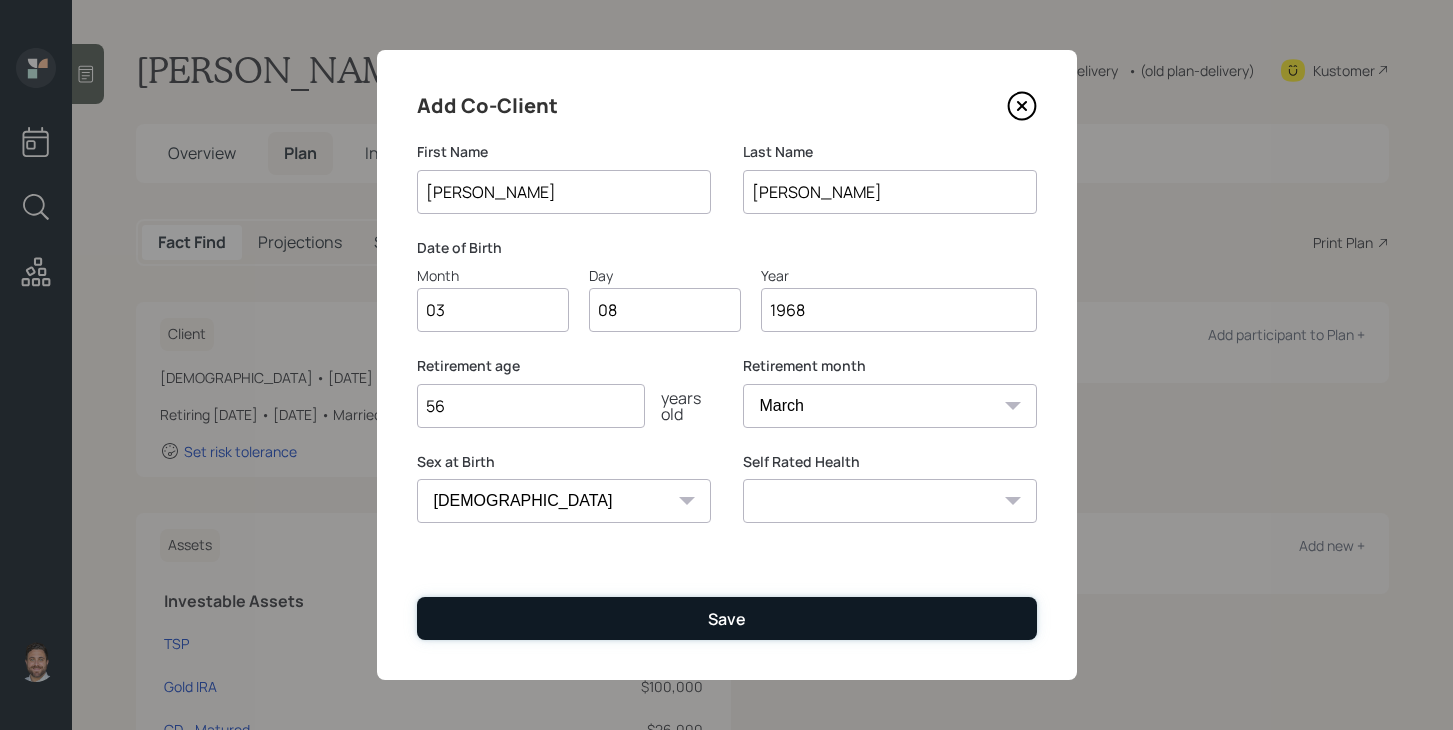 click on "Save" at bounding box center [727, 618] 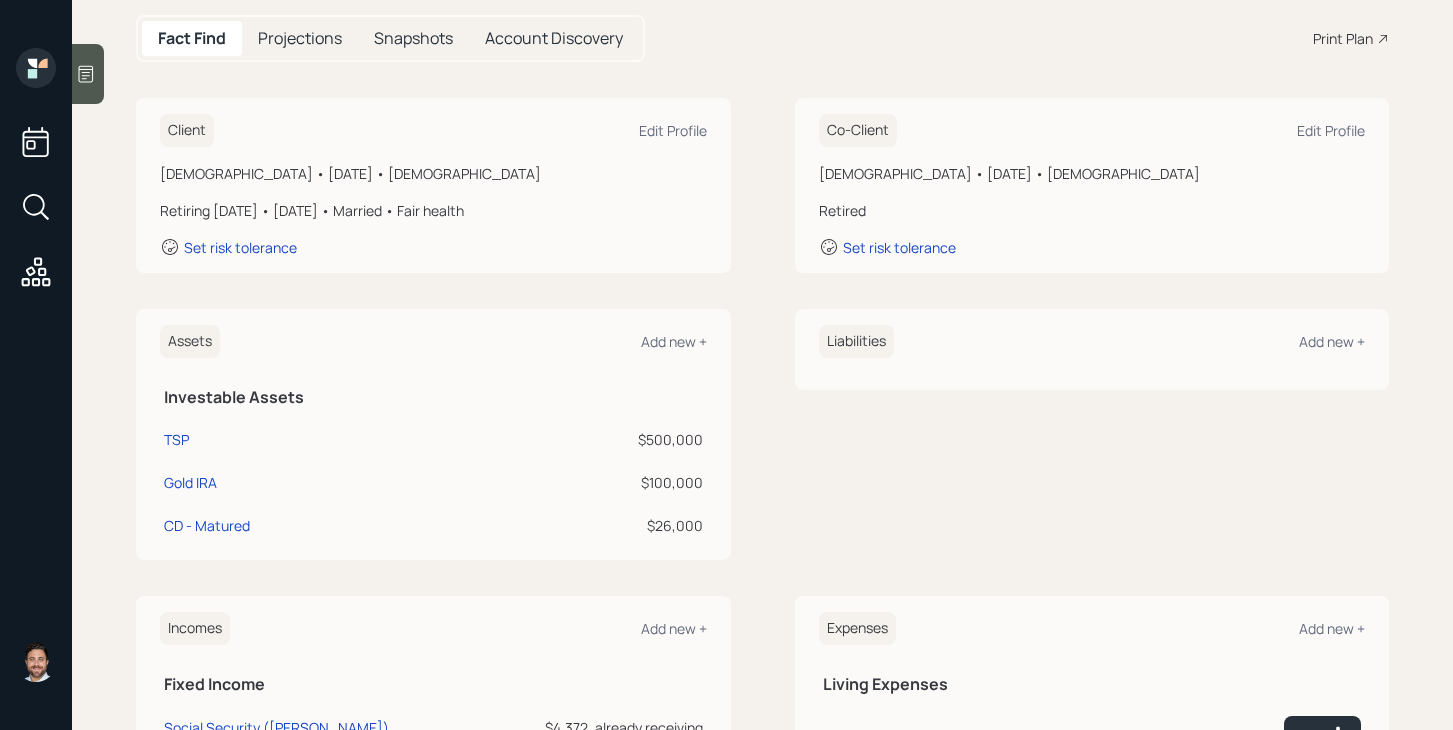scroll, scrollTop: 200, scrollLeft: 0, axis: vertical 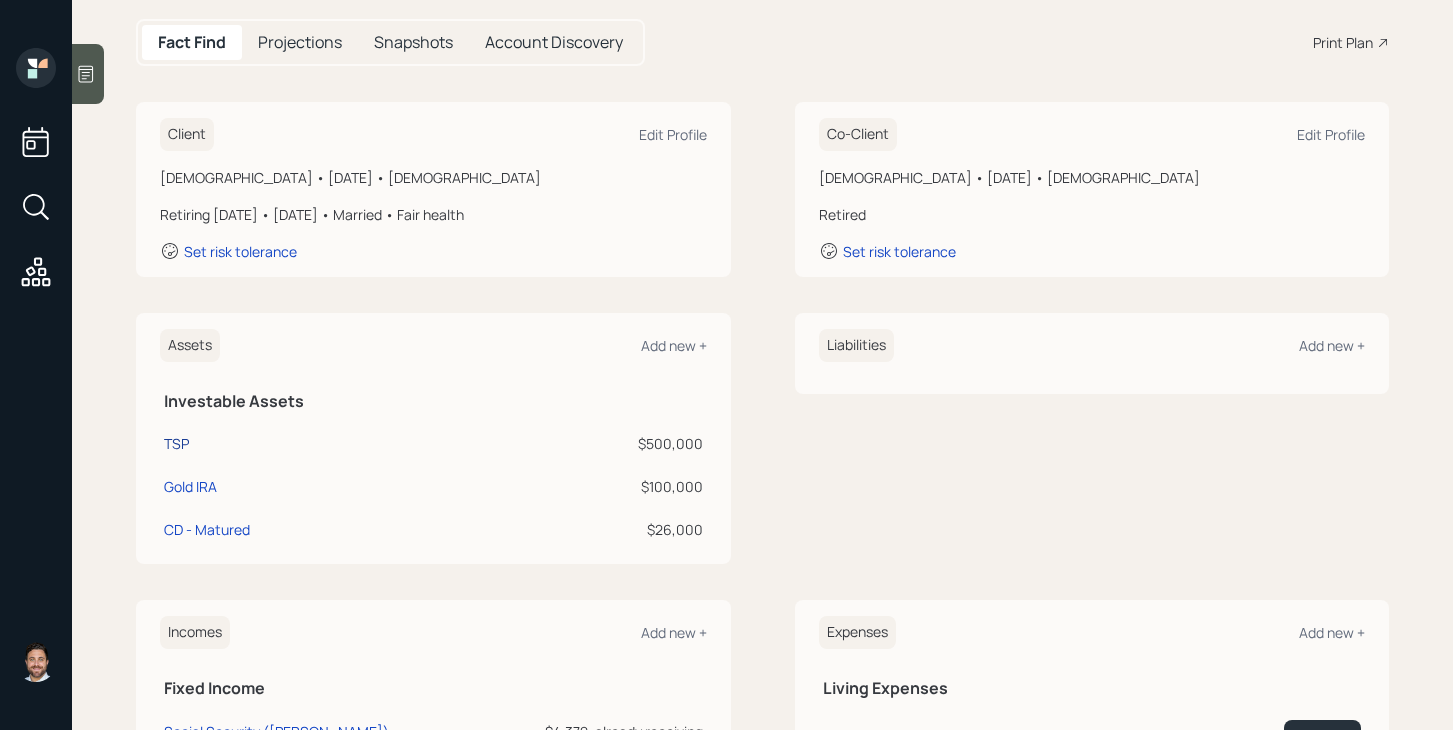 click on "TSP" at bounding box center (176, 443) 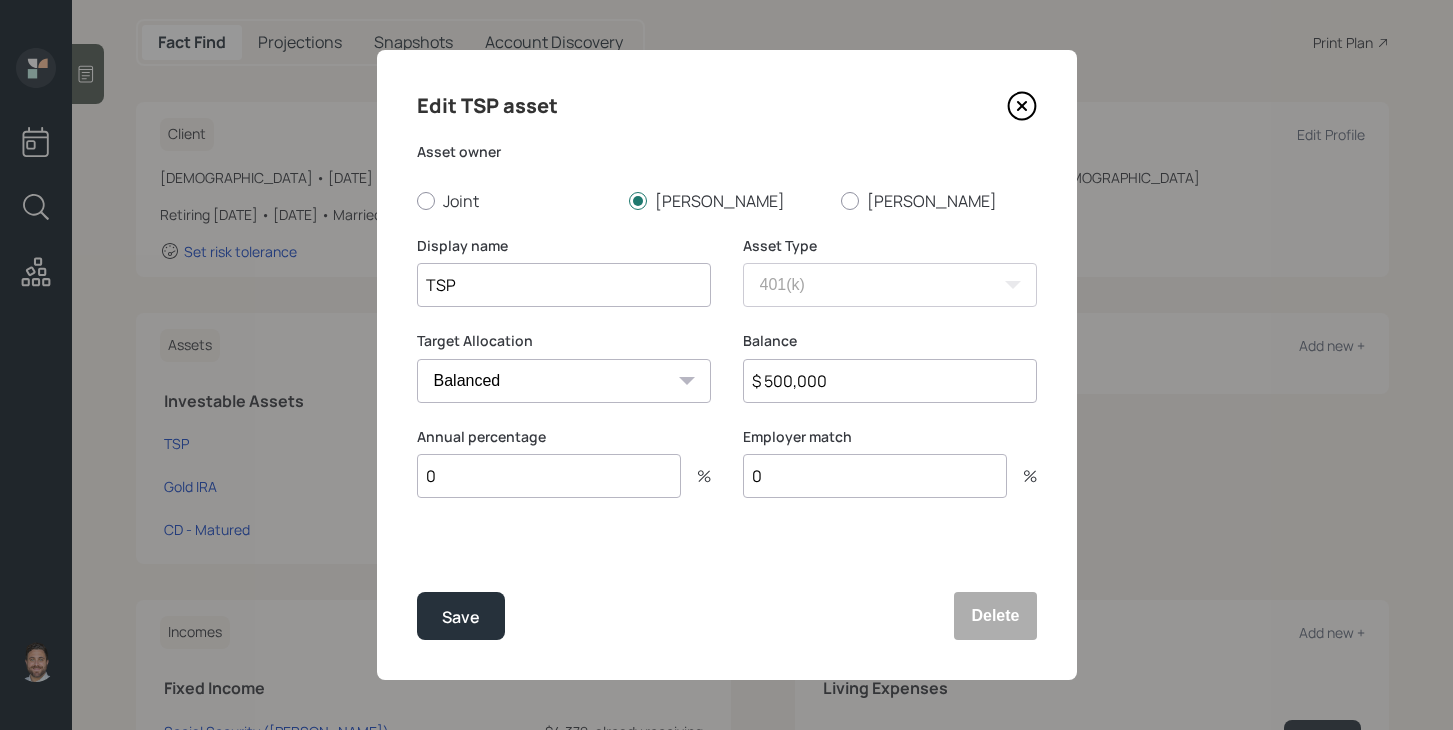 click on "$ 500,000" at bounding box center (890, 381) 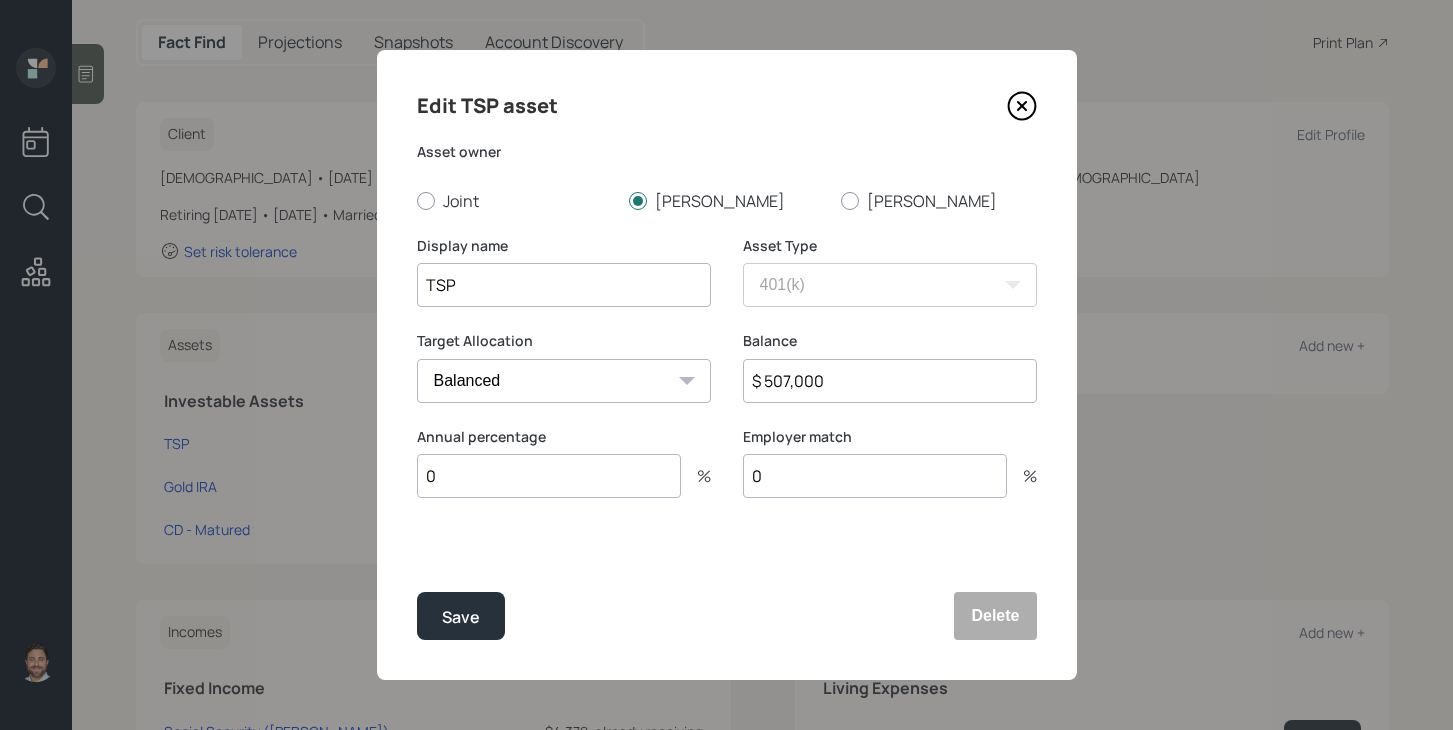 type on "$ 507,000" 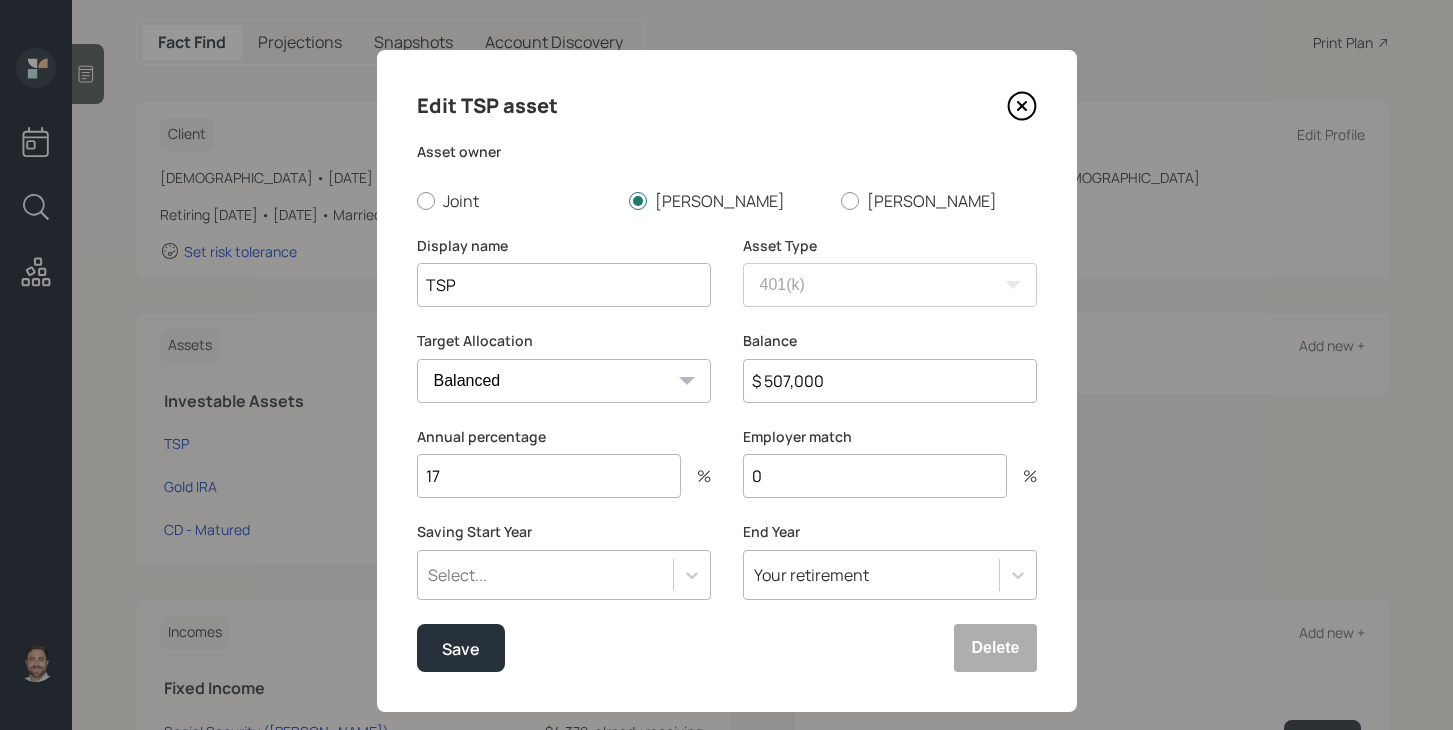 type on "17" 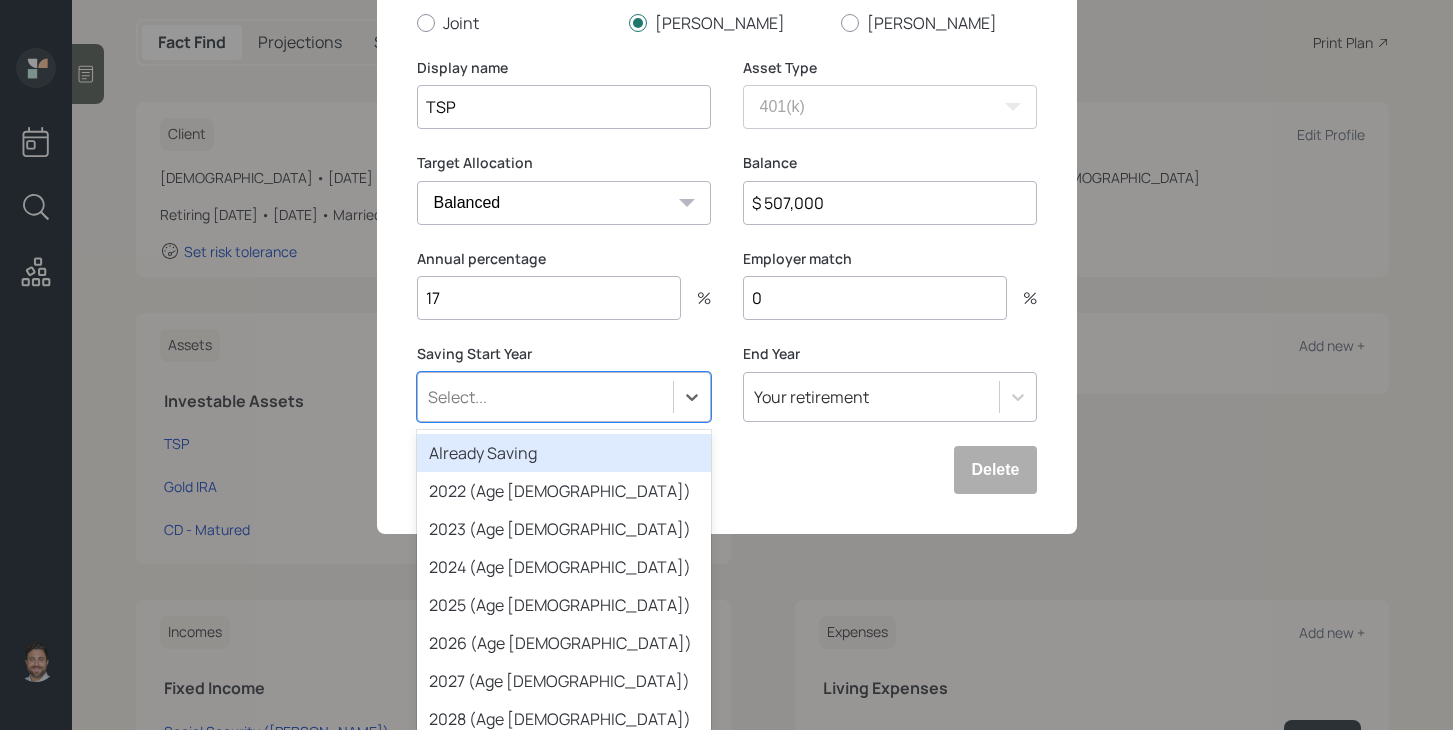 click on "Already Saving" at bounding box center (564, 453) 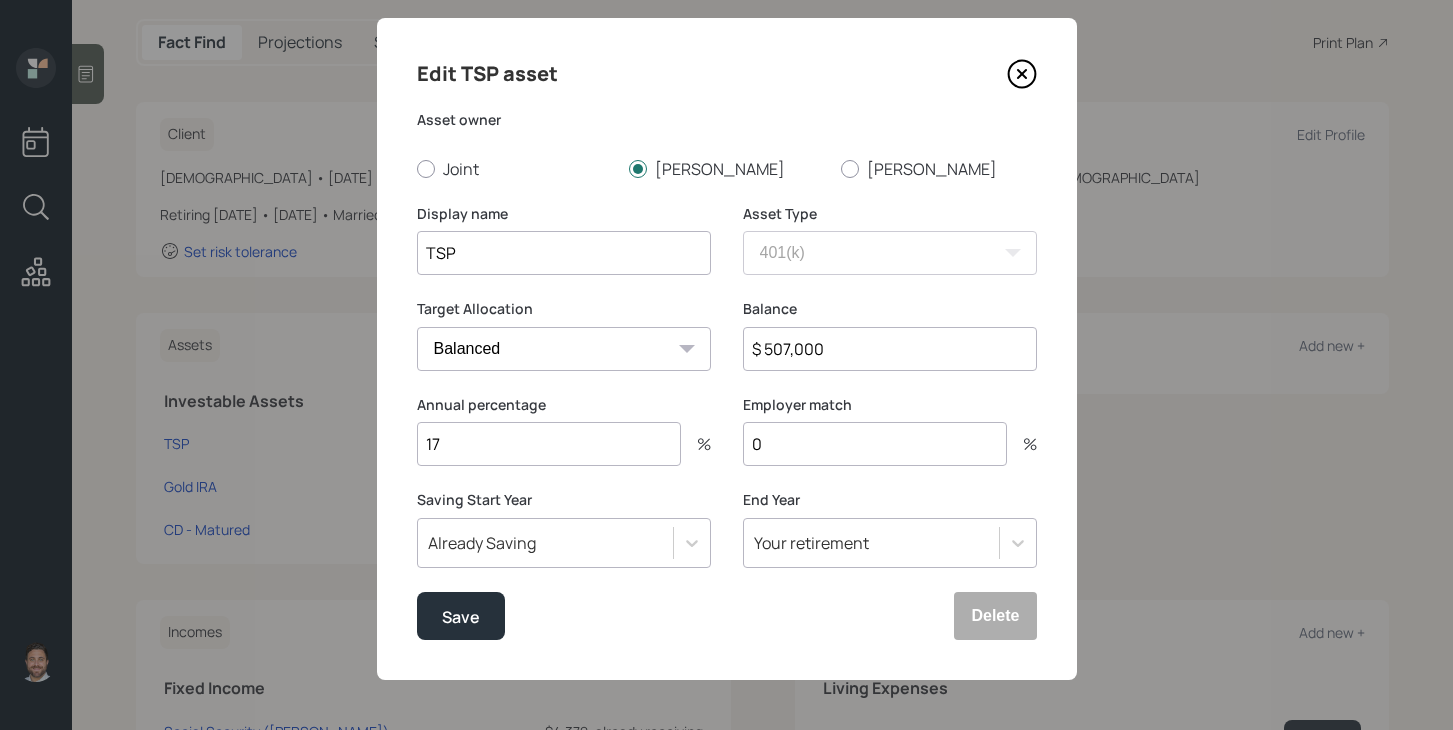 click on "0" at bounding box center (875, 444) 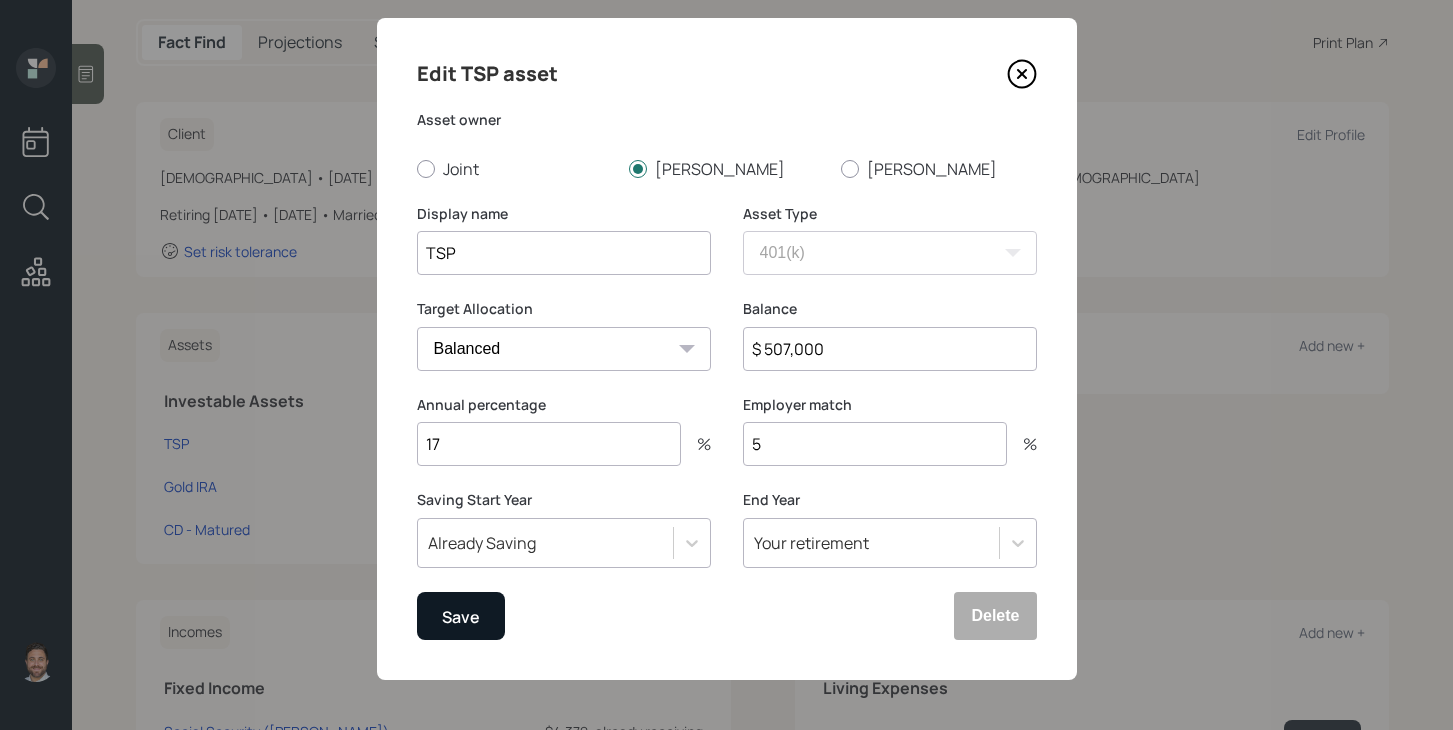 type on "5" 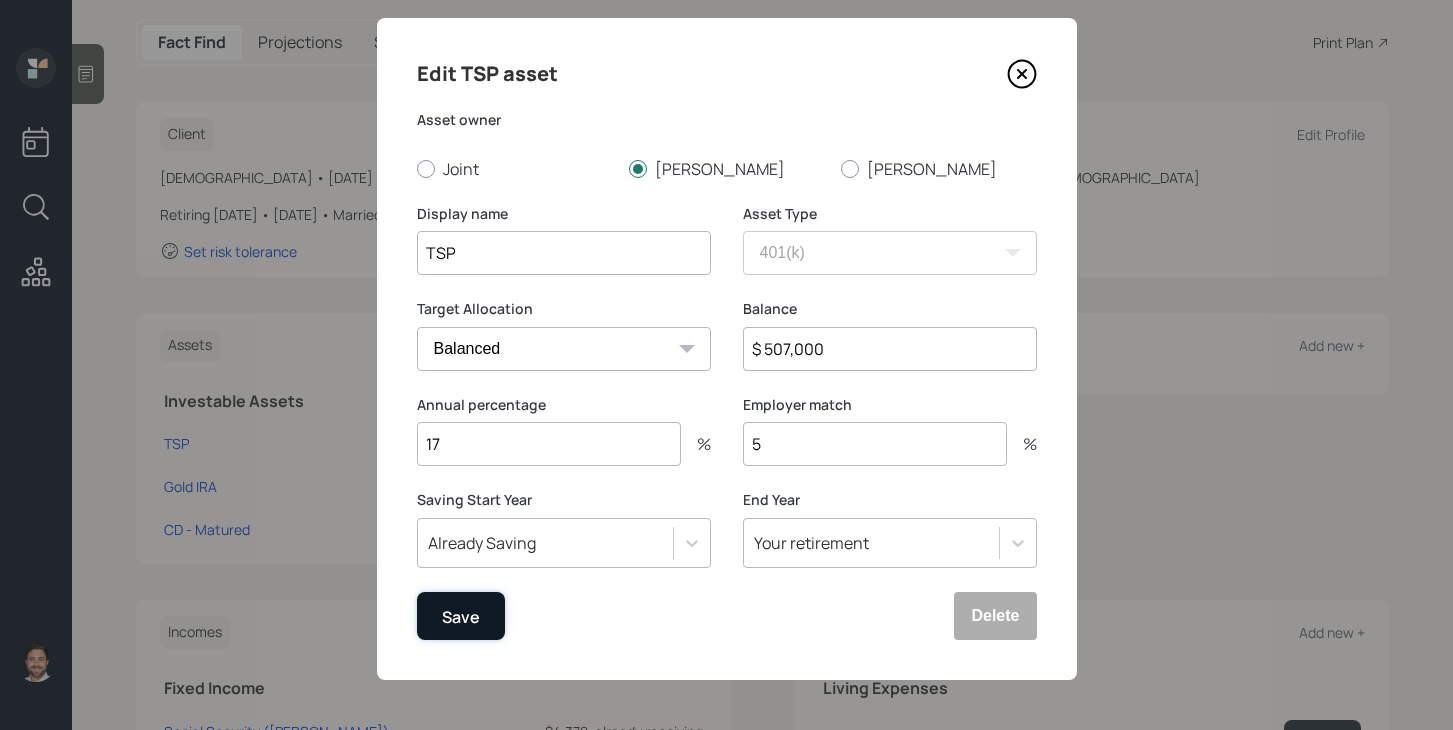 click on "Save" at bounding box center [461, 616] 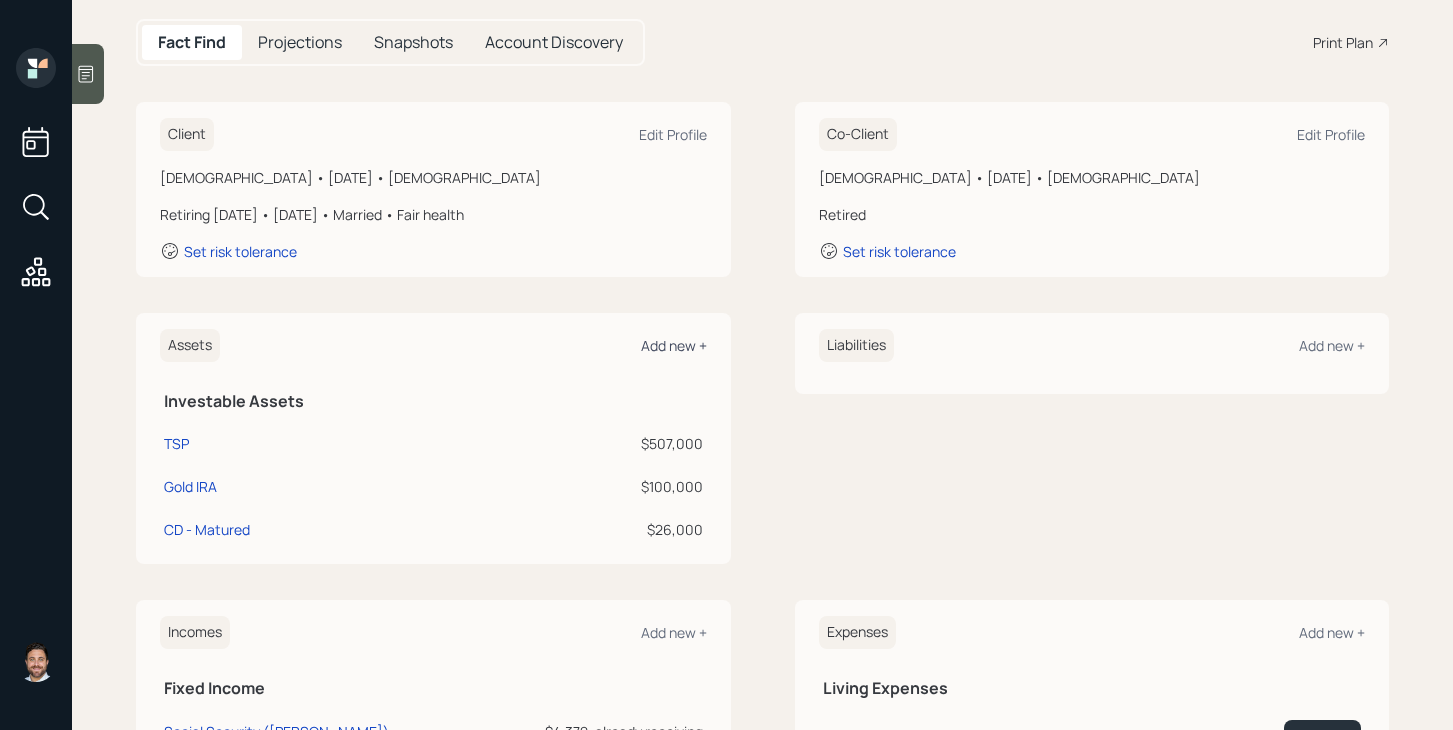 click on "Add new +" at bounding box center [674, 345] 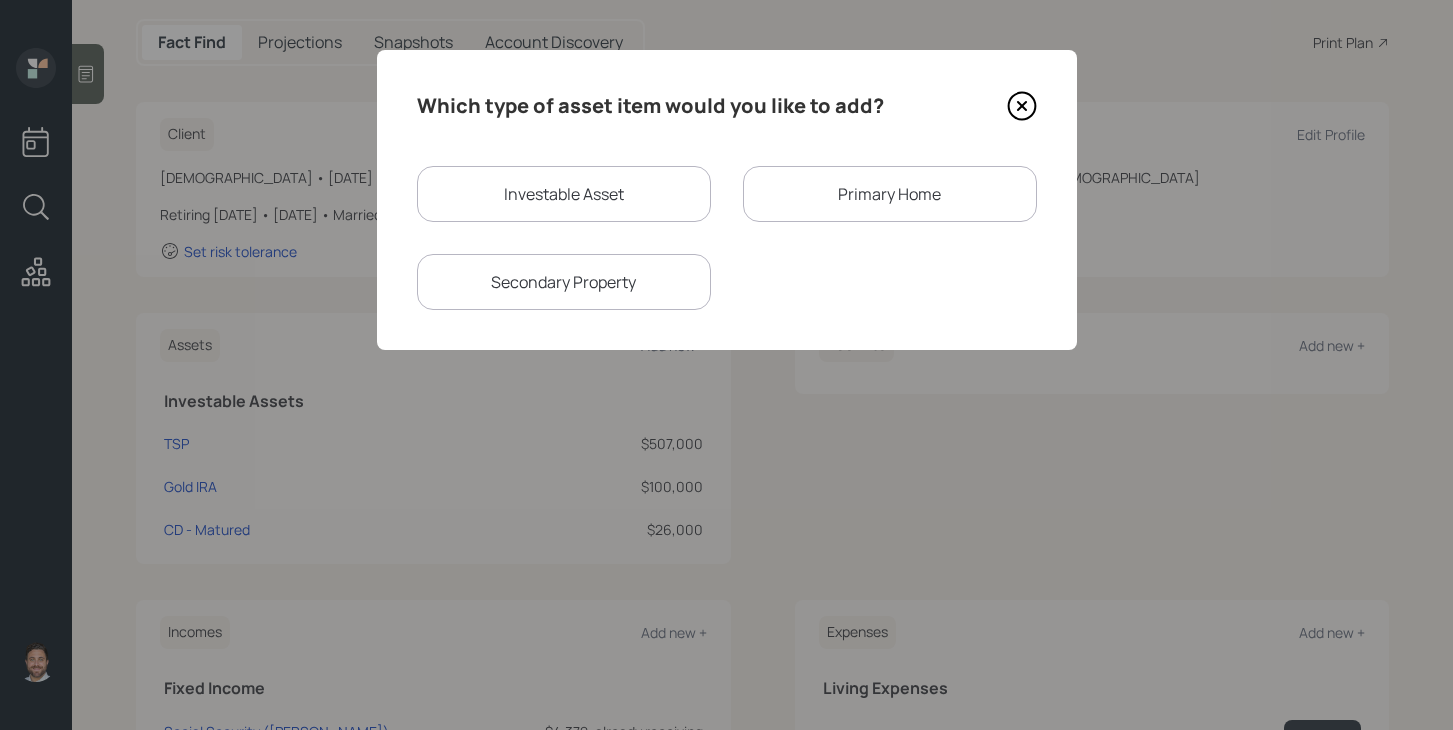 click on "Primary Home" at bounding box center [890, 194] 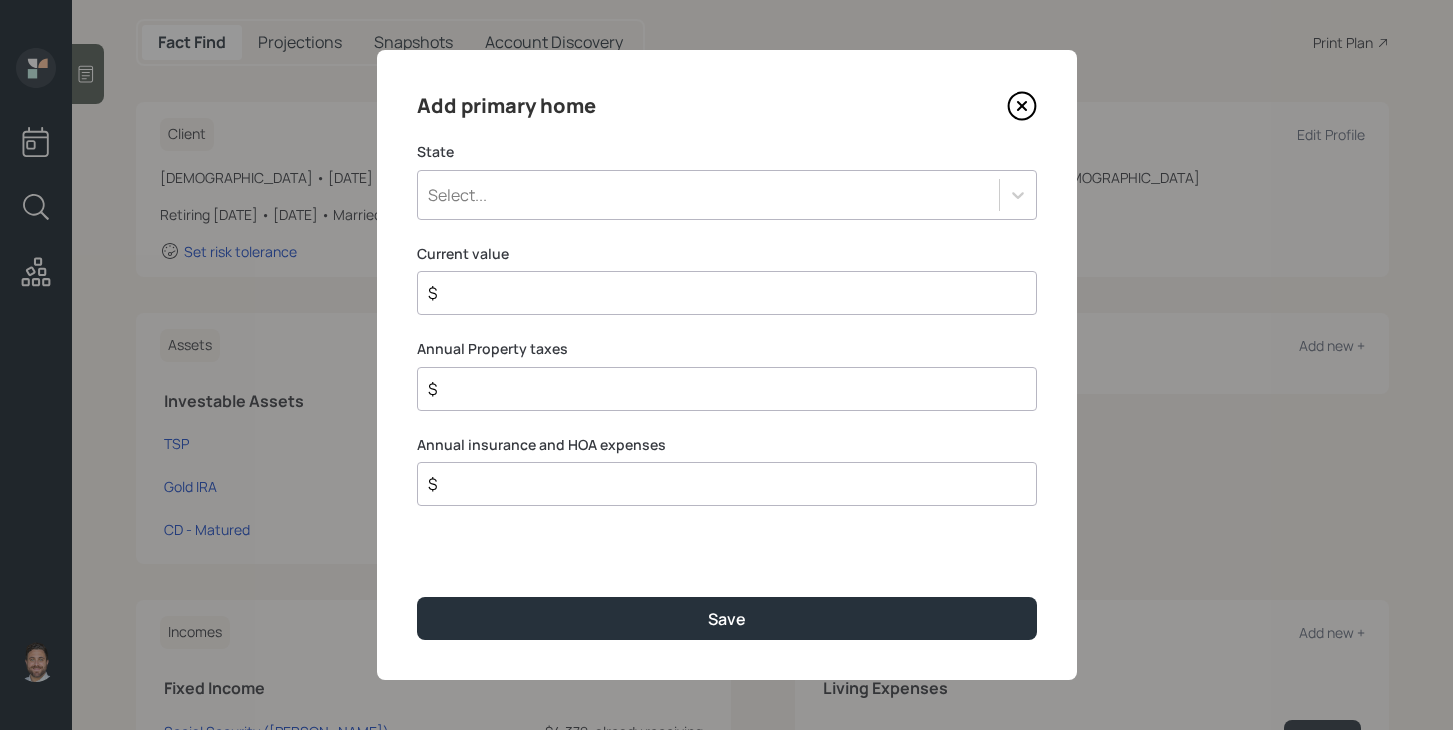 click on "Select..." at bounding box center [727, 195] 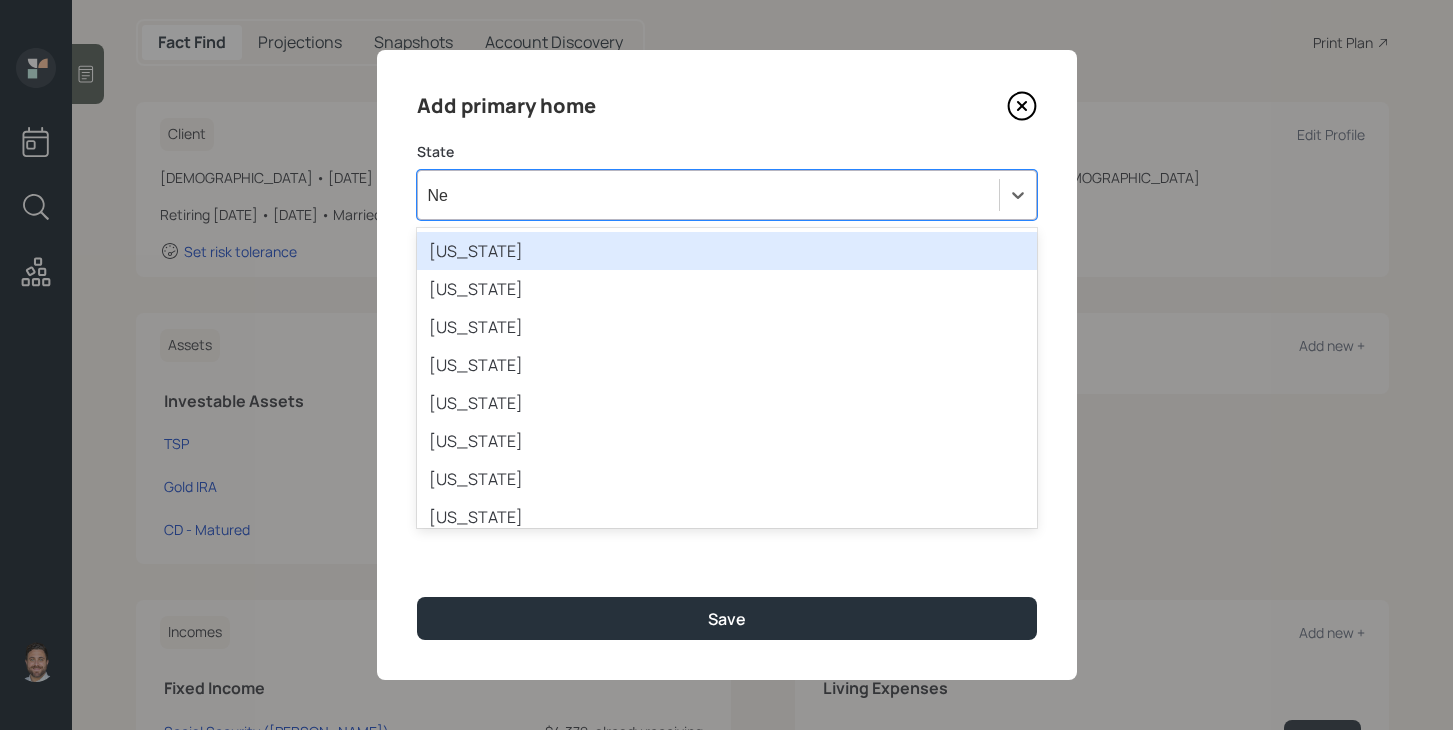 type on "New" 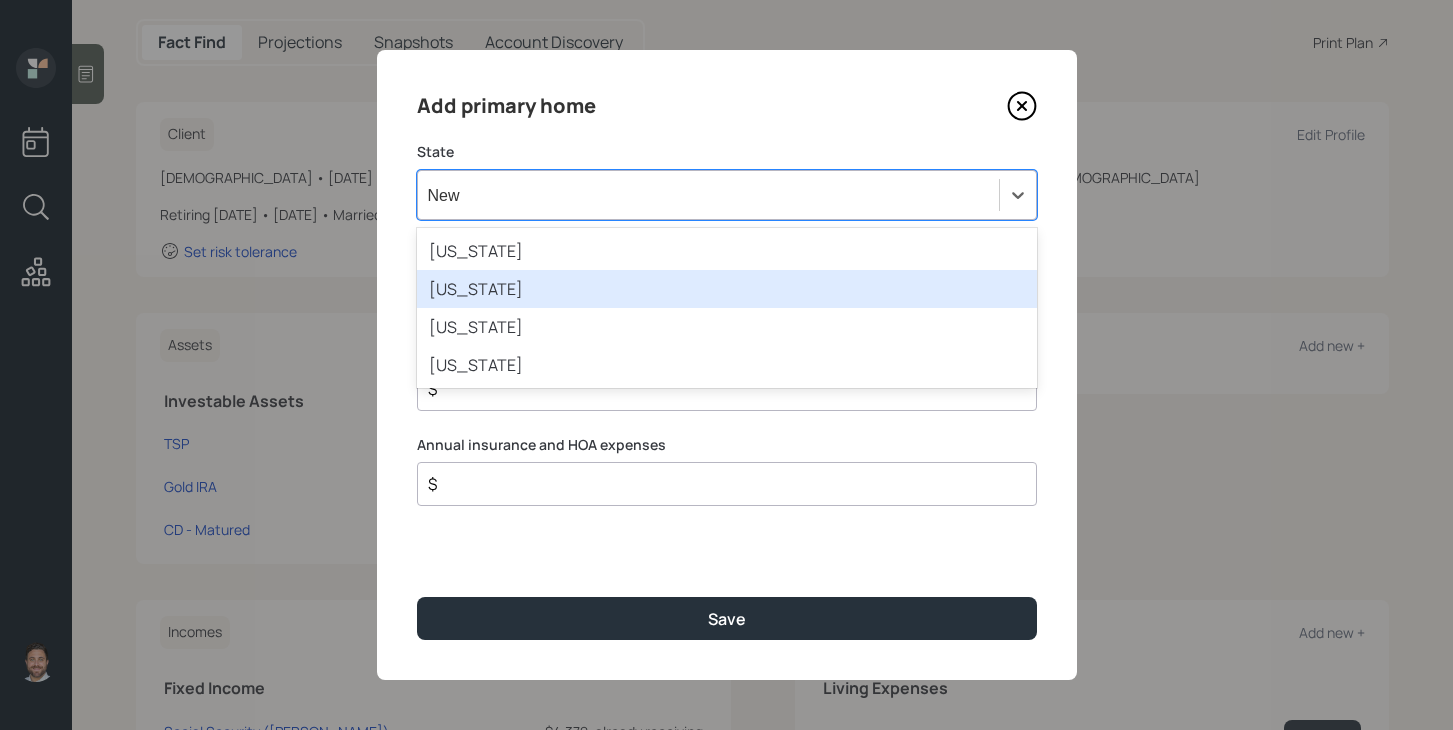 click on "New Jersey" at bounding box center [727, 289] 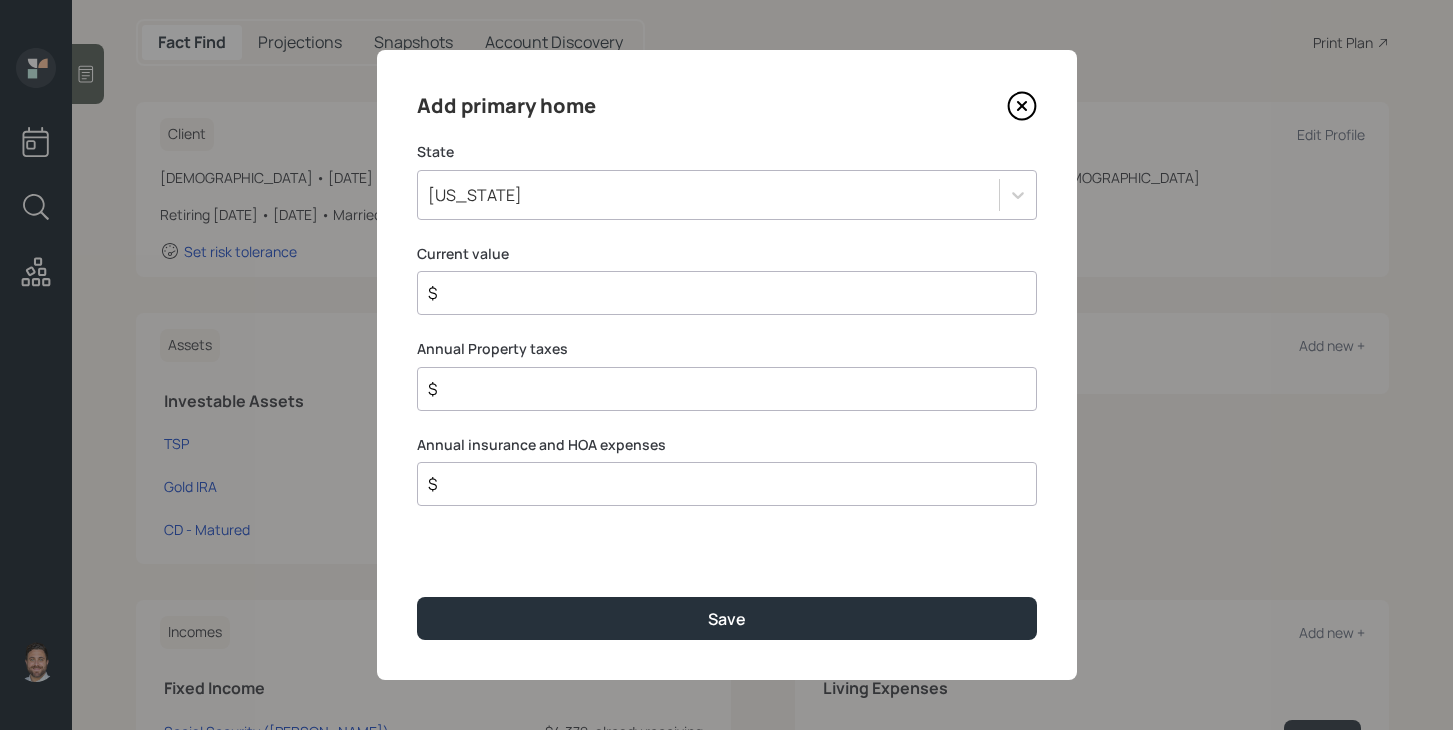 click on "Add primary home State New Jersey Current value $ Annual Property taxes $ Annual insurance and HOA expenses $ Save" at bounding box center [727, 365] 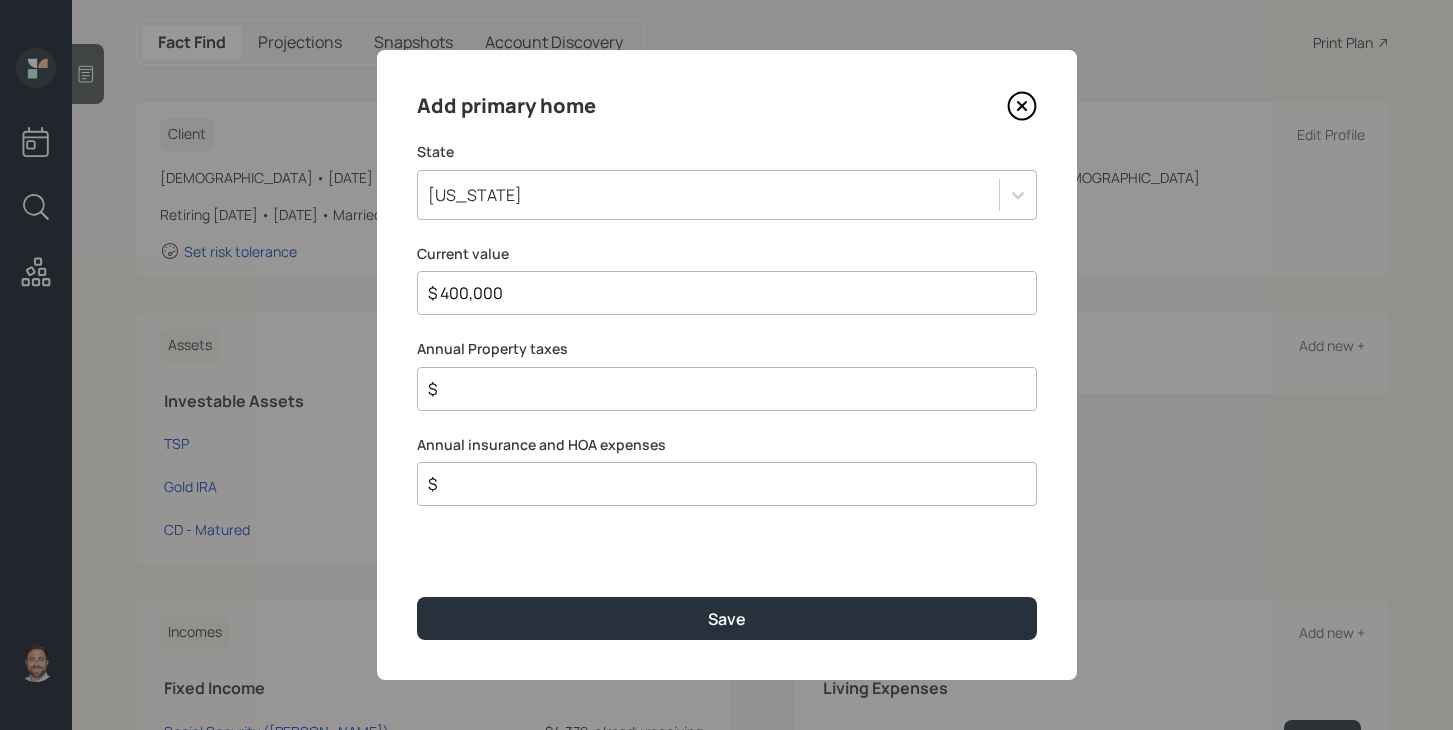 type on "$ 400,000" 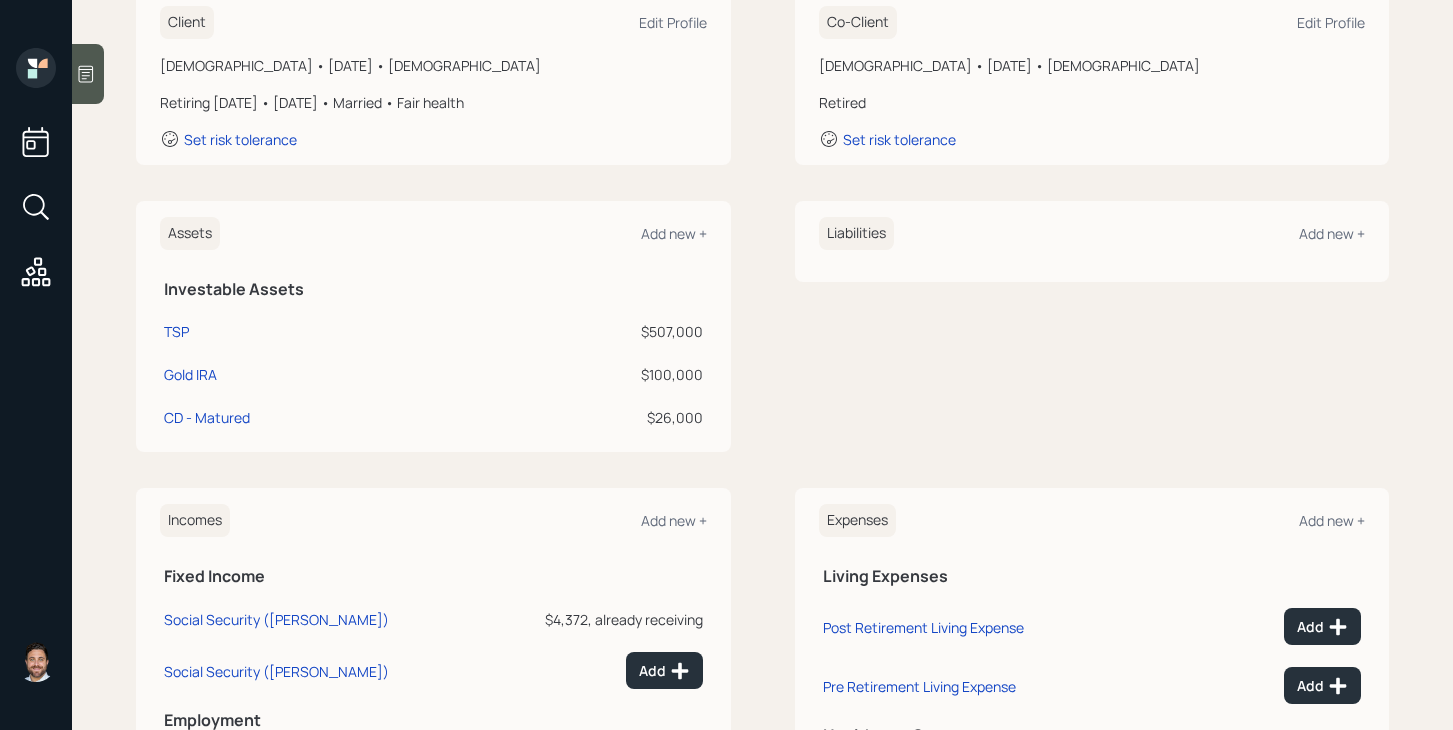 scroll, scrollTop: 255, scrollLeft: 0, axis: vertical 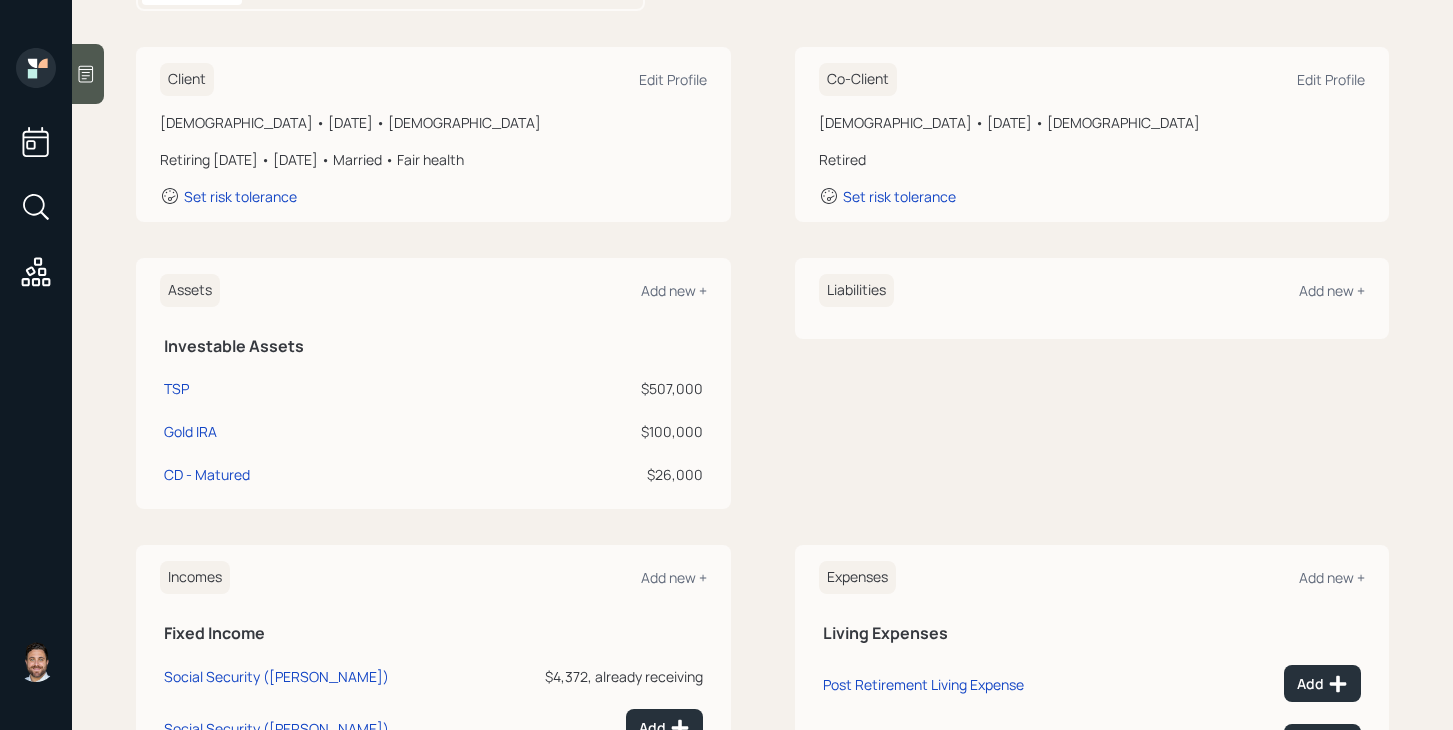 click on "Assets Add new +" at bounding box center (433, 290) 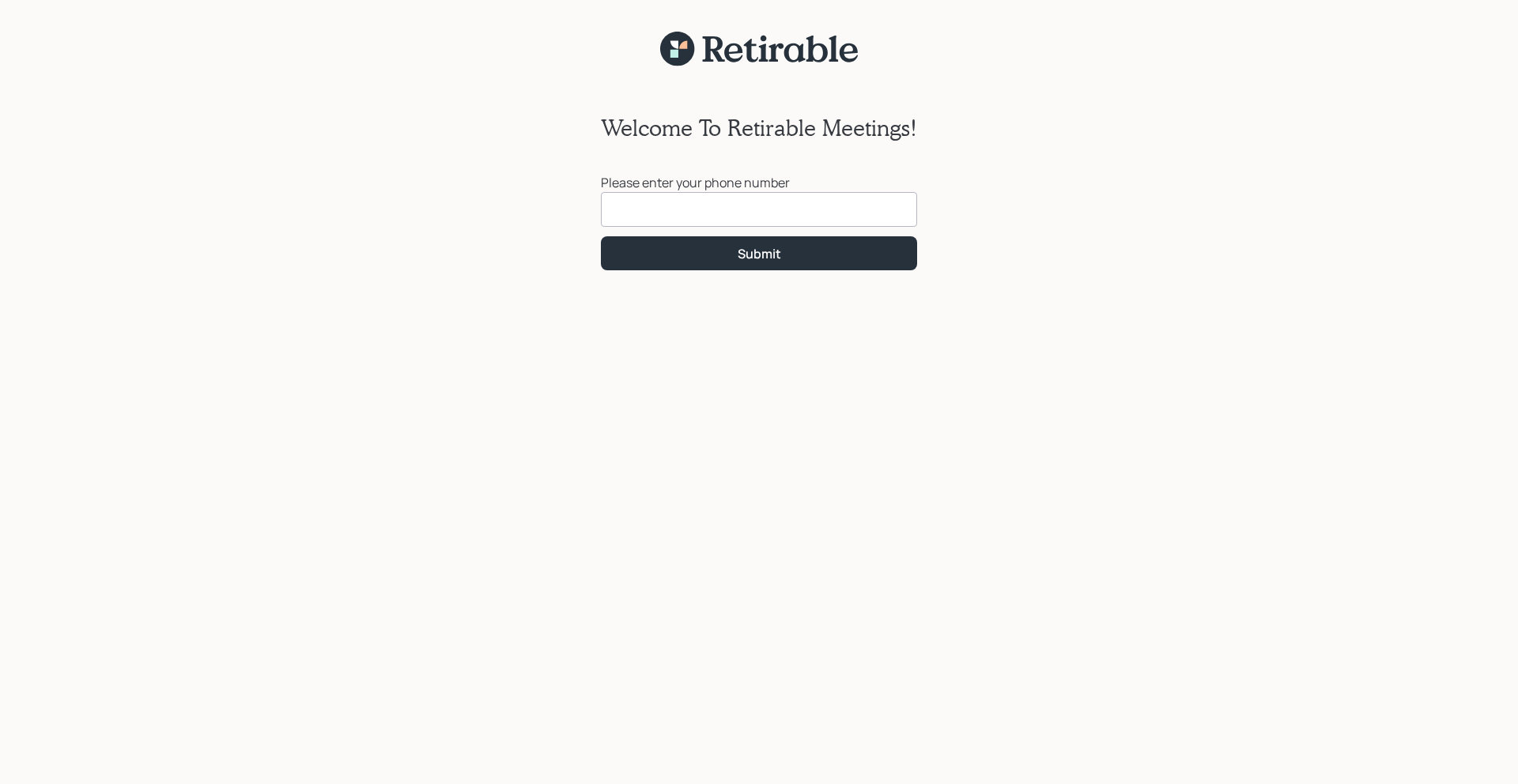 scroll, scrollTop: 0, scrollLeft: 0, axis: both 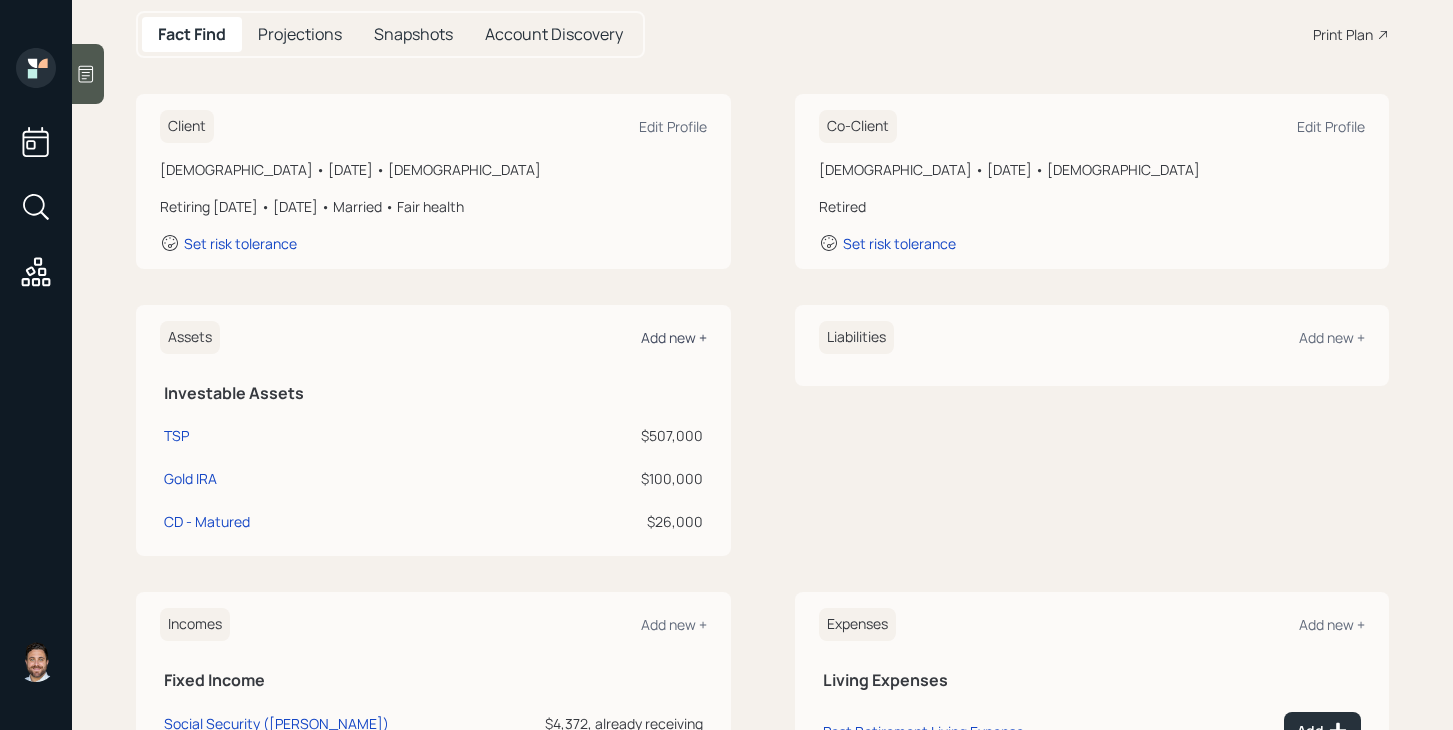 click on "Add new +" at bounding box center [674, 337] 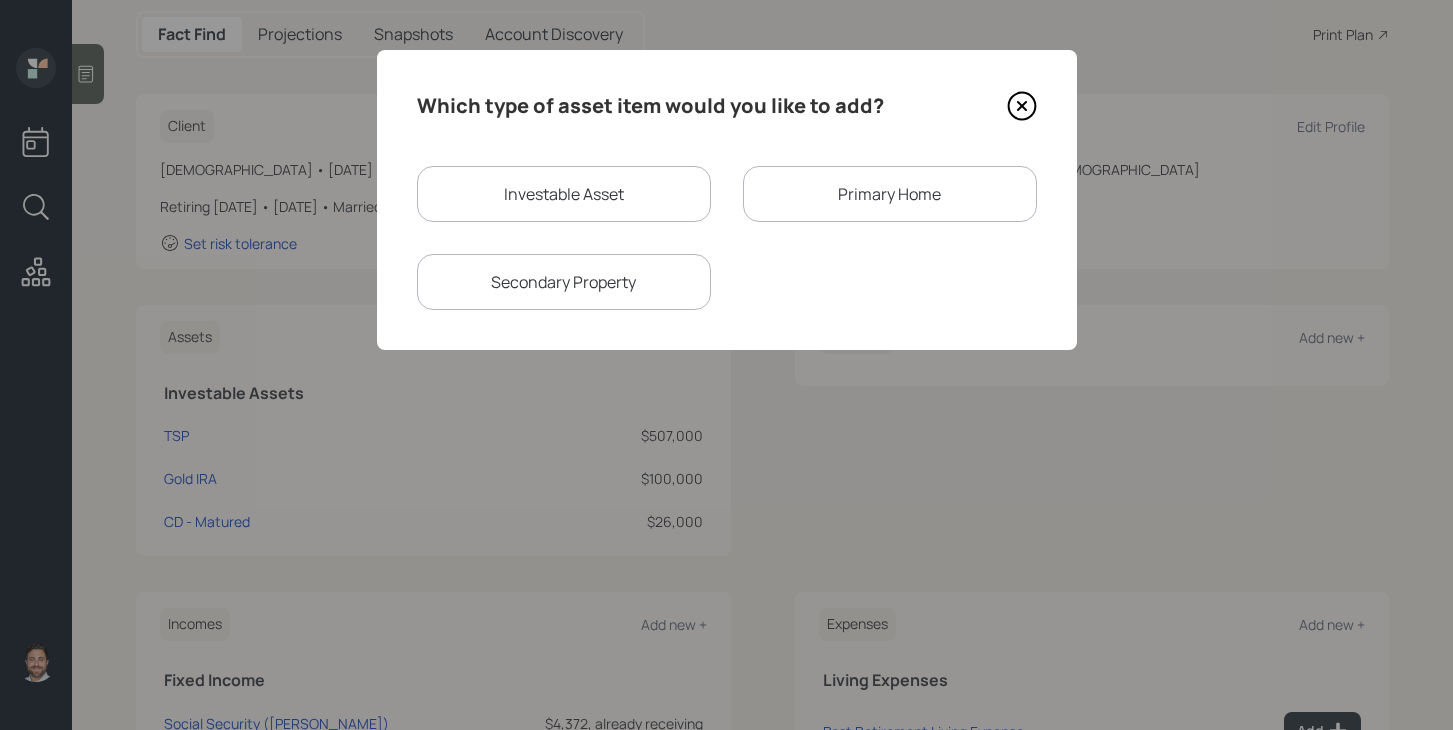 click on "Primary Home" at bounding box center (890, 194) 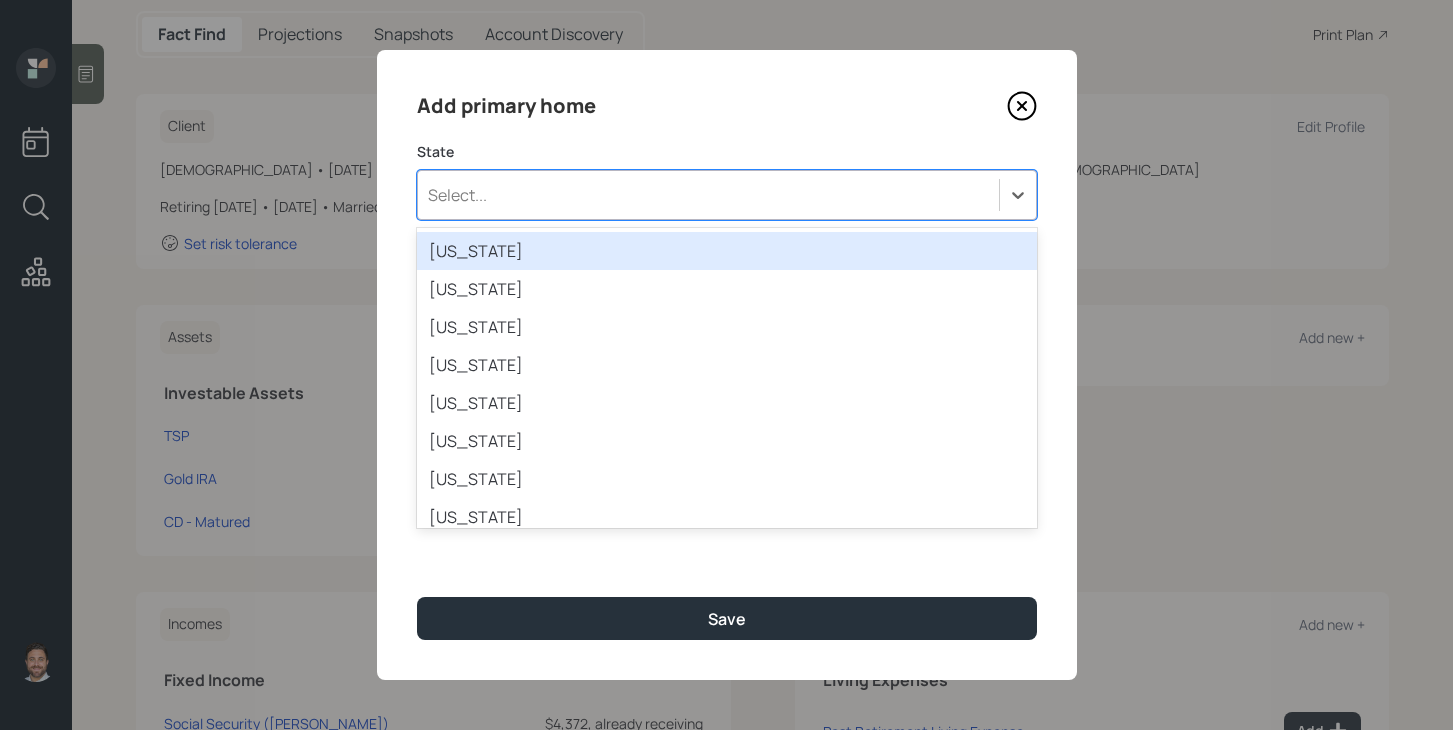 click on "Select..." at bounding box center [708, 195] 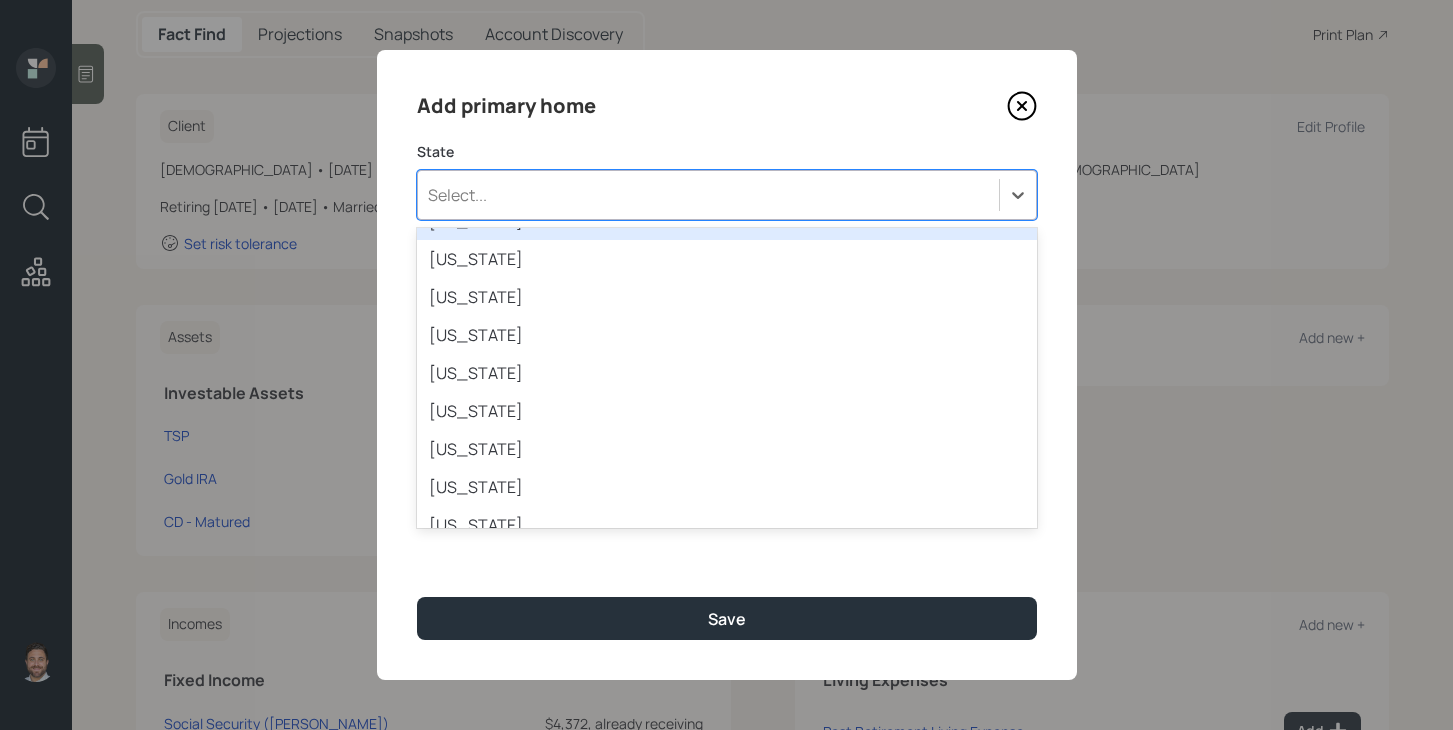 scroll, scrollTop: 928, scrollLeft: 0, axis: vertical 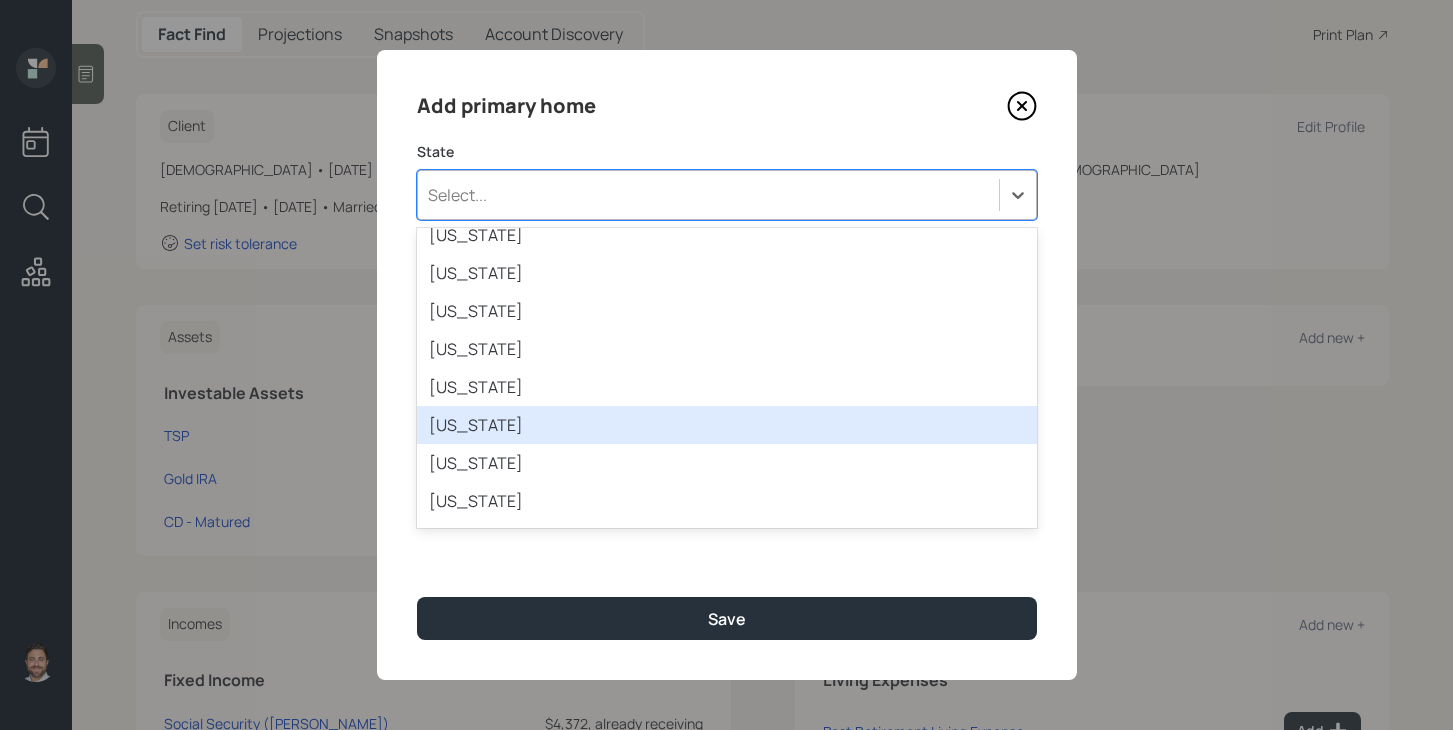 click on "[US_STATE]" at bounding box center (727, 425) 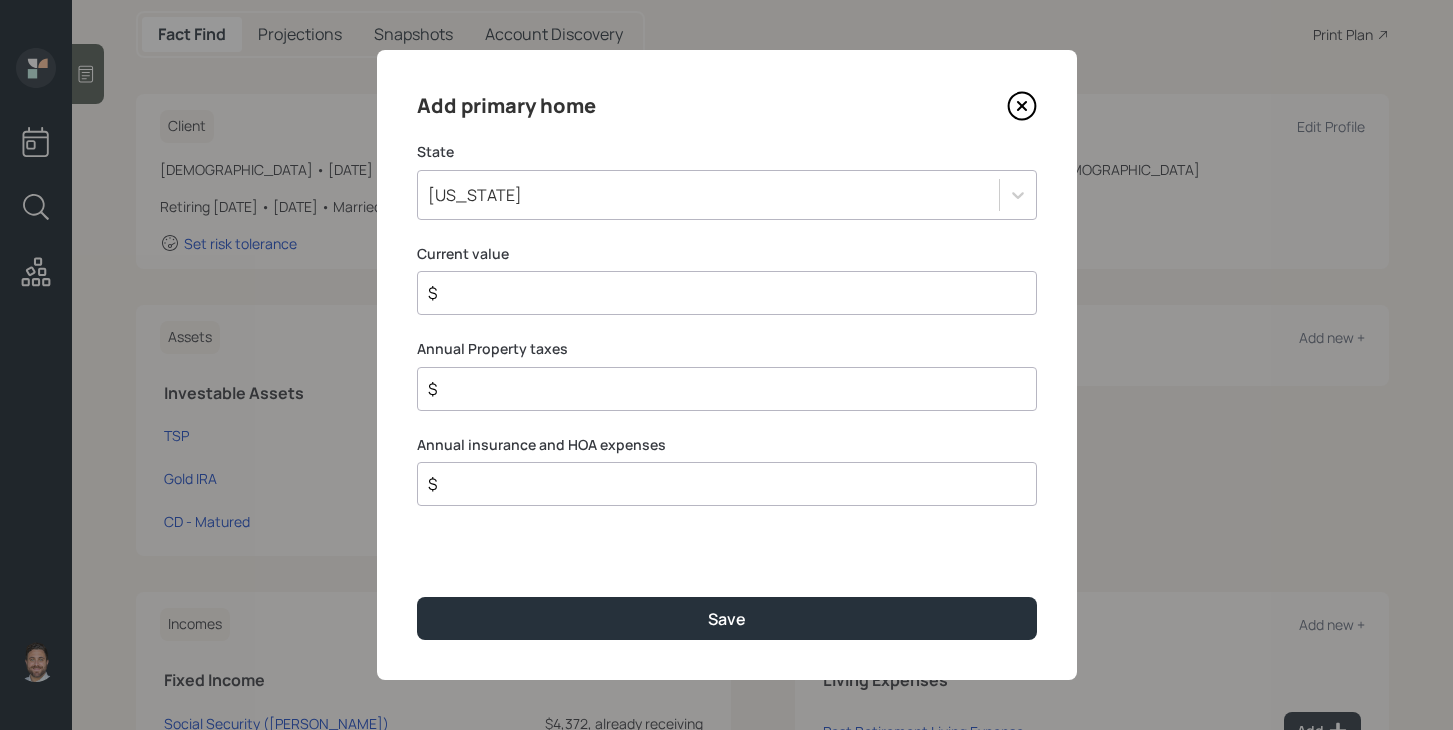 click on "$" at bounding box center [719, 293] 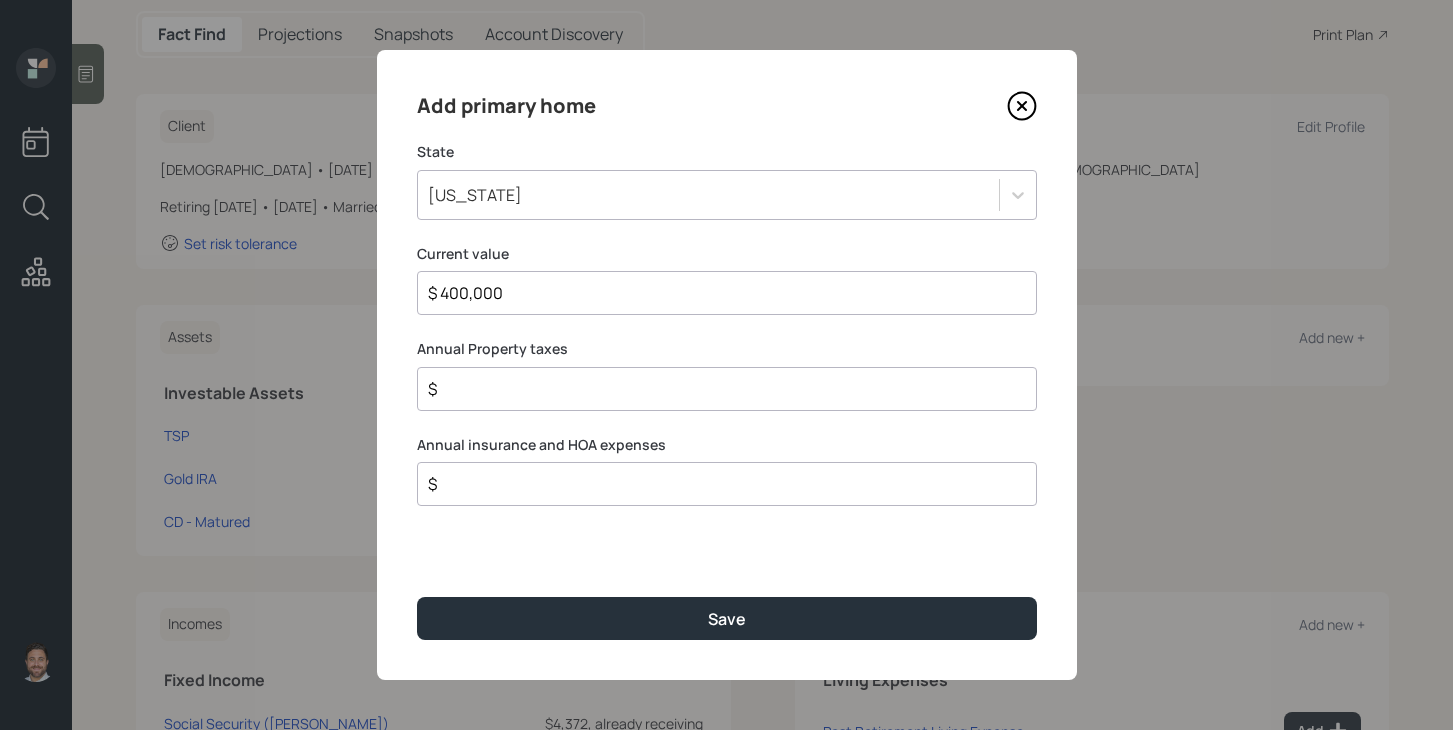 type on "$ 400,000" 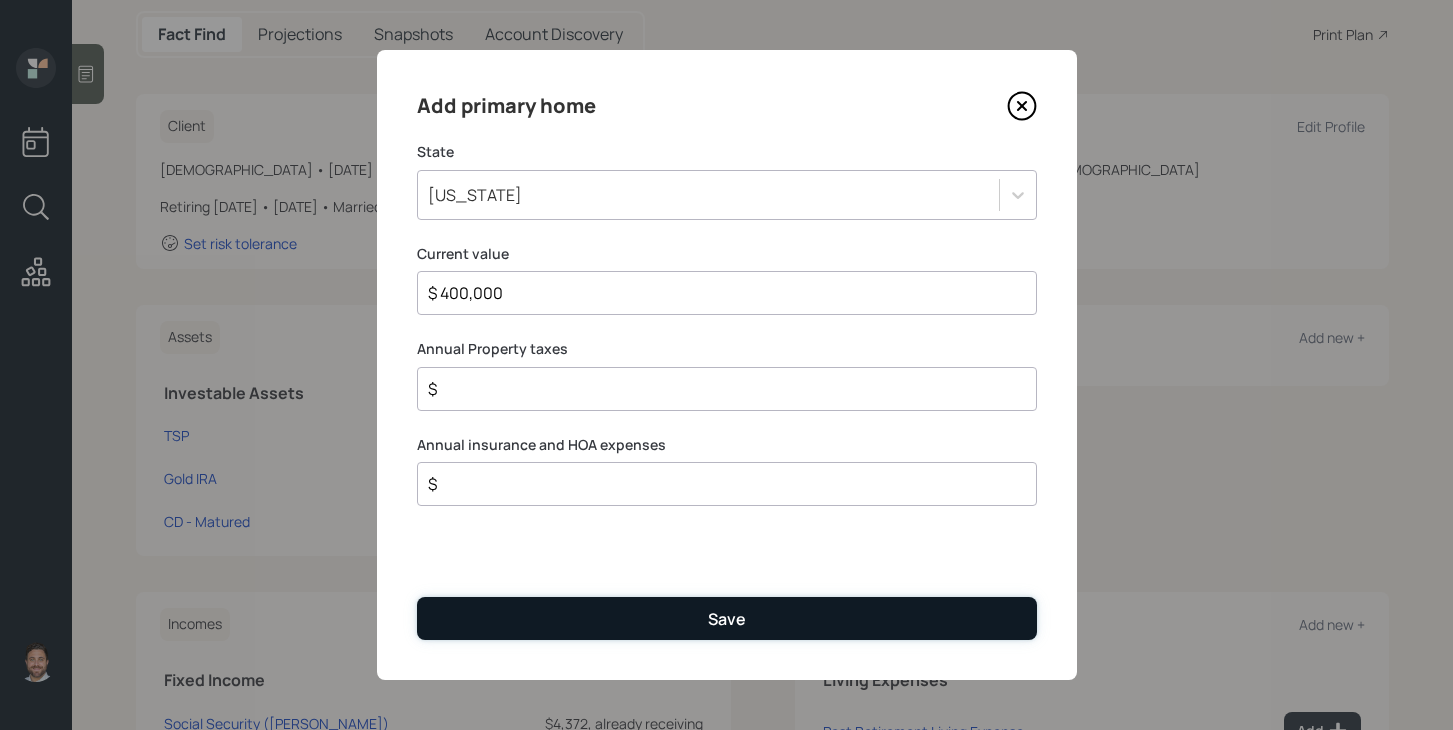 click on "Save" at bounding box center (727, 618) 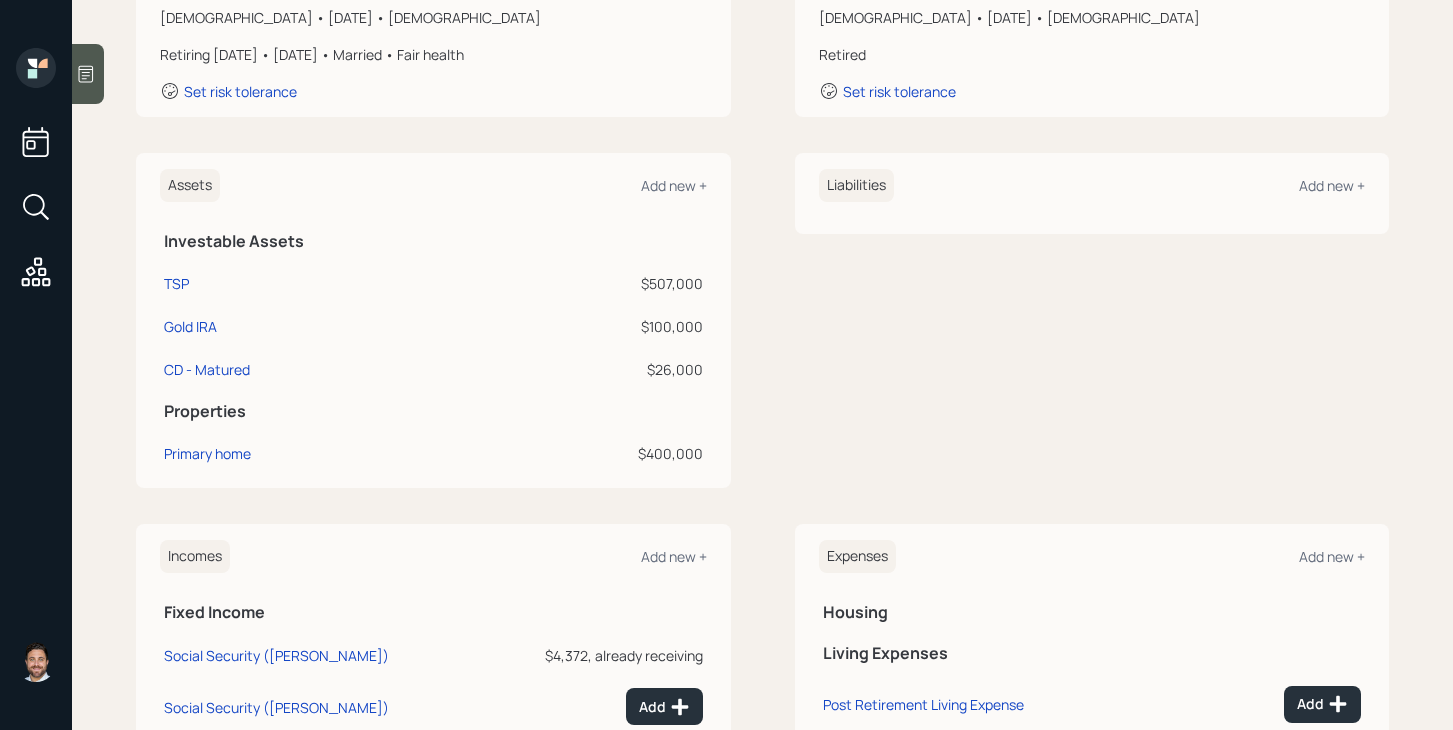 scroll, scrollTop: 265, scrollLeft: 0, axis: vertical 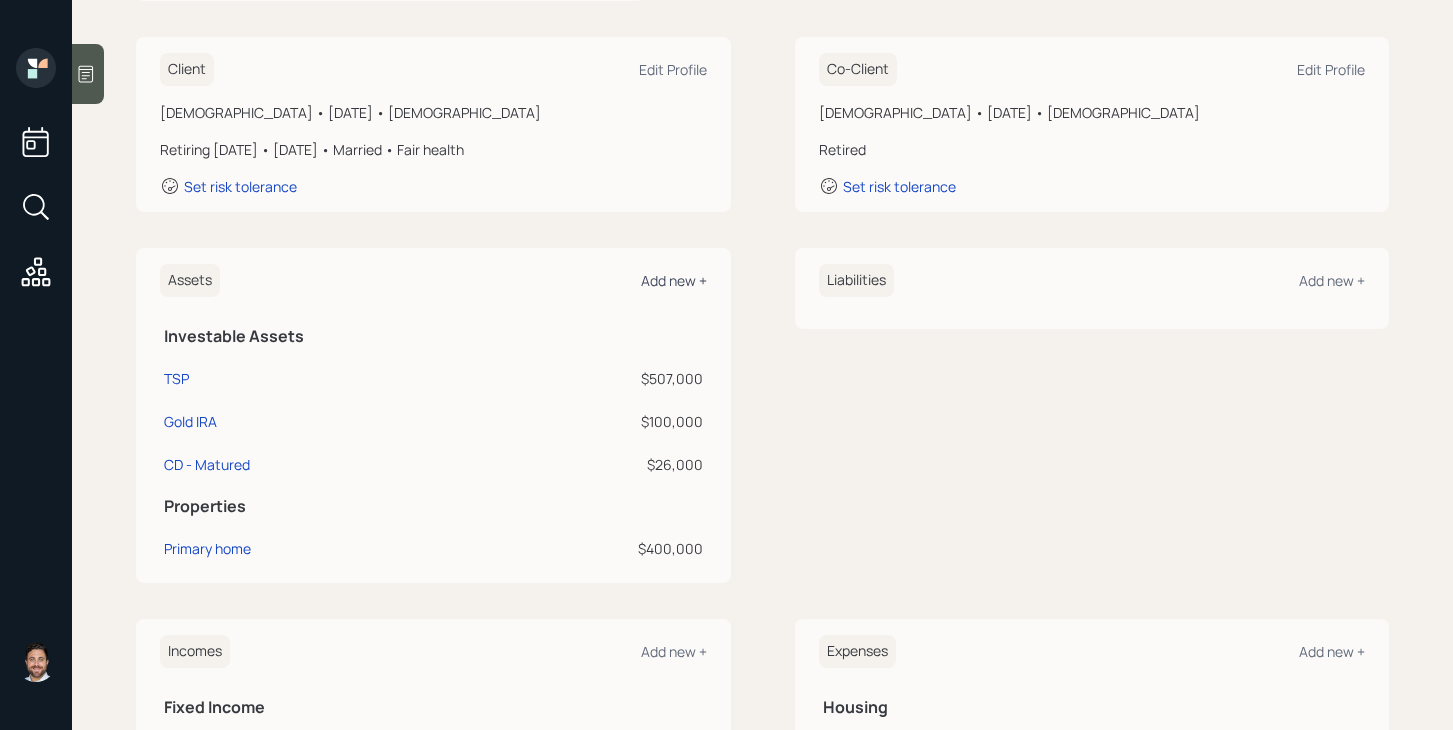 click on "Add new +" at bounding box center (674, 280) 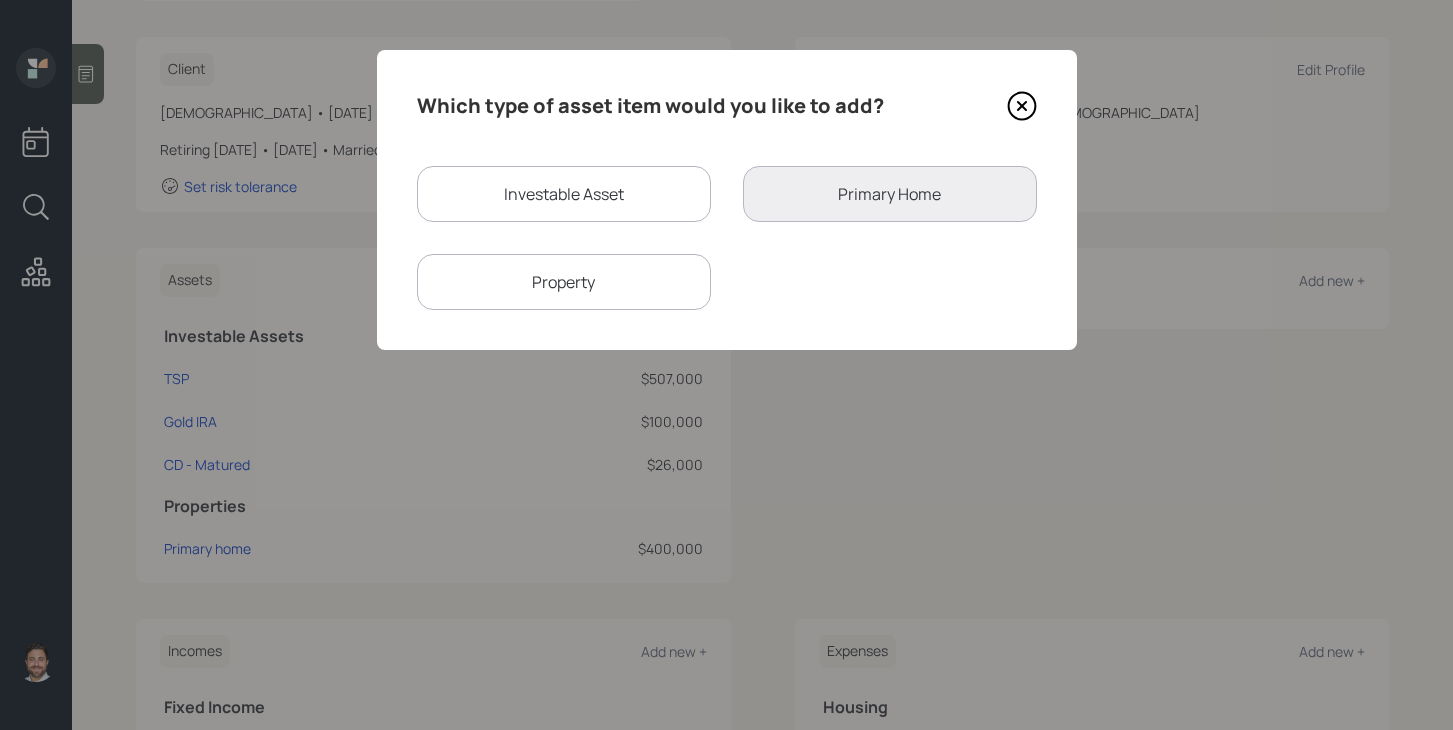 click on "Property" at bounding box center [564, 282] 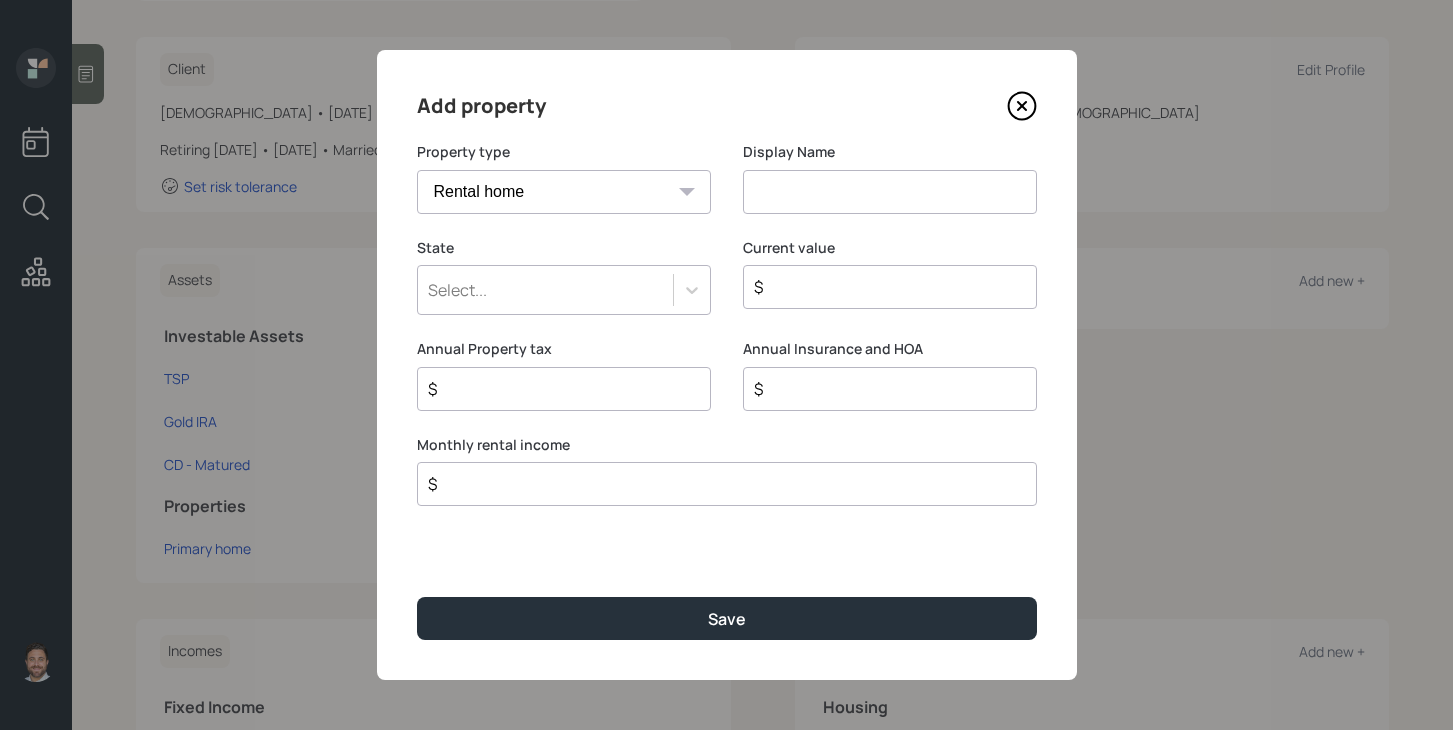 click on "Vacation home Rental home" at bounding box center [564, 192] 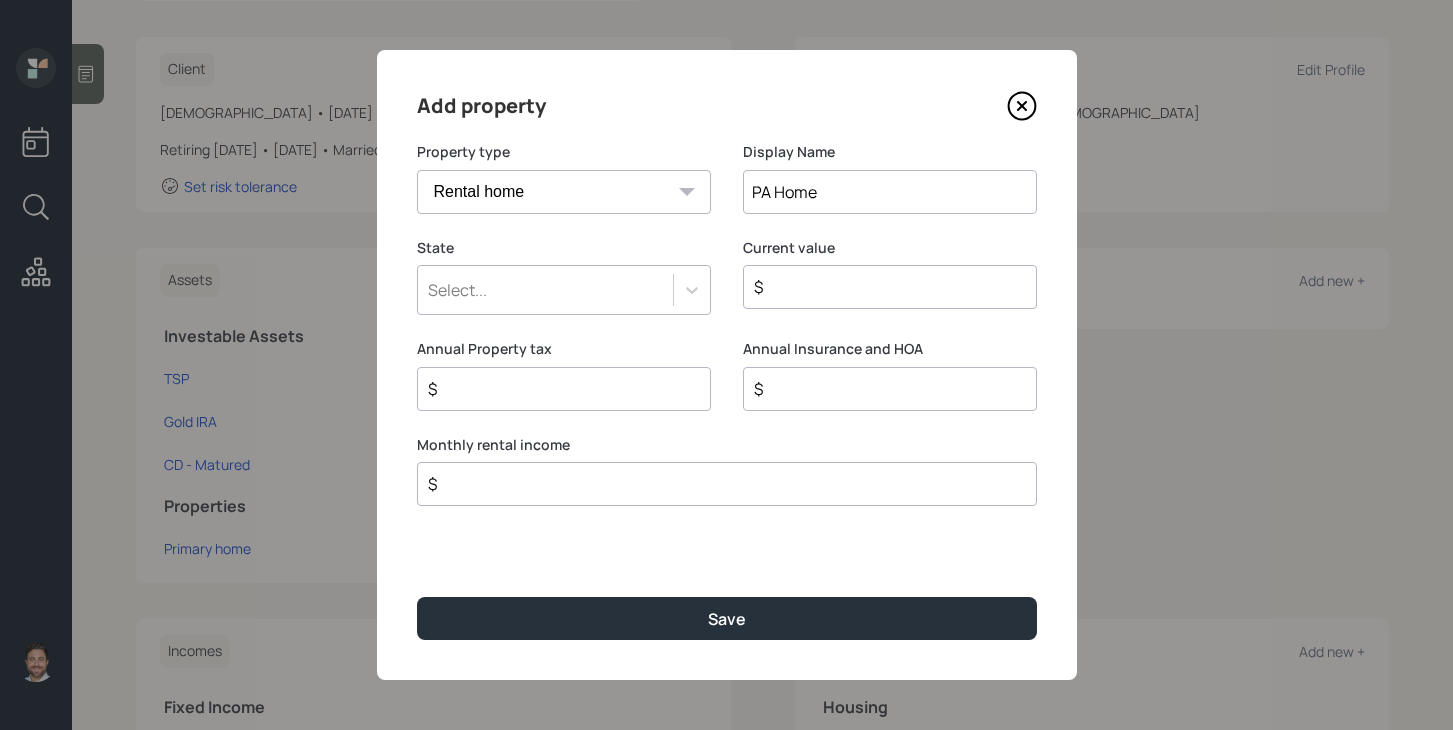 type on "PA Home" 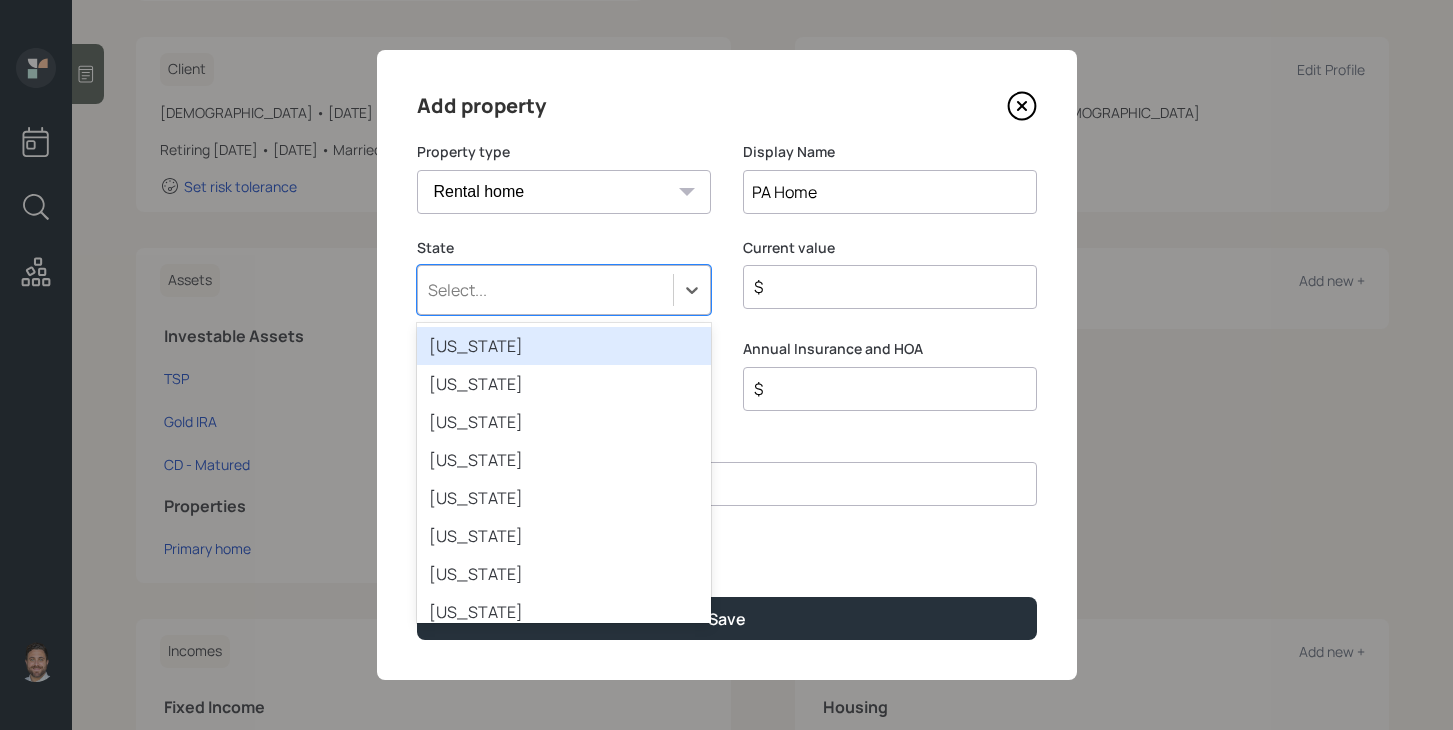 type on "P" 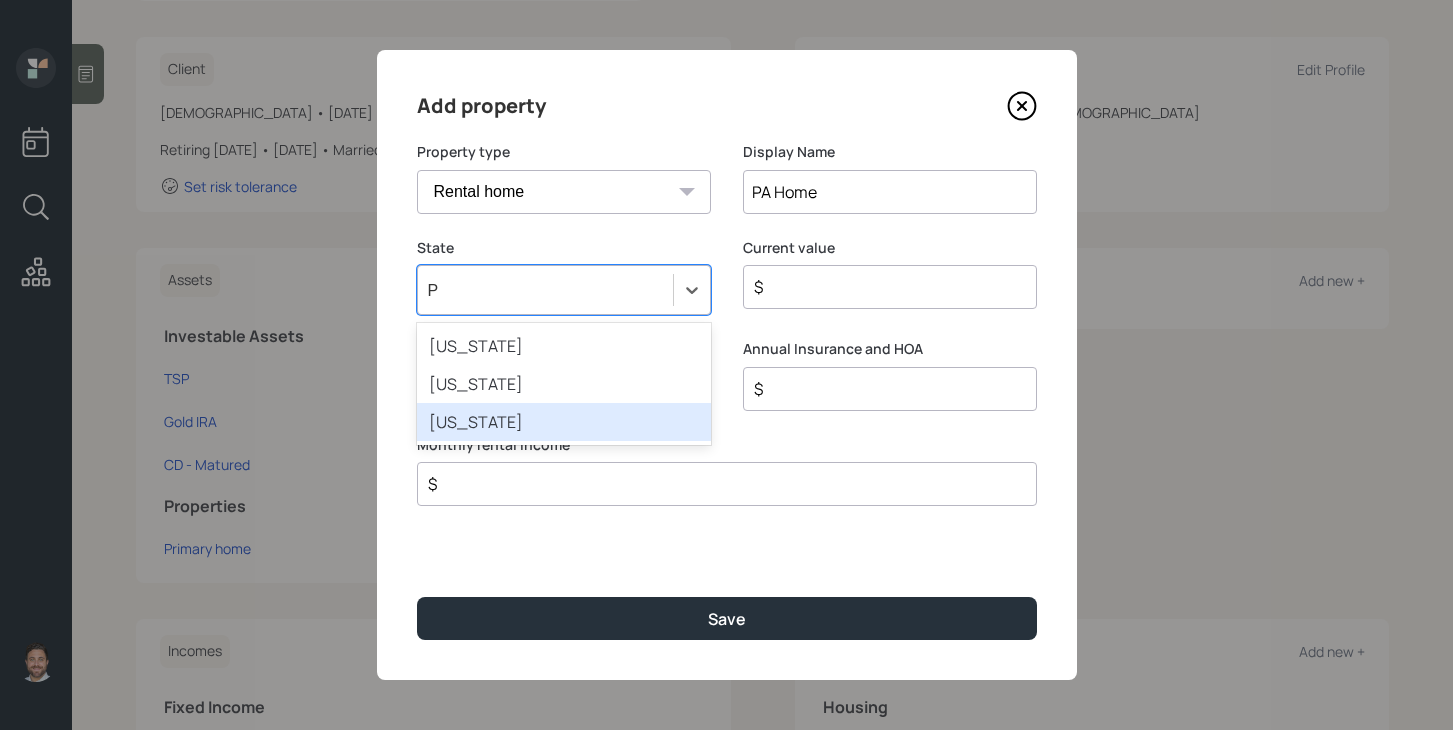 click on "Pennsylvania" at bounding box center (564, 422) 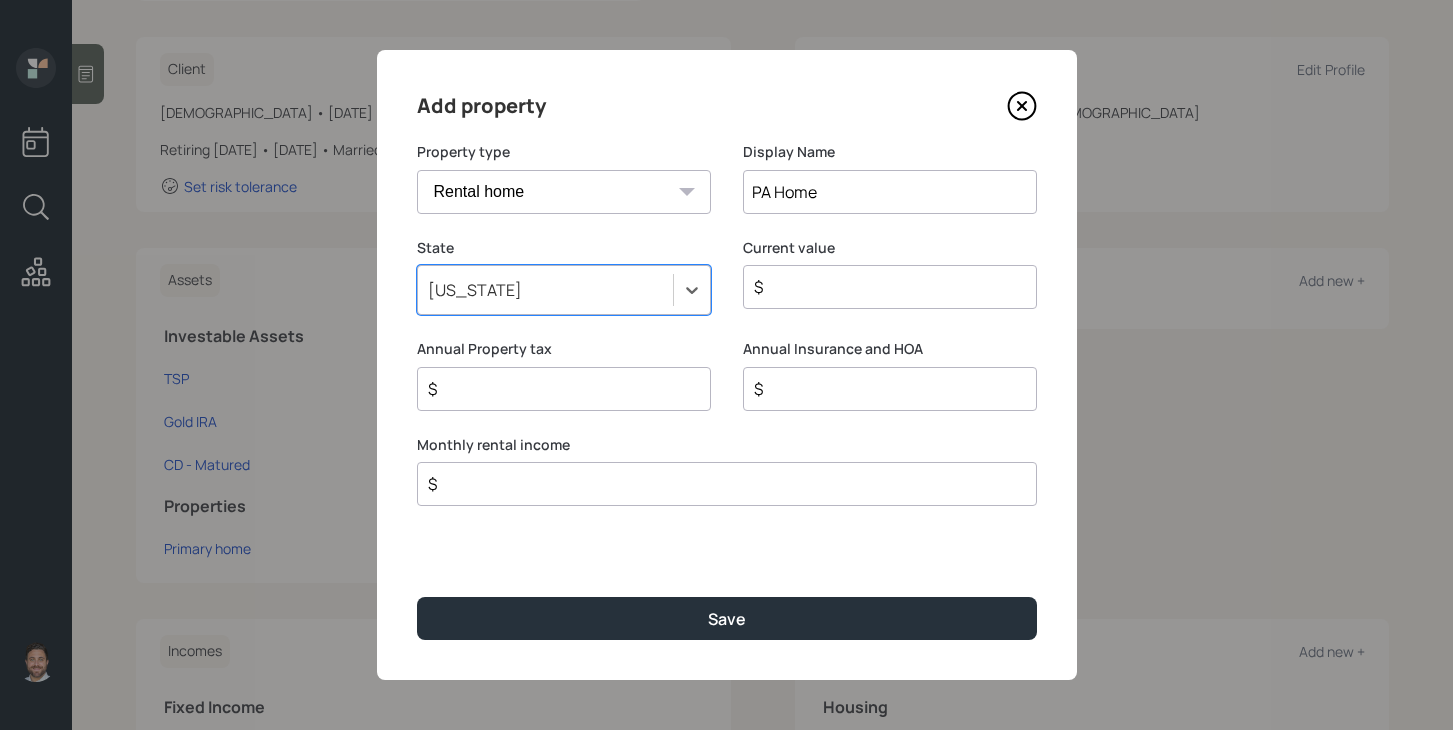 click on "$" at bounding box center [882, 287] 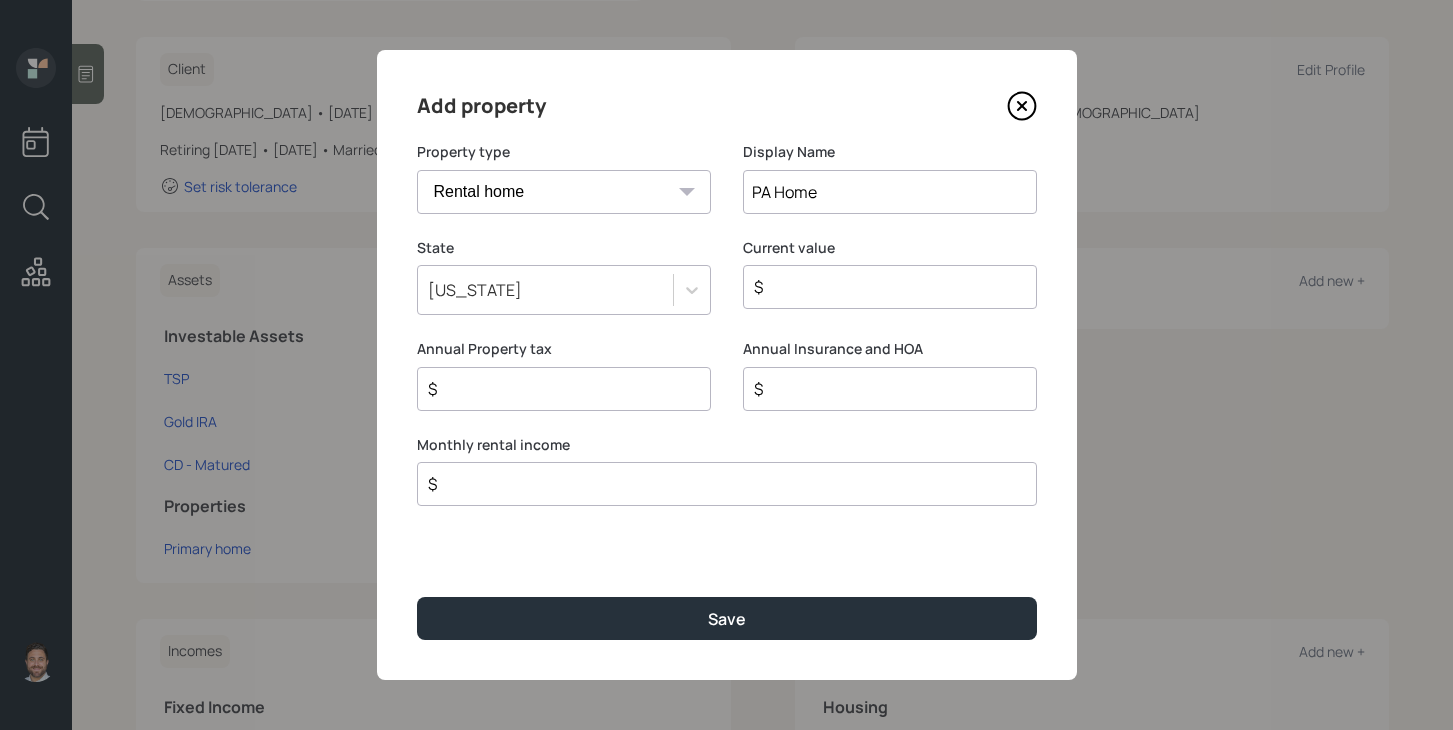 click on "$" at bounding box center [727, 484] 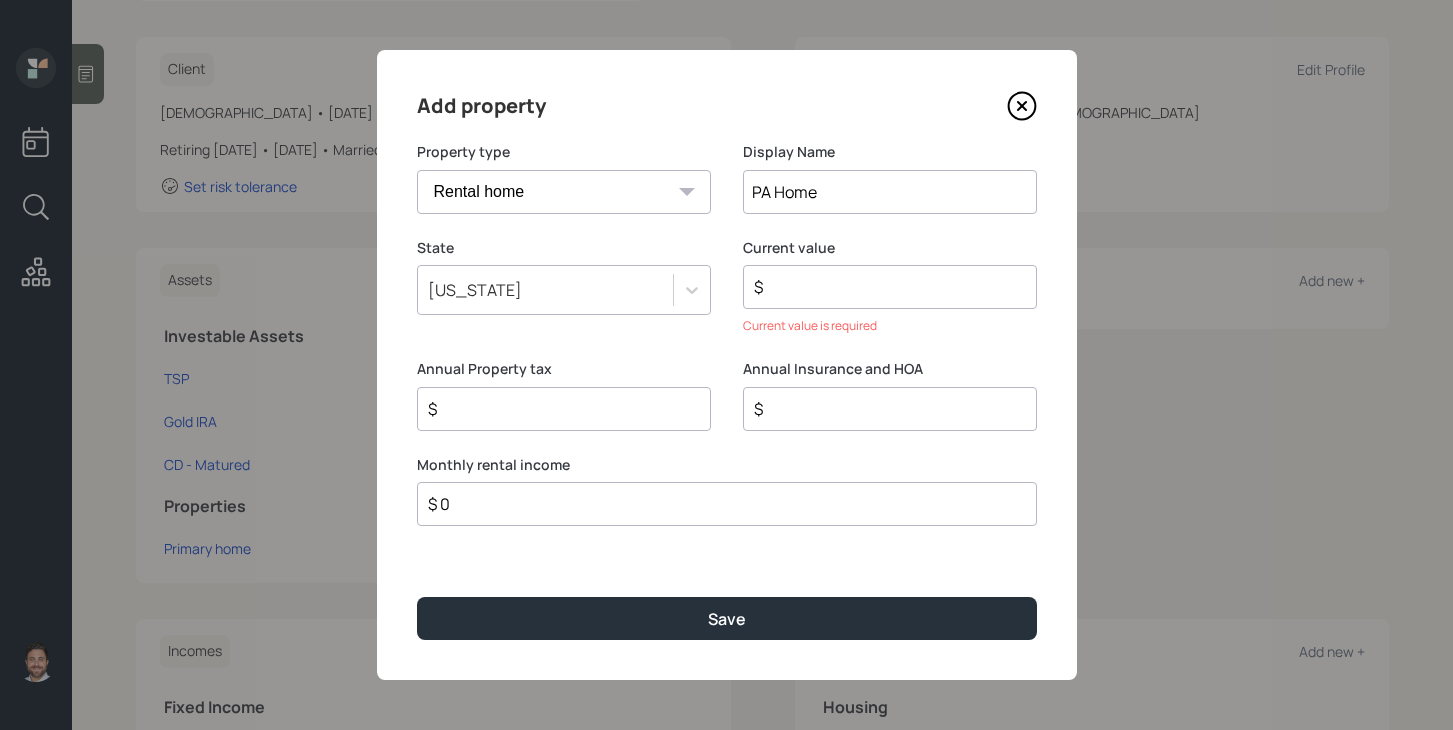 type on "$ 0" 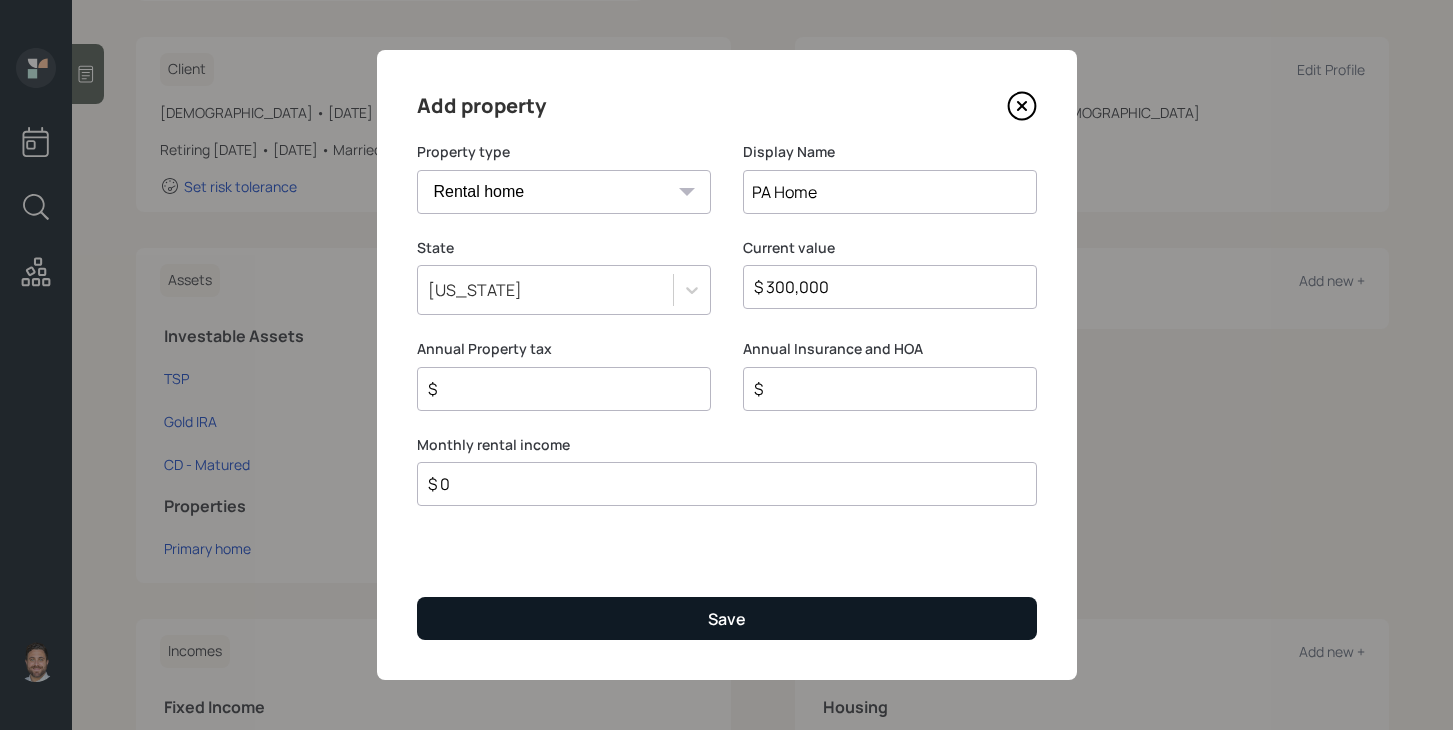 type on "$ 300,000" 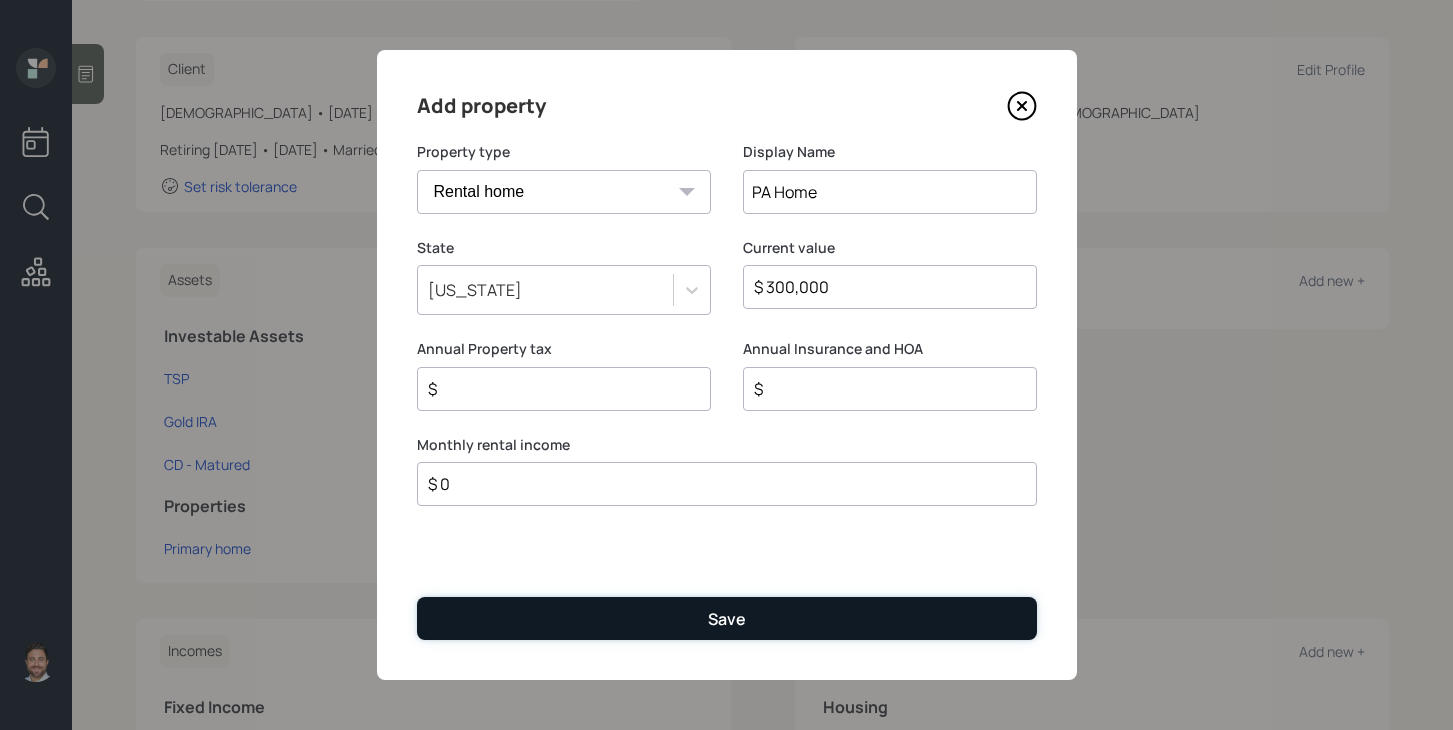 click on "Save" at bounding box center (727, 619) 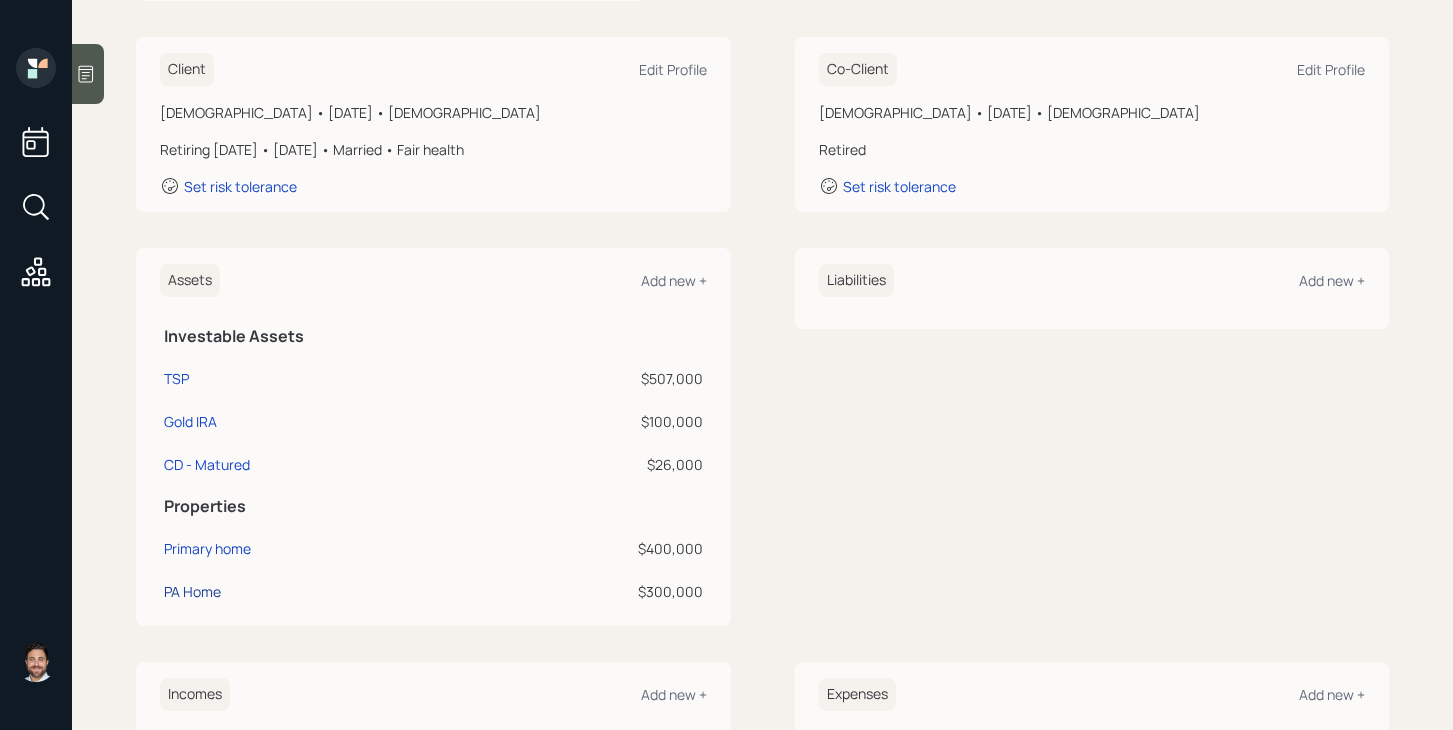 click on "PA Home" at bounding box center [192, 591] 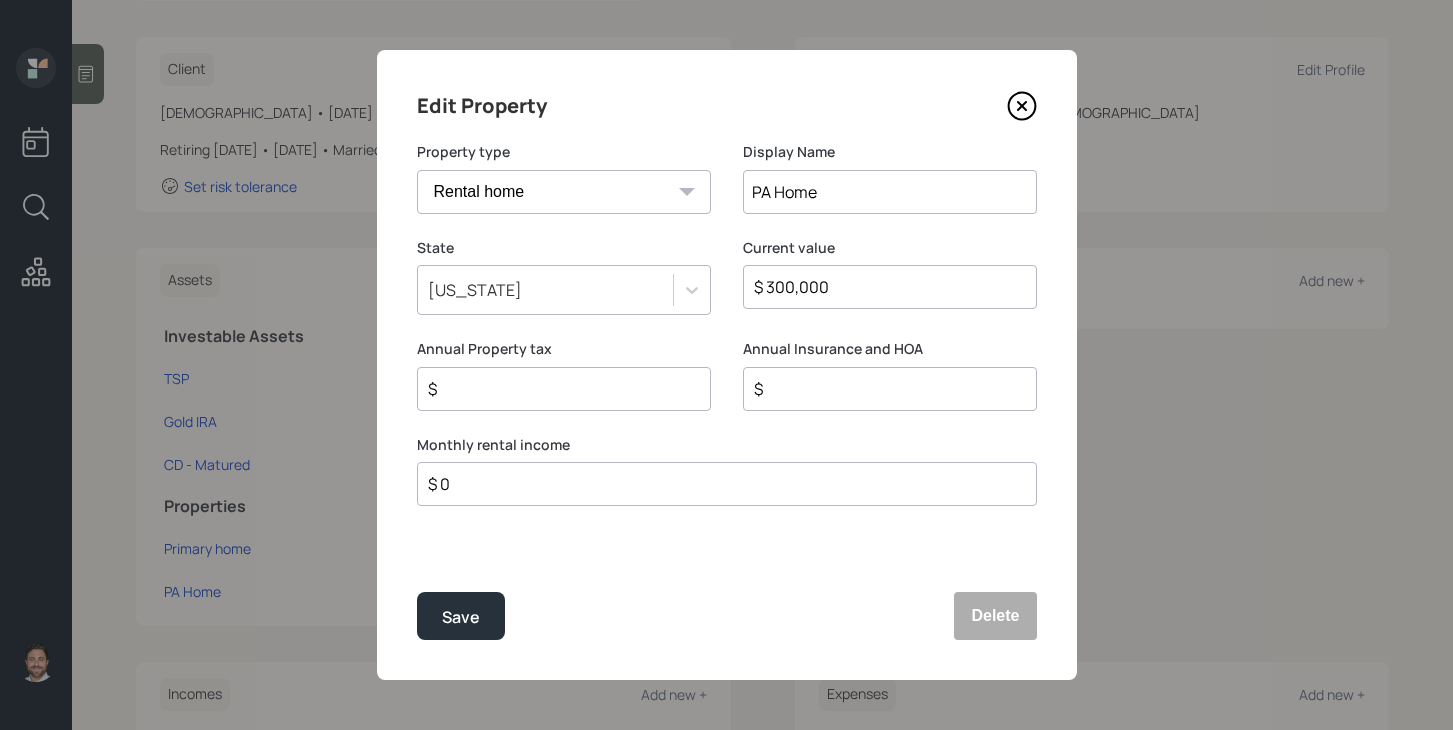 click on "$" at bounding box center [564, 389] 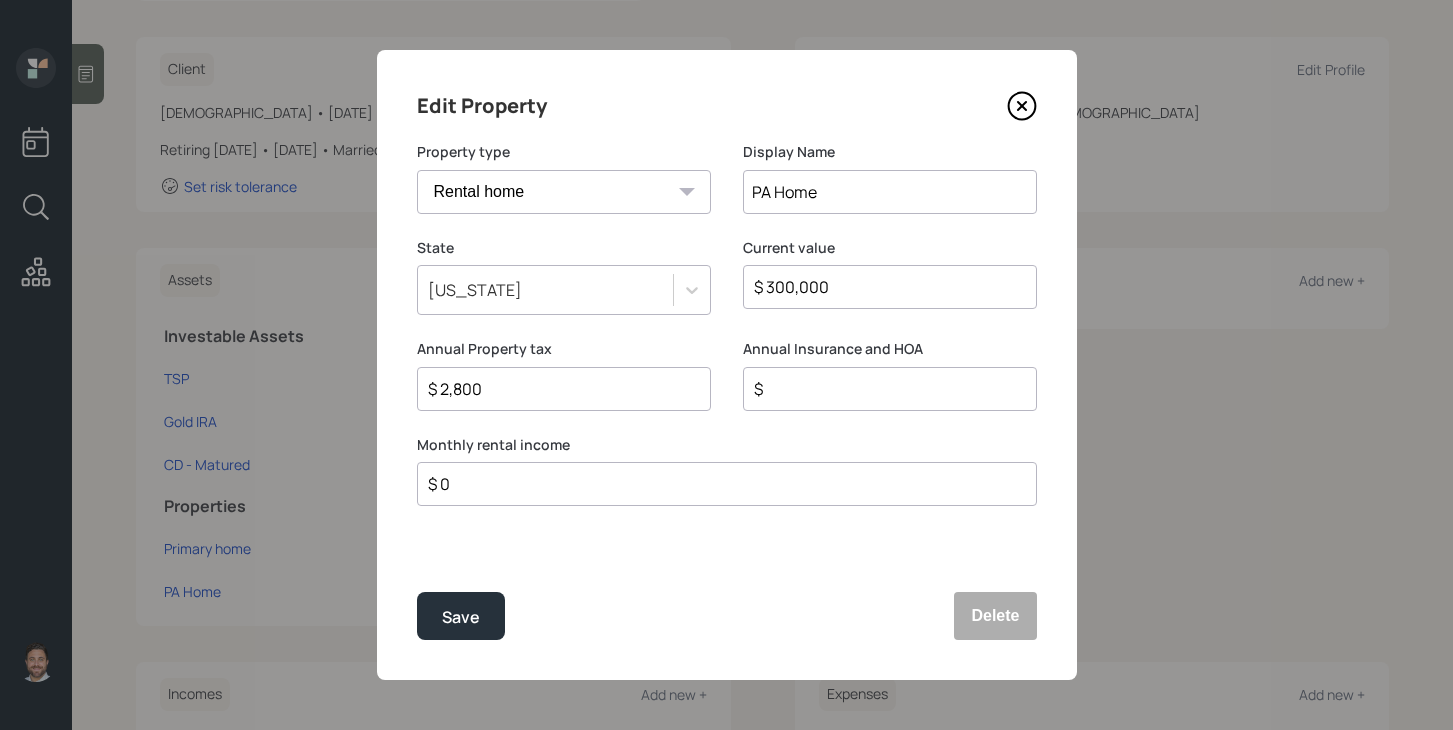 type on "$ 2,800" 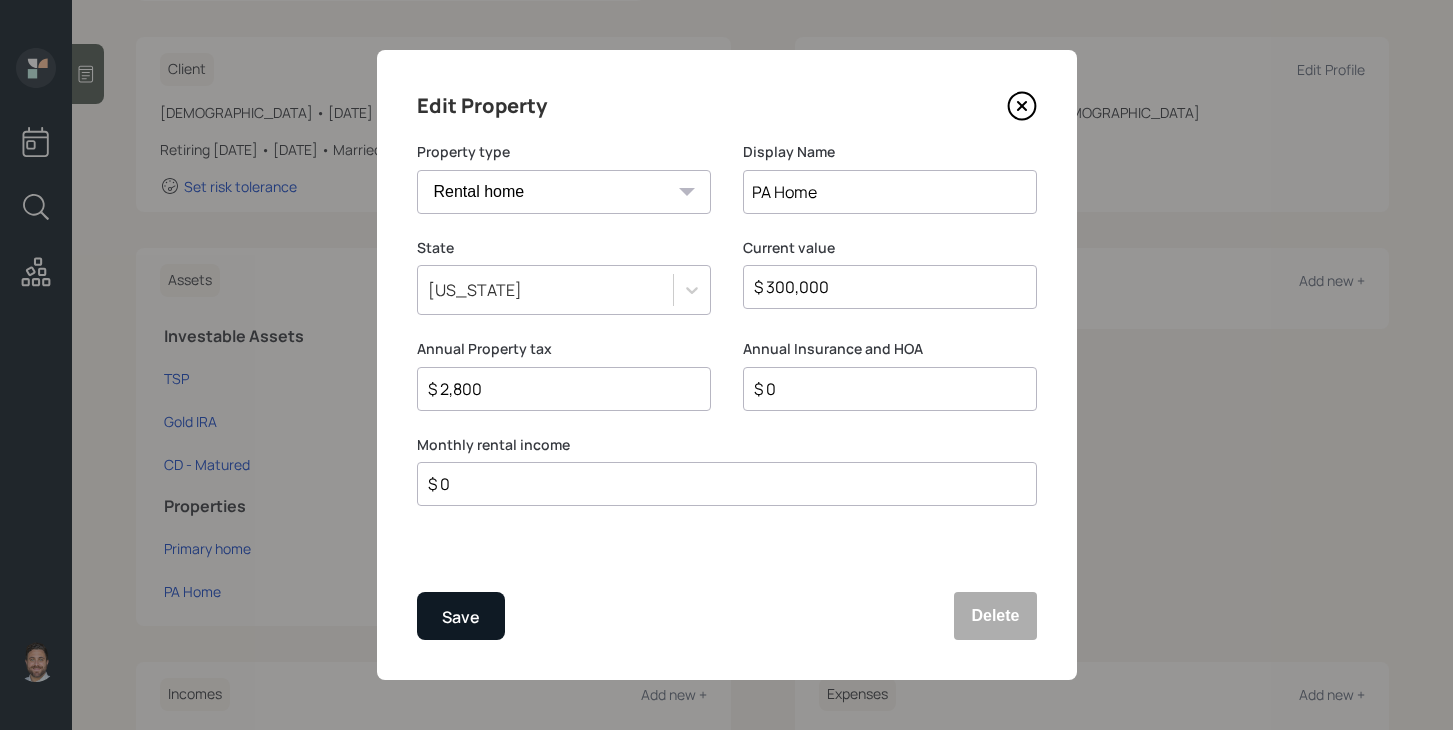 type on "$ 0" 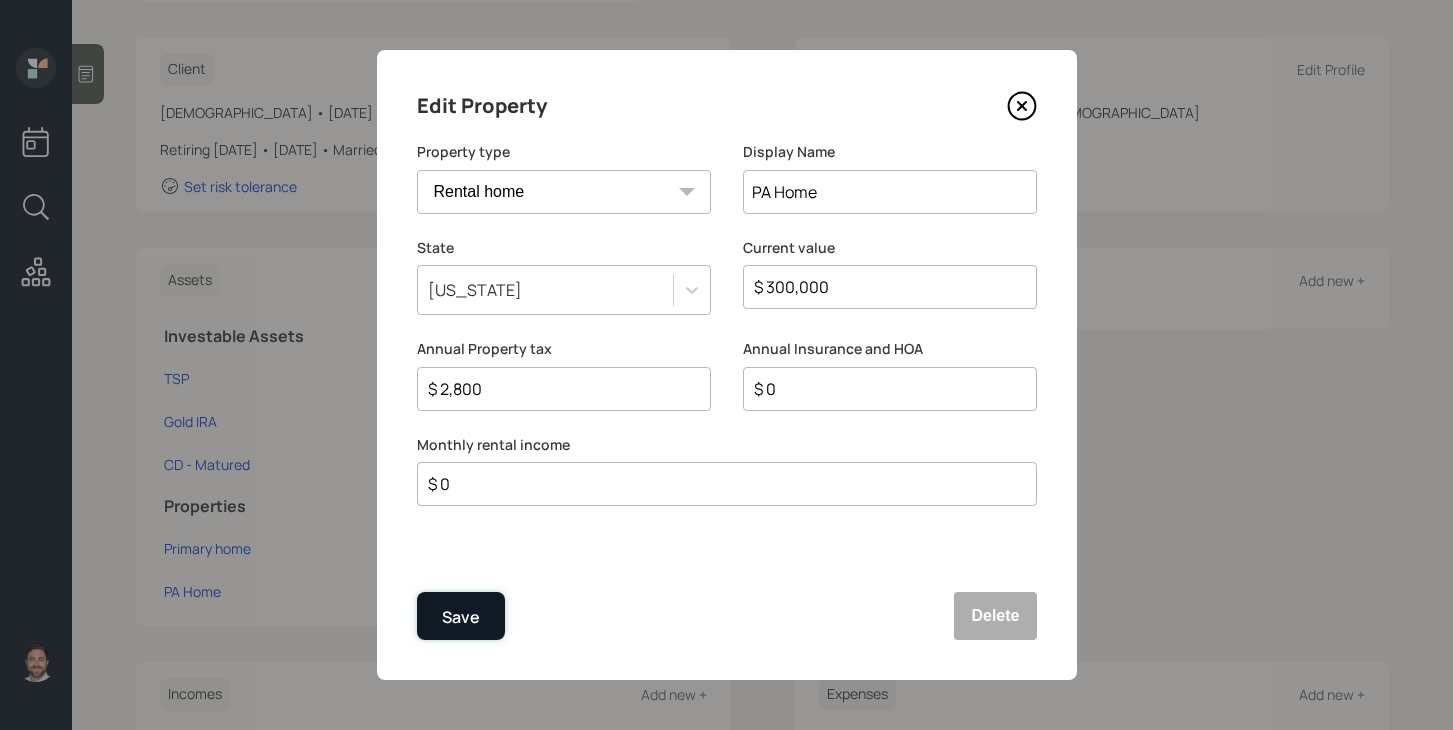 click on "Save" at bounding box center (461, 617) 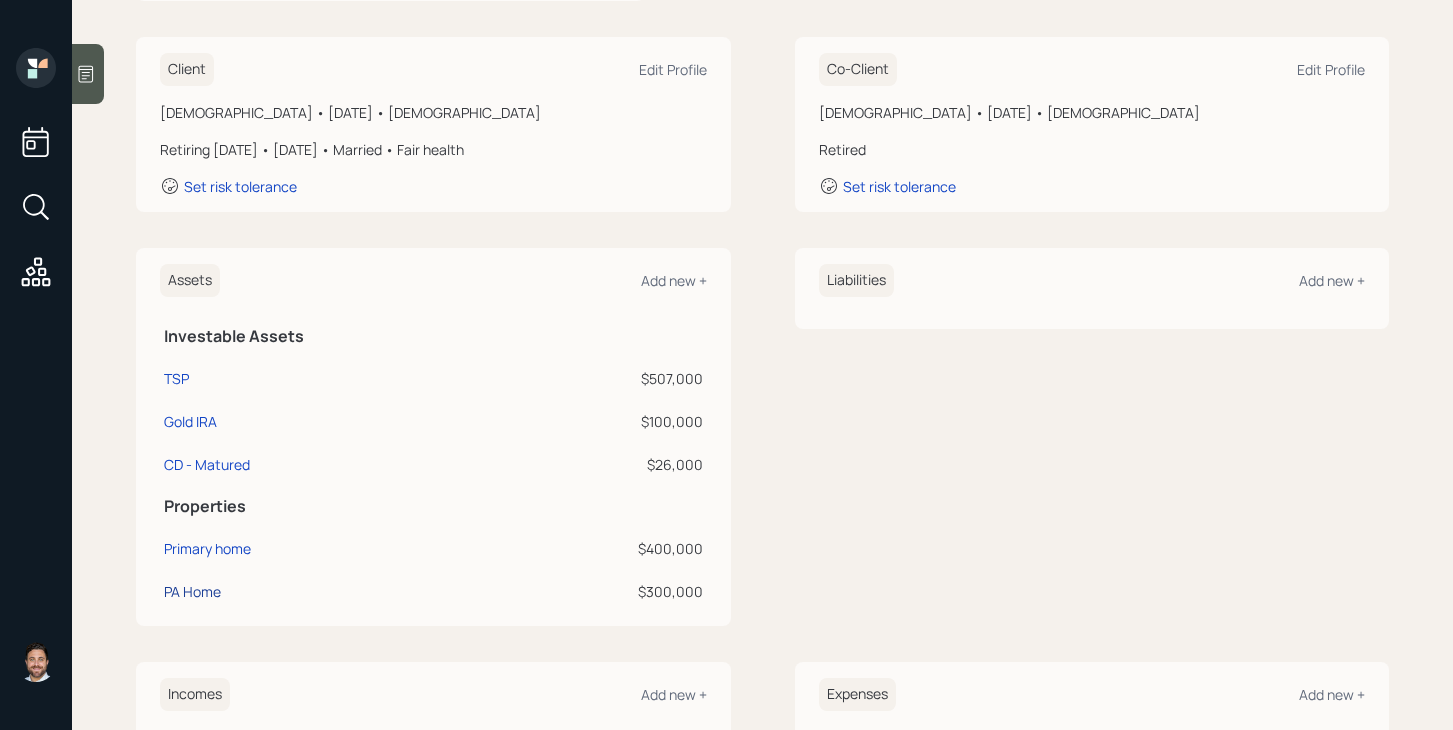 click on "PA Home" at bounding box center [192, 591] 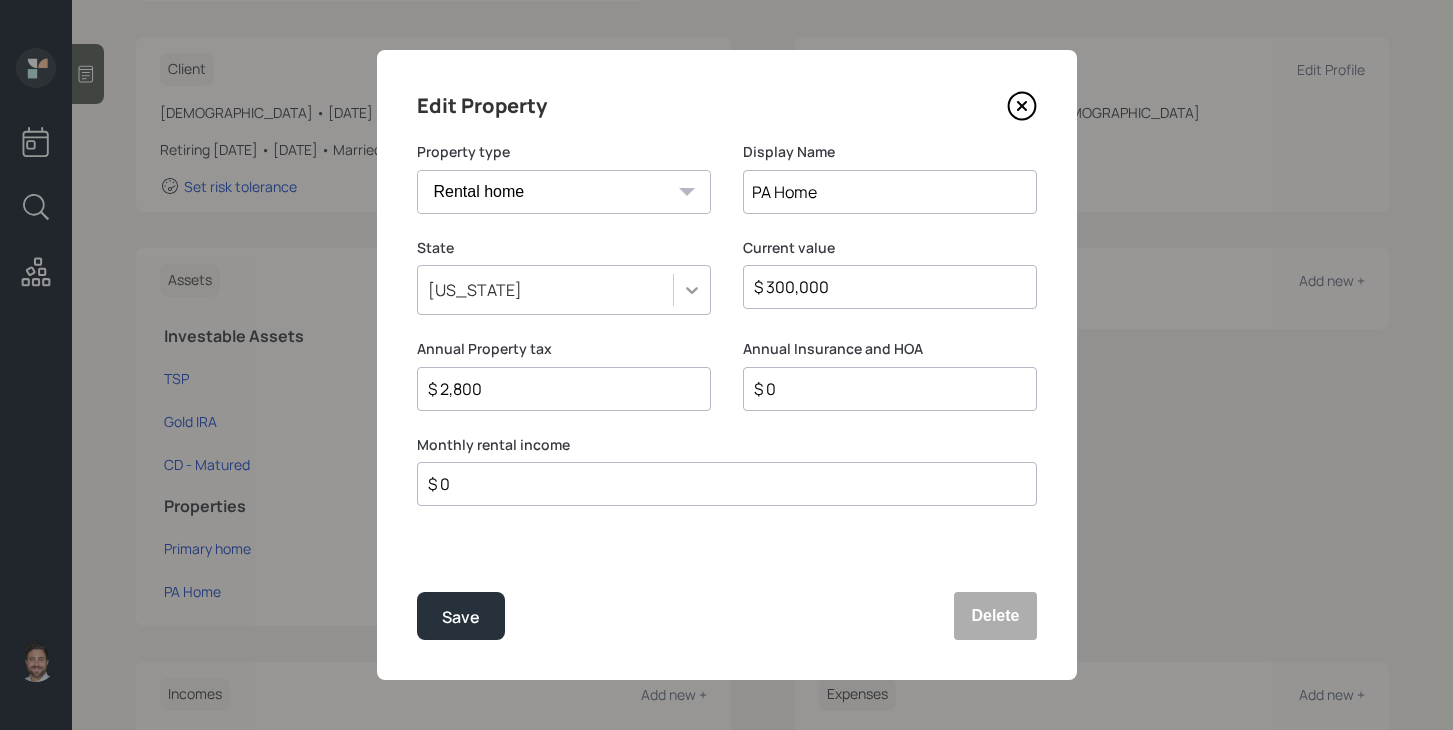 drag, startPoint x: 848, startPoint y: 287, endPoint x: 705, endPoint y: 288, distance: 143.0035 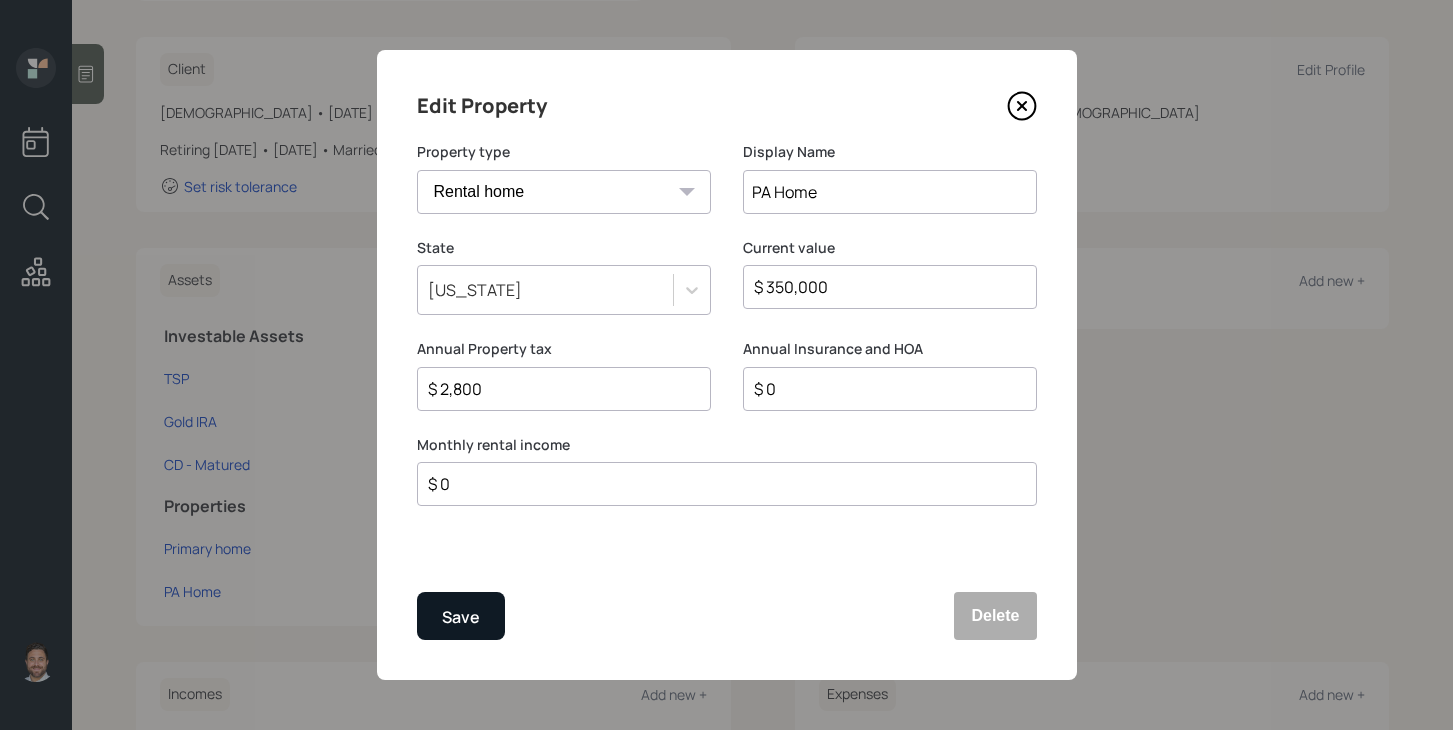 type on "$ 350,000" 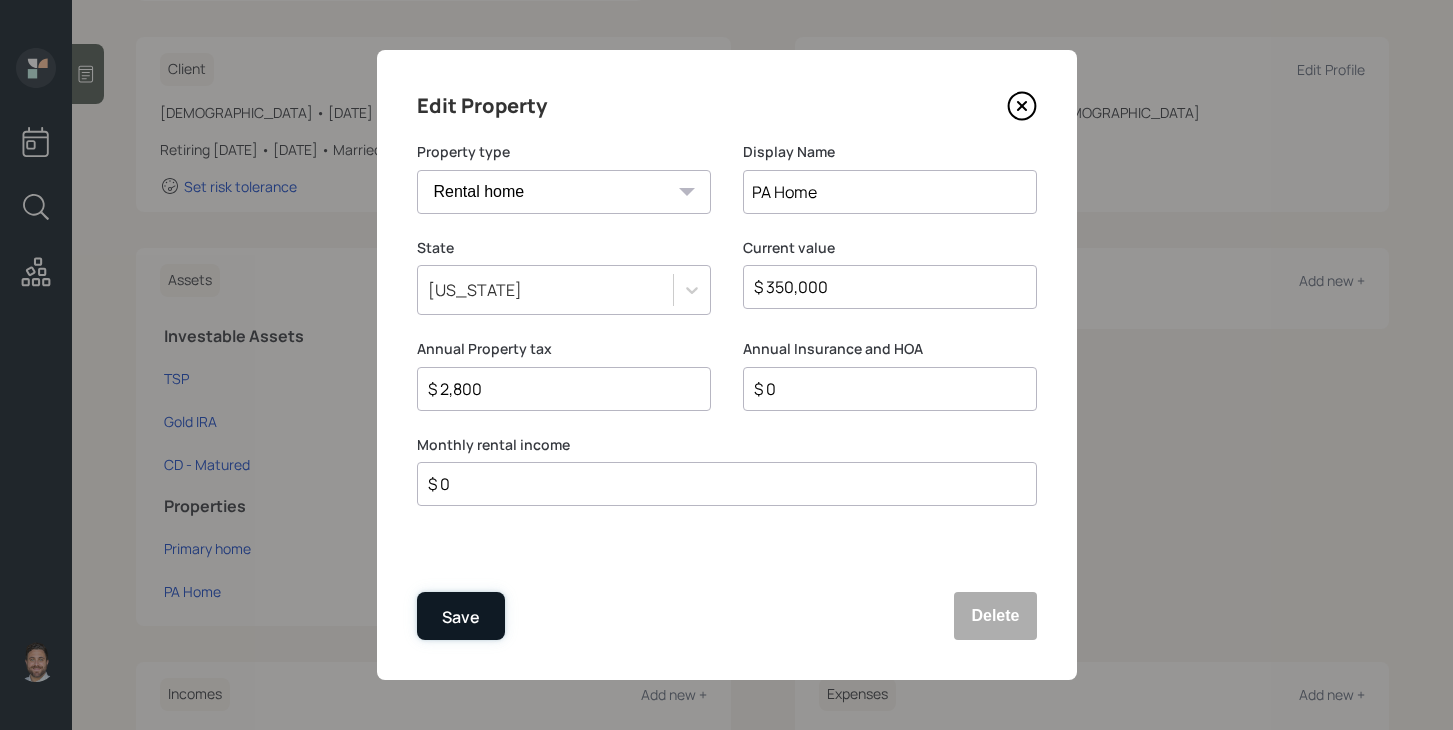 click on "Save" at bounding box center (461, 617) 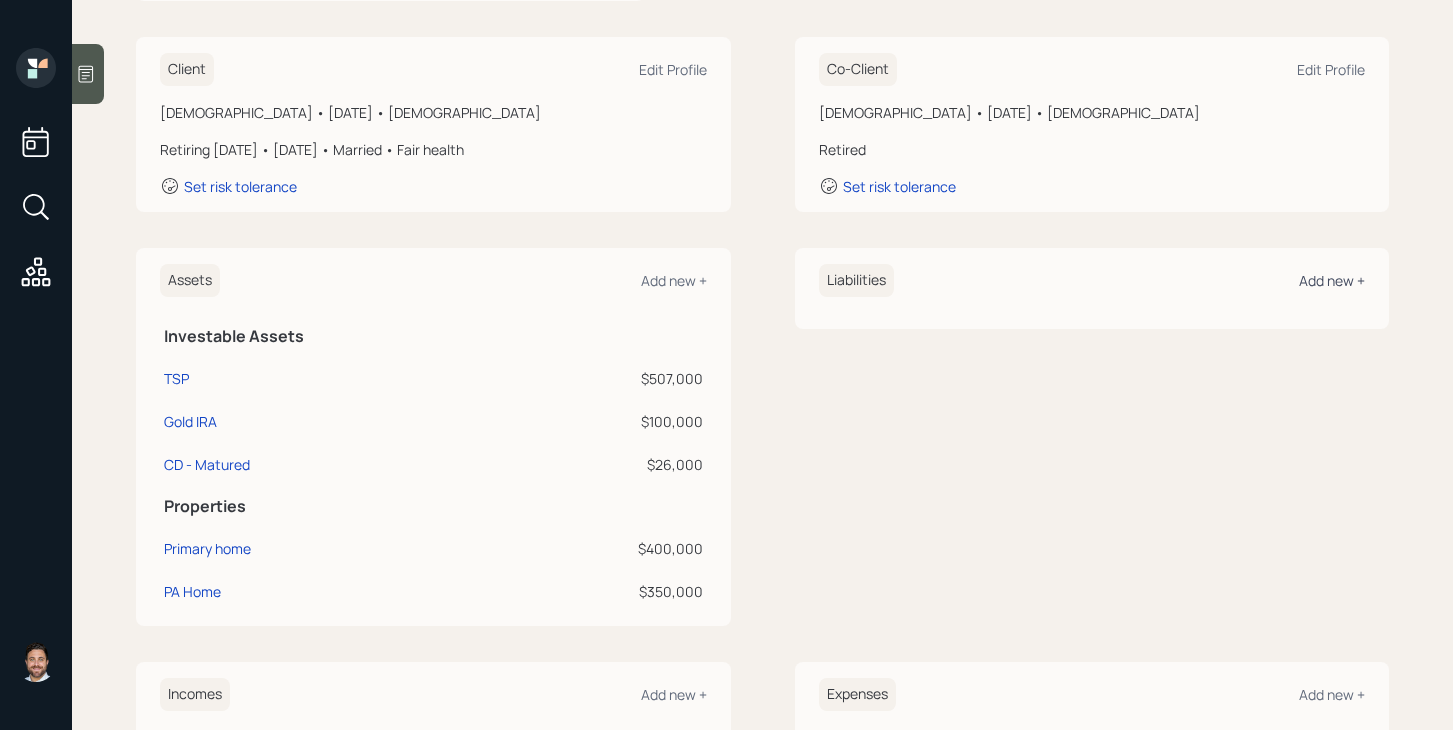click on "Add new +" at bounding box center (1332, 280) 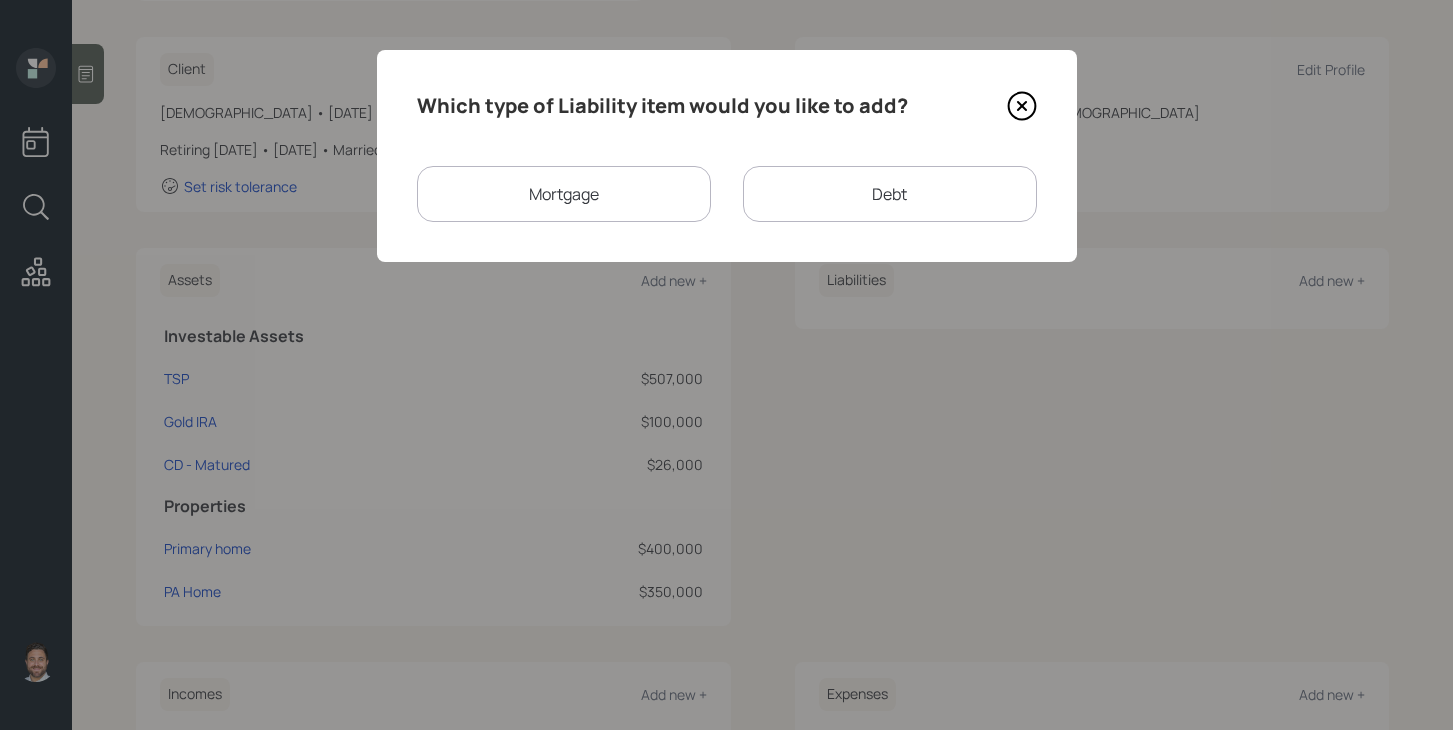 click on "Mortgage" at bounding box center [564, 194] 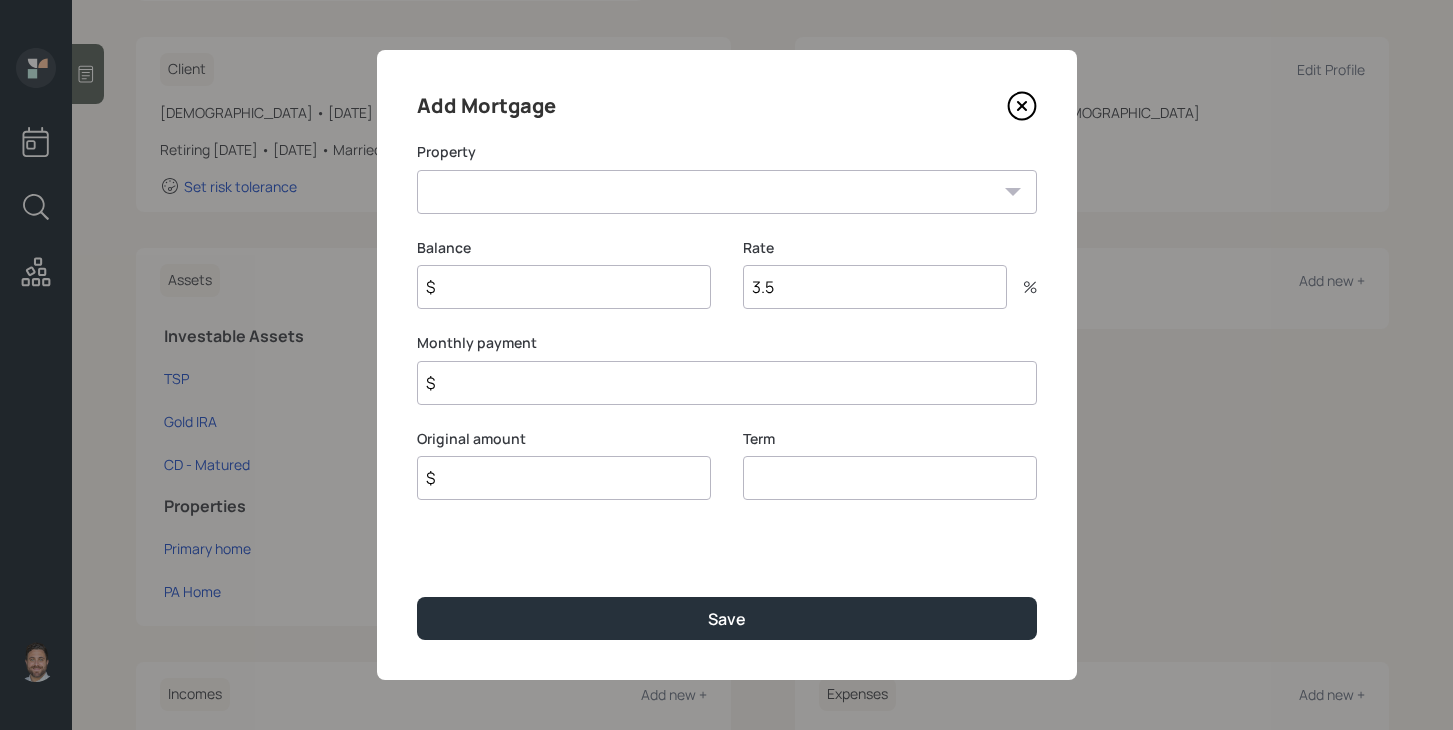click on "NJ Primary home PA Home" at bounding box center [727, 192] 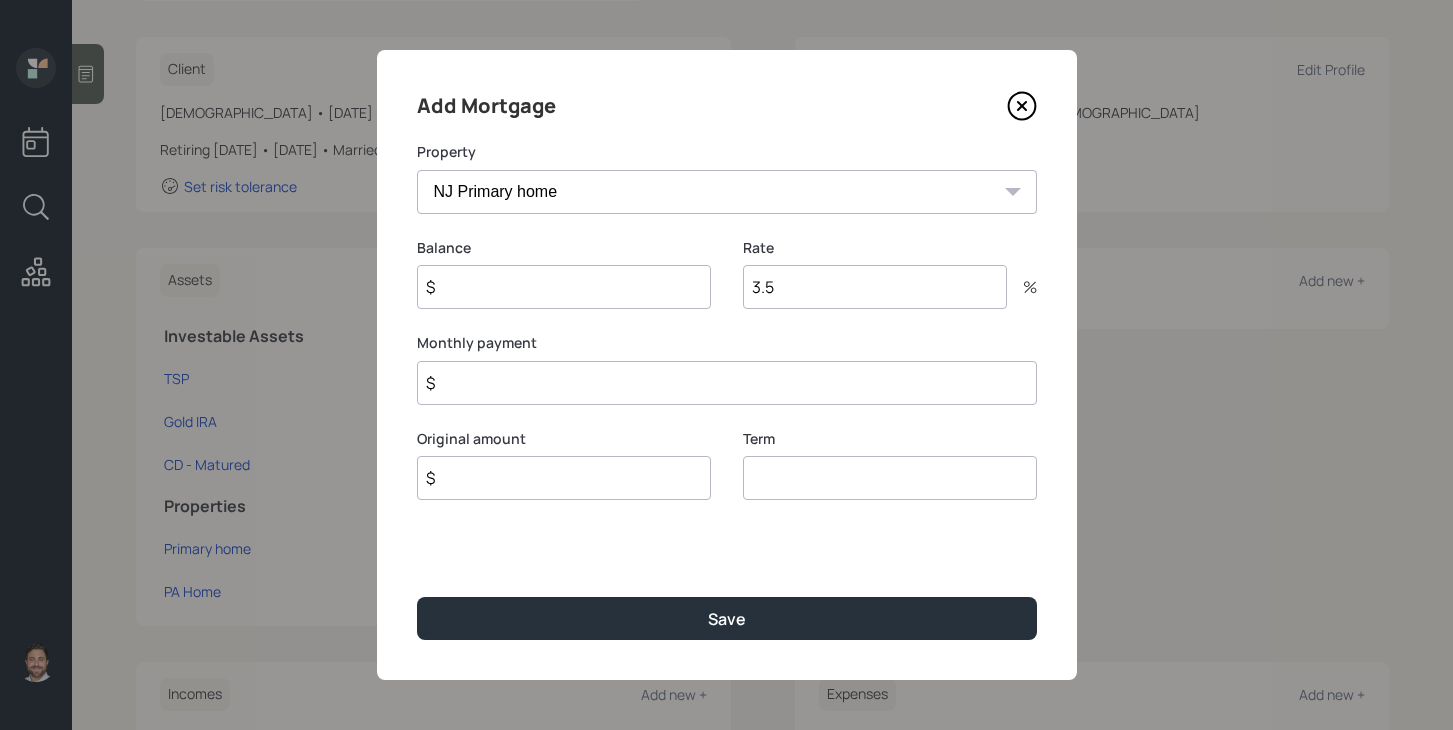 click on "$" at bounding box center [564, 287] 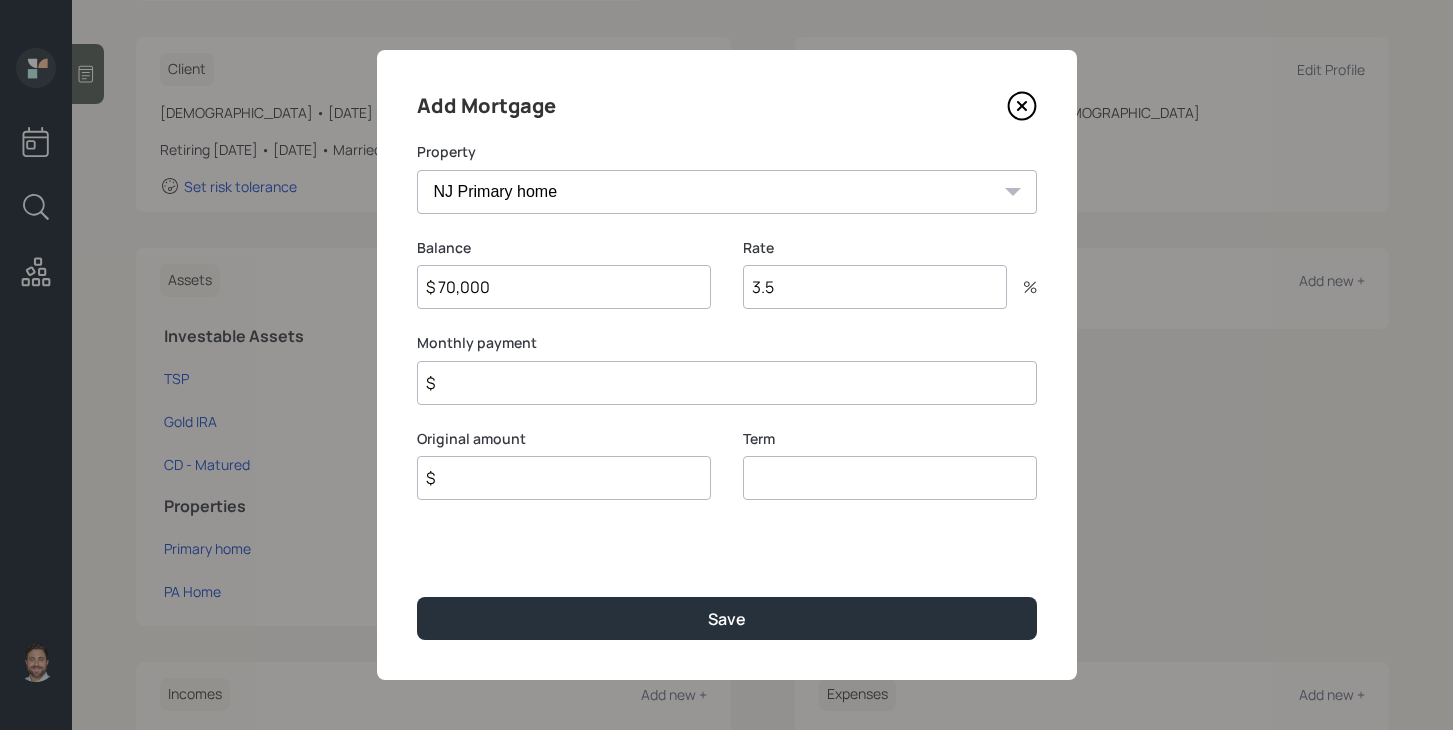 type on "$ 70,000" 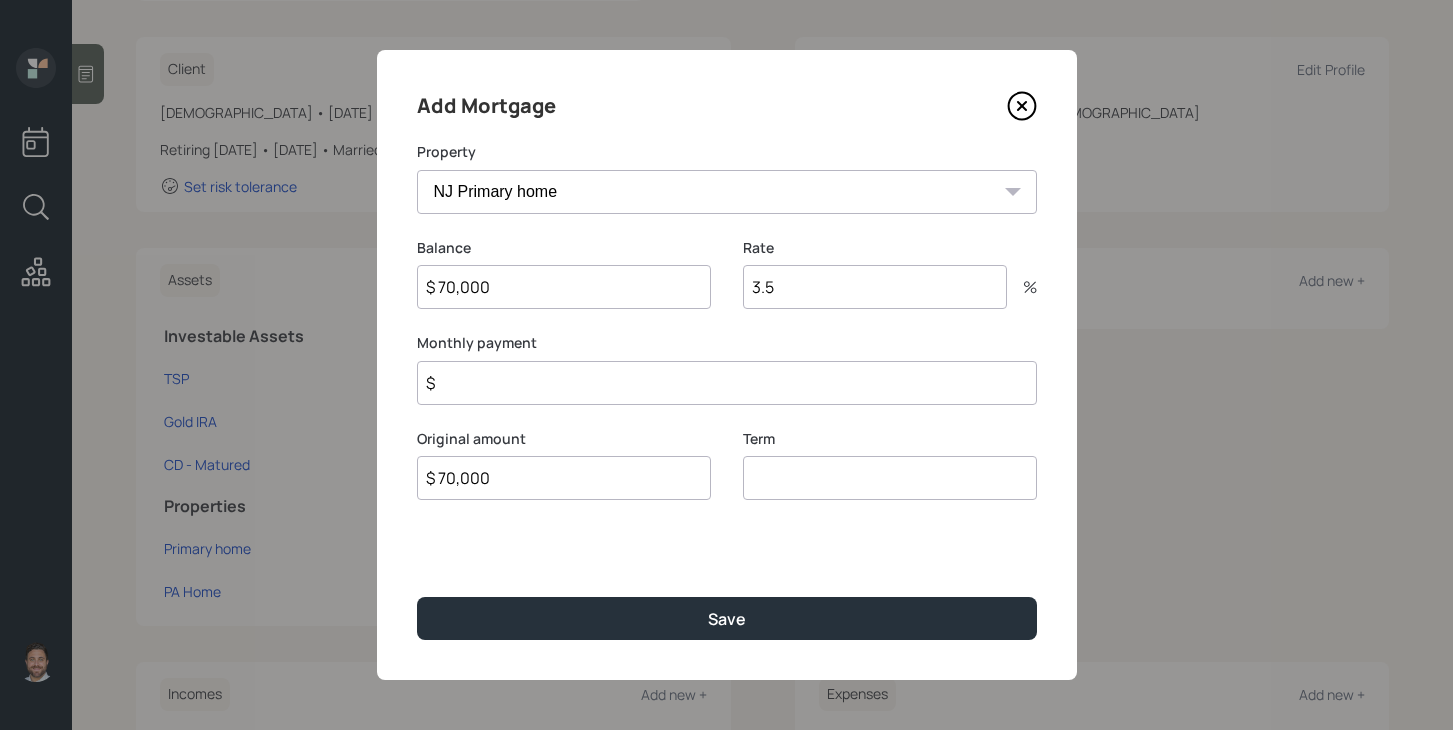 type on "$ 70,000" 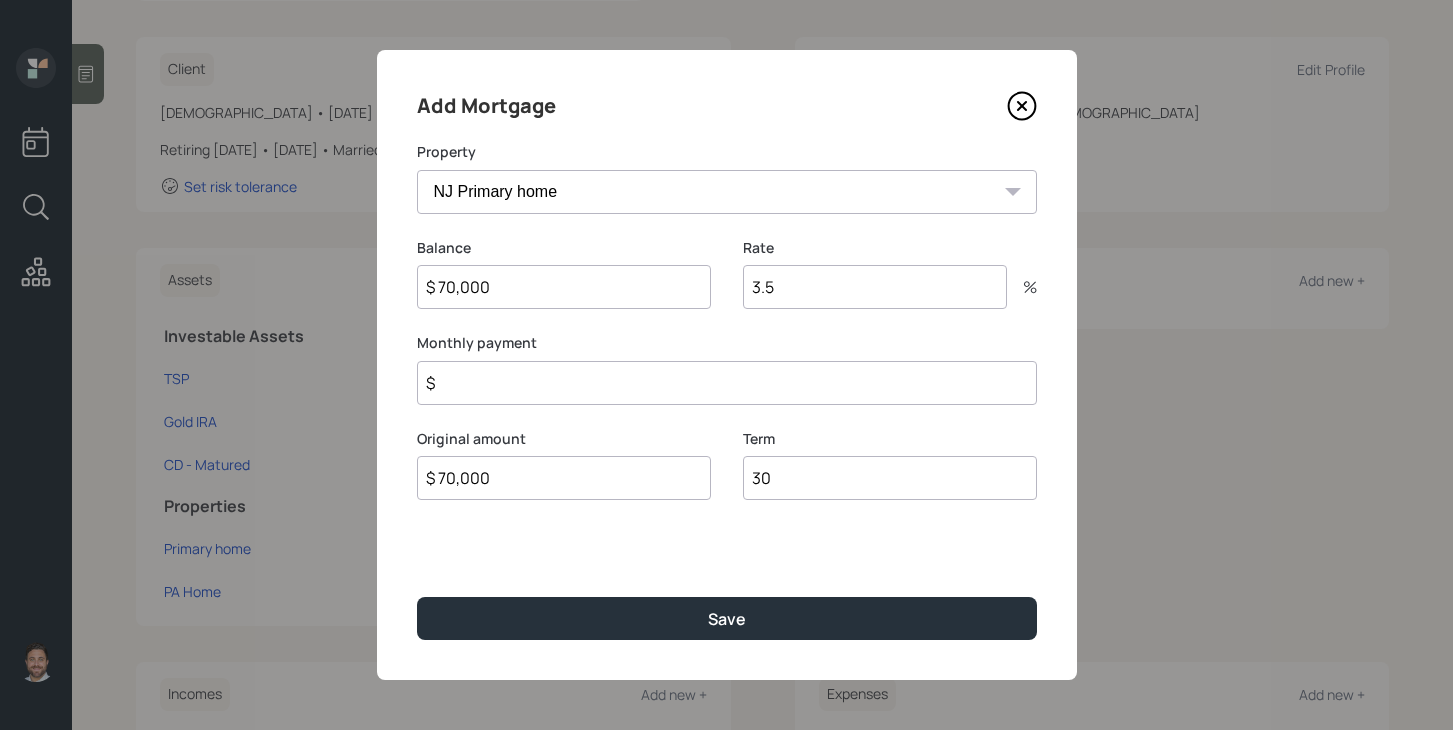 type on "30" 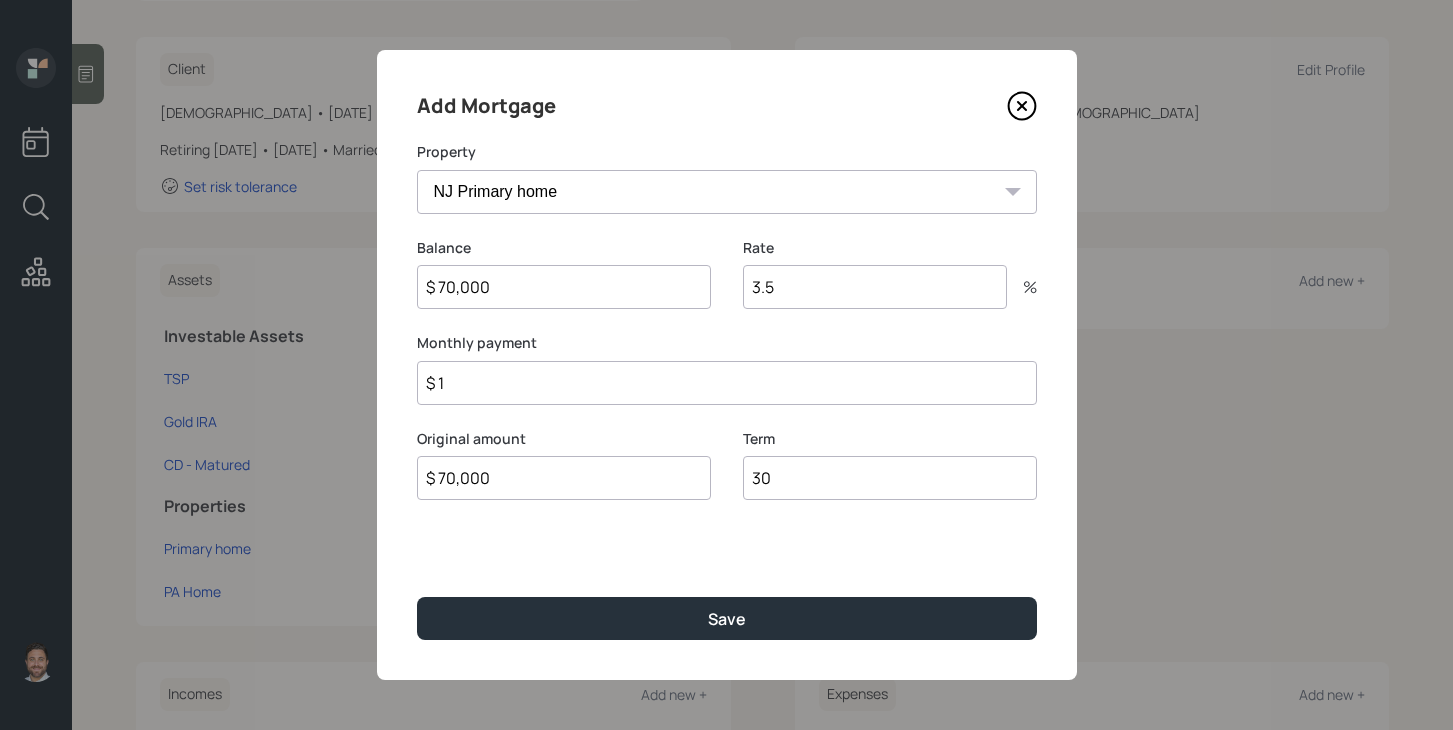 type on "$ 1" 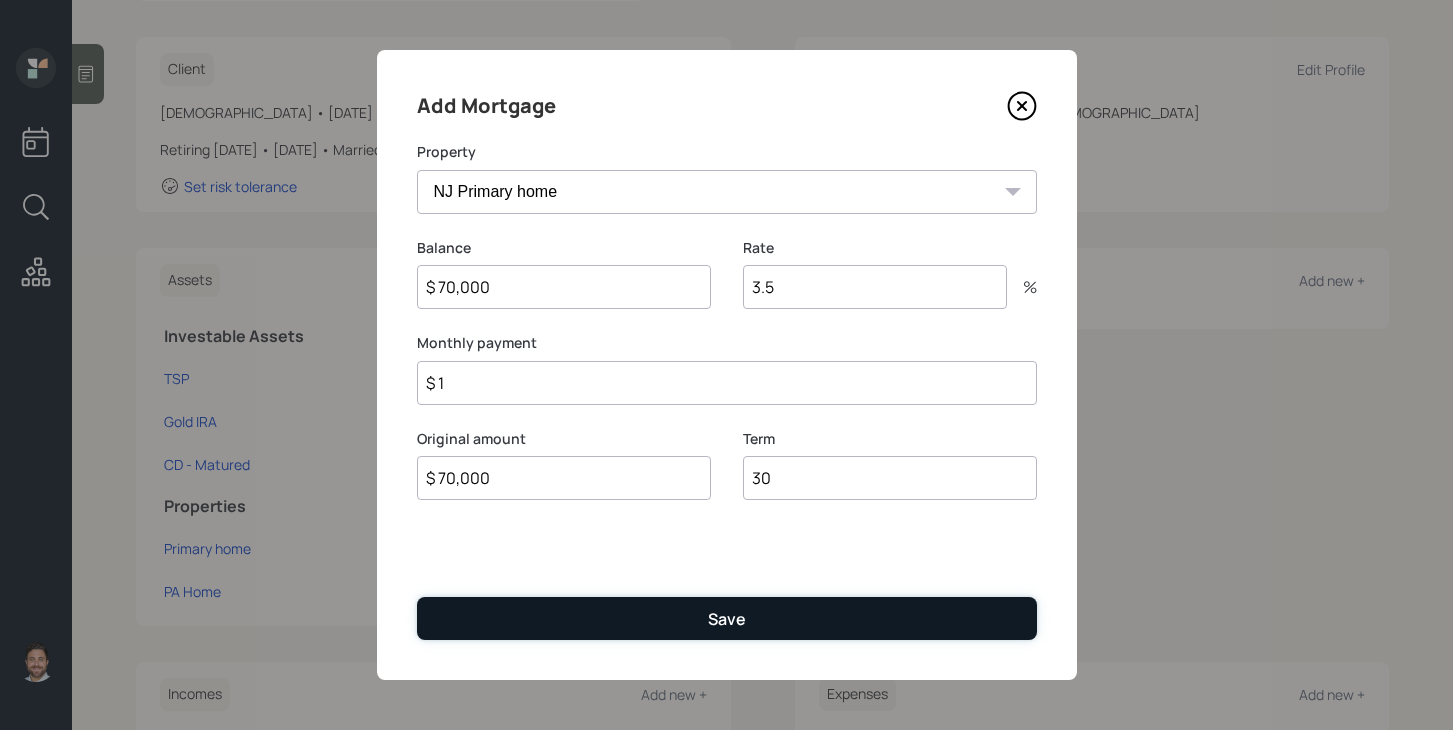 click on "Save" at bounding box center [727, 618] 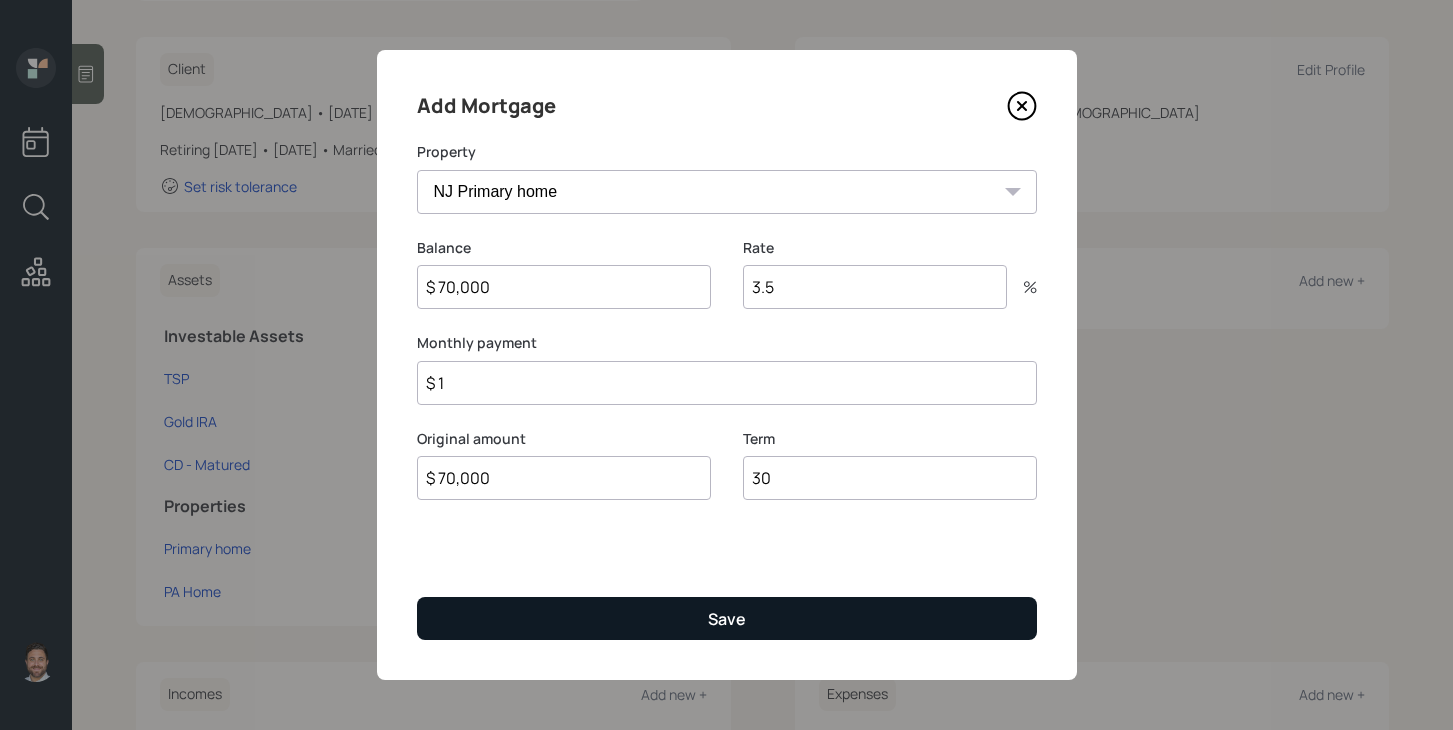 select on "0a3abc36-52c7-4452-b8e7-d663a8e6d24a" 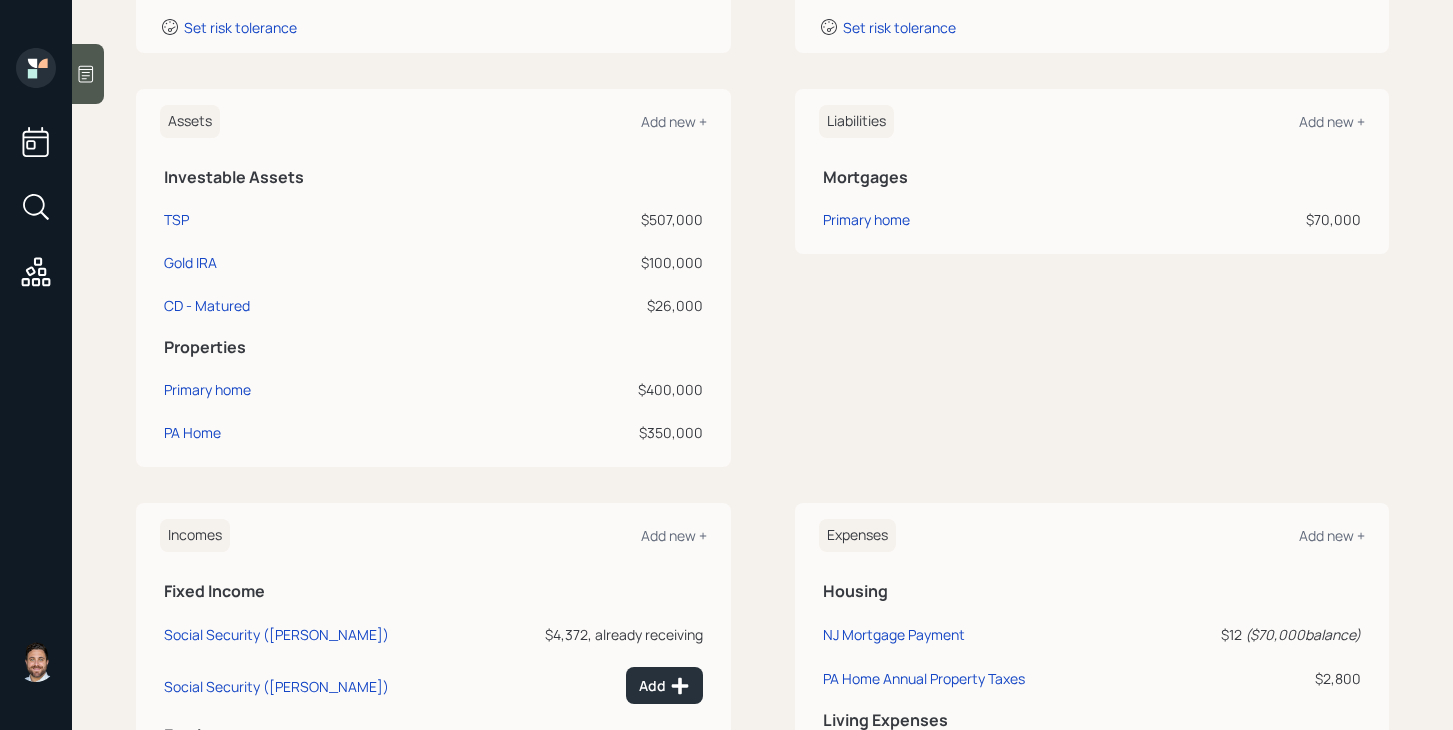 scroll, scrollTop: 431, scrollLeft: 0, axis: vertical 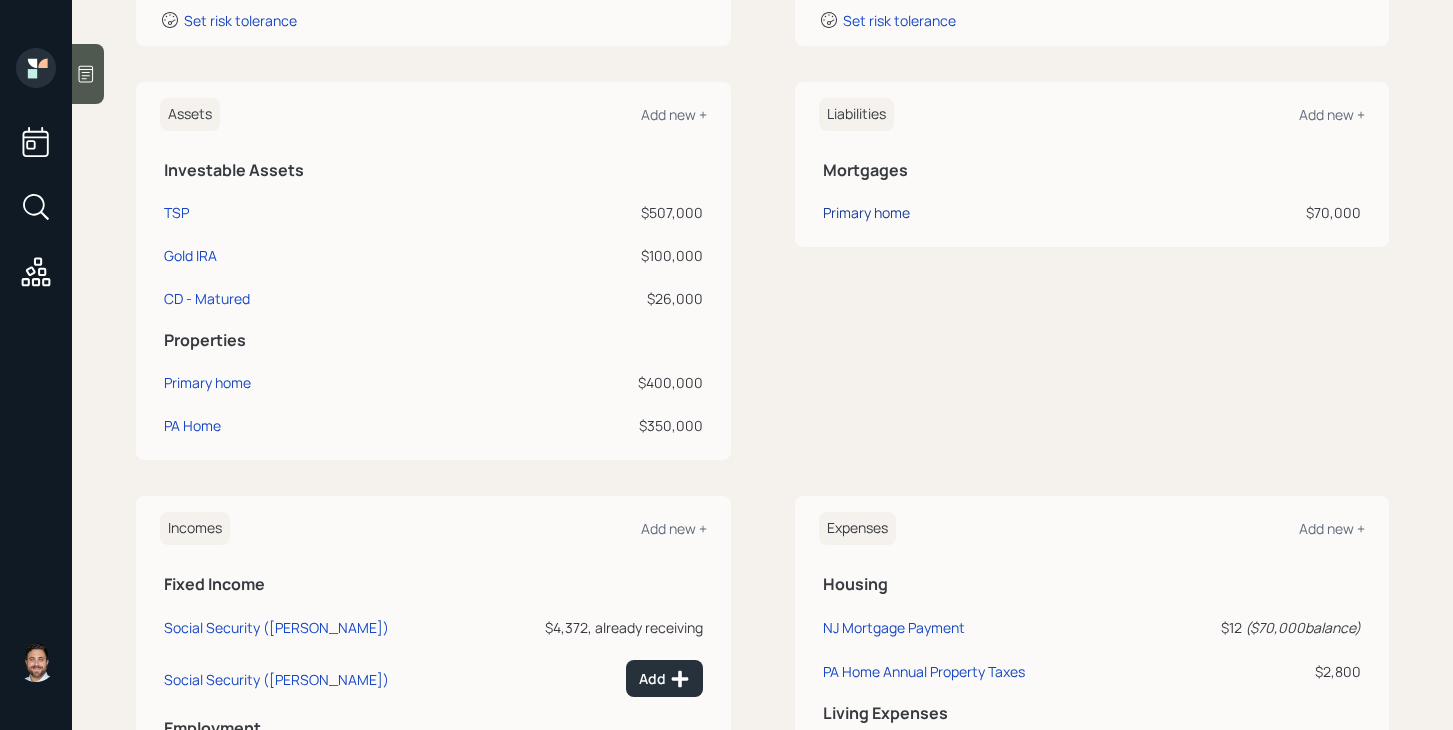 click on "Primary home" at bounding box center [866, 212] 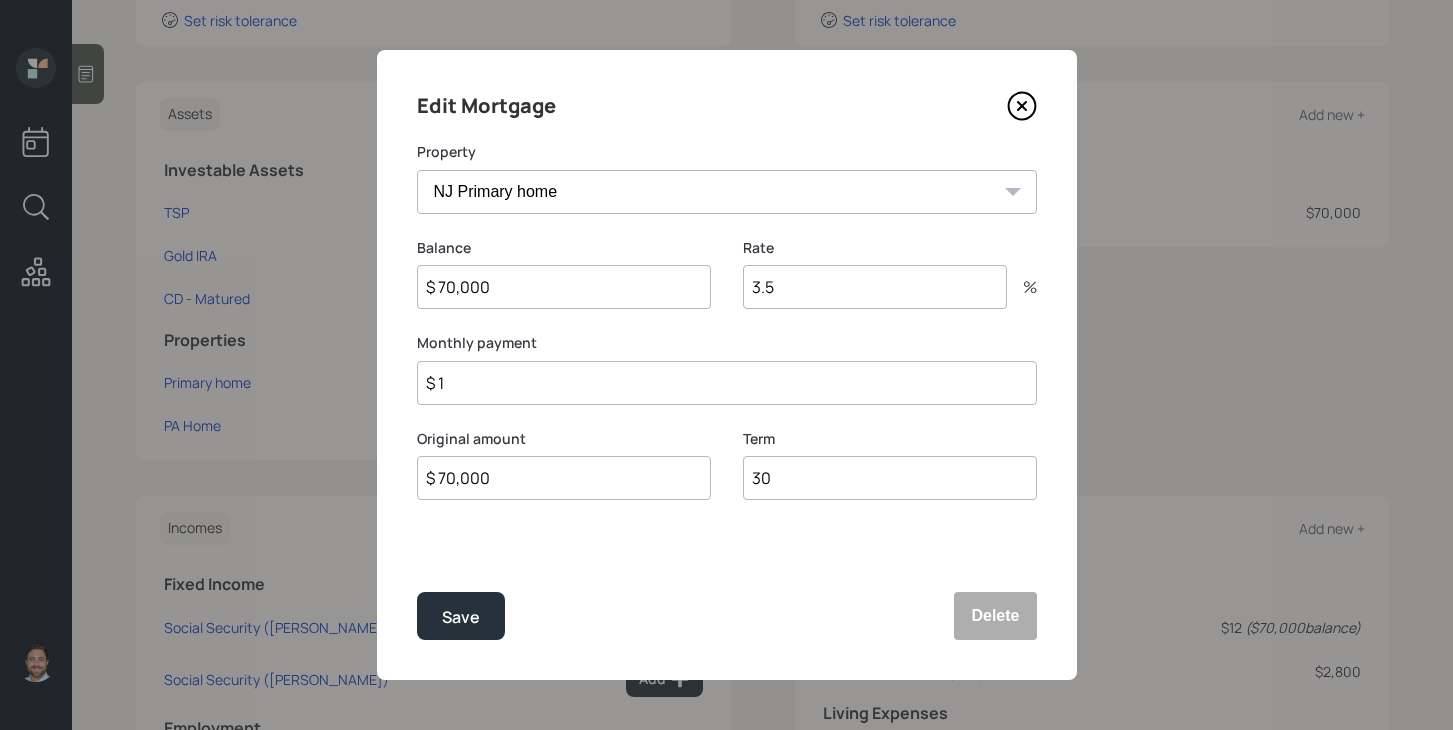 click on "3.5" at bounding box center (875, 287) 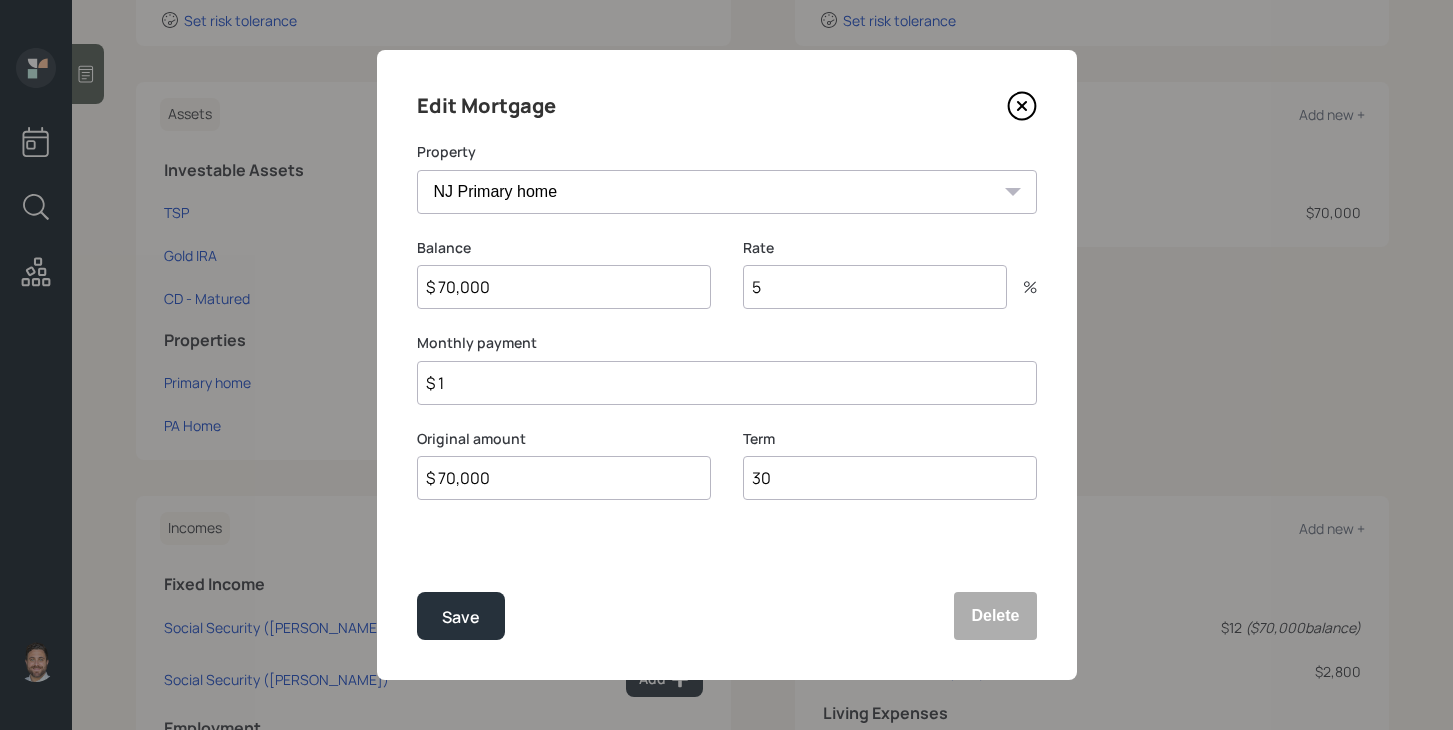 type on "5" 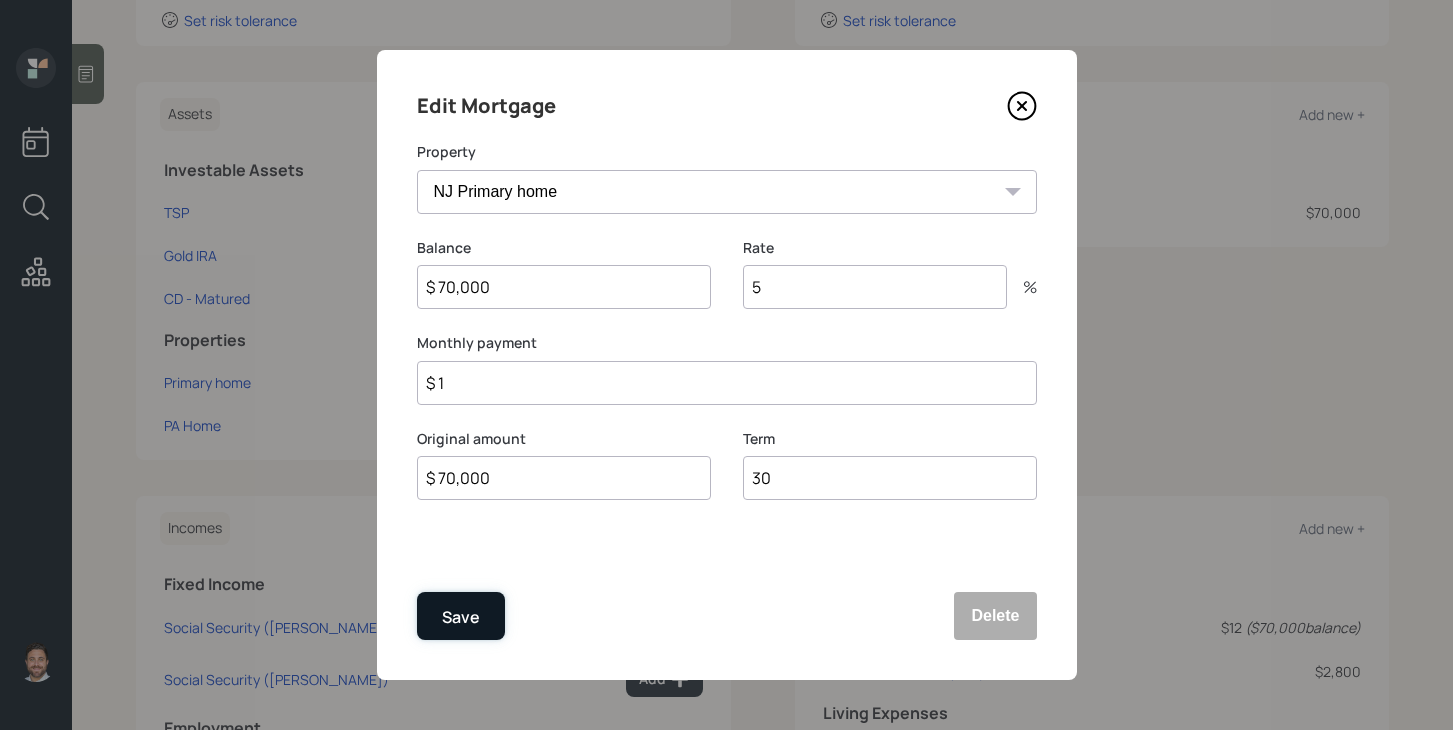 click on "Save" at bounding box center (461, 616) 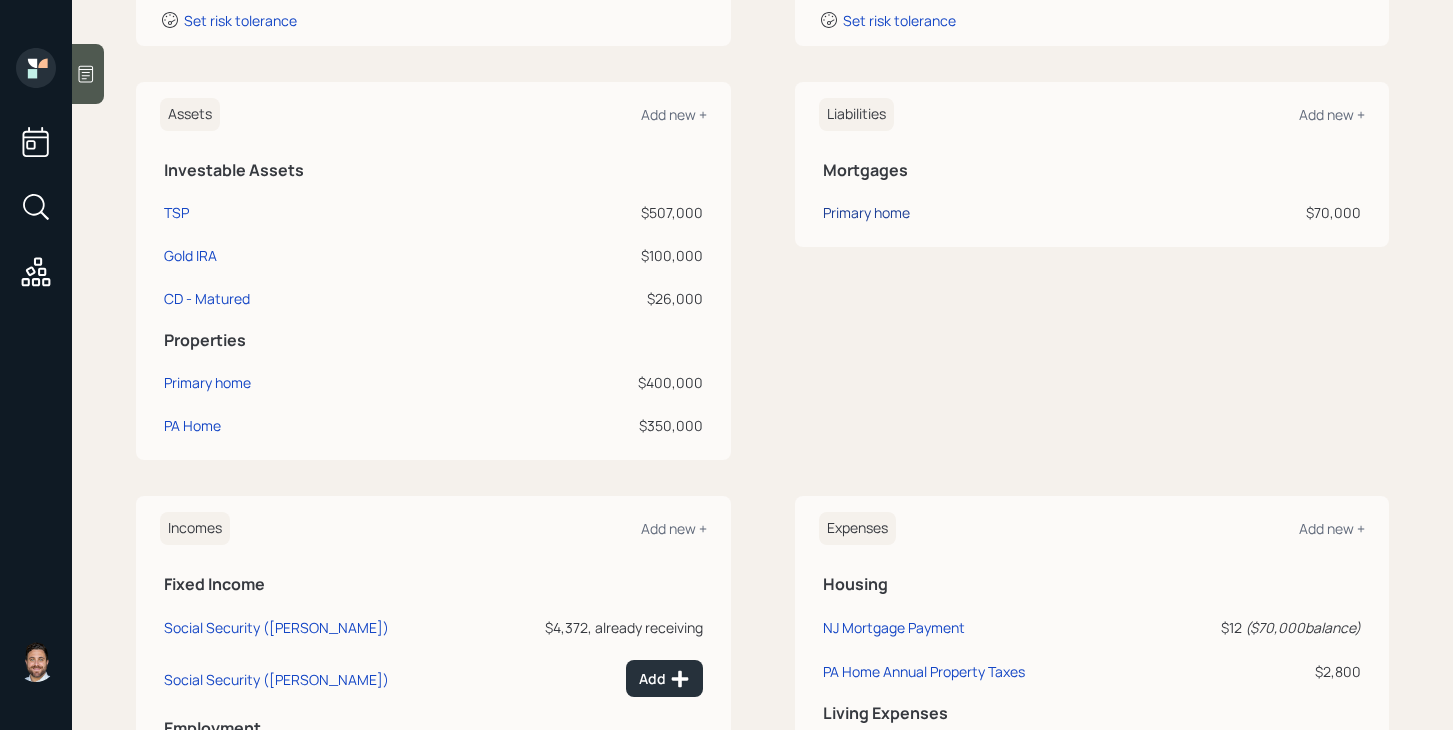 click on "Primary home" at bounding box center (866, 212) 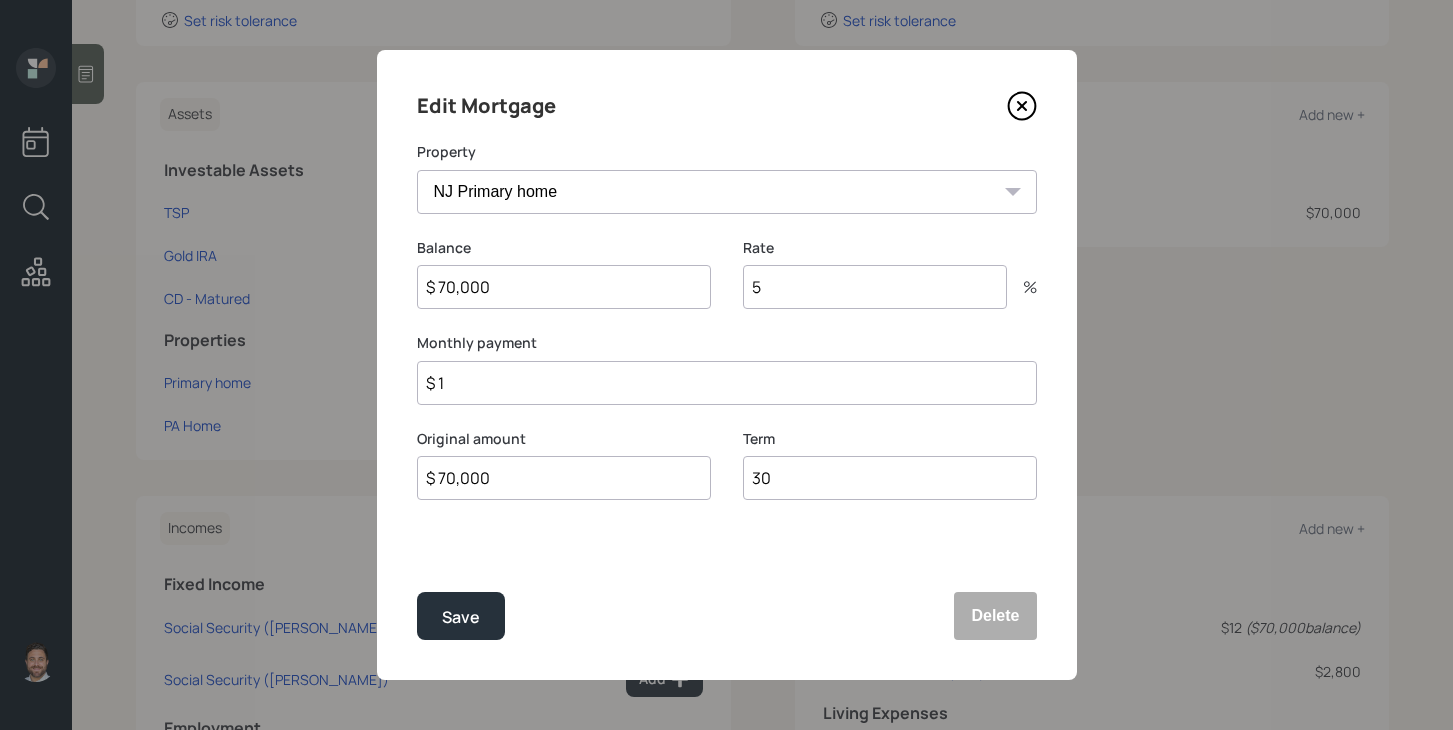 click on "$ 1" at bounding box center [727, 383] 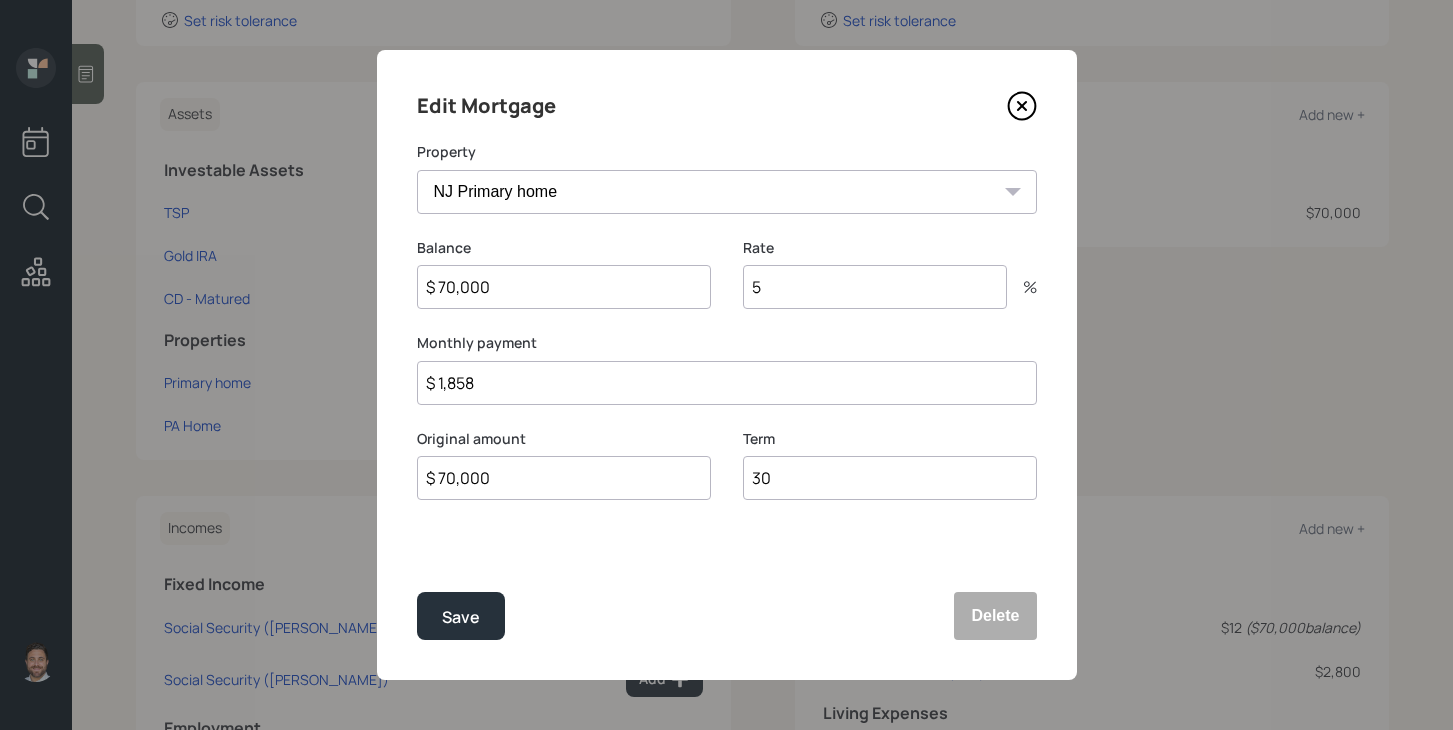 drag, startPoint x: 552, startPoint y: 387, endPoint x: 344, endPoint y: 372, distance: 208.54016 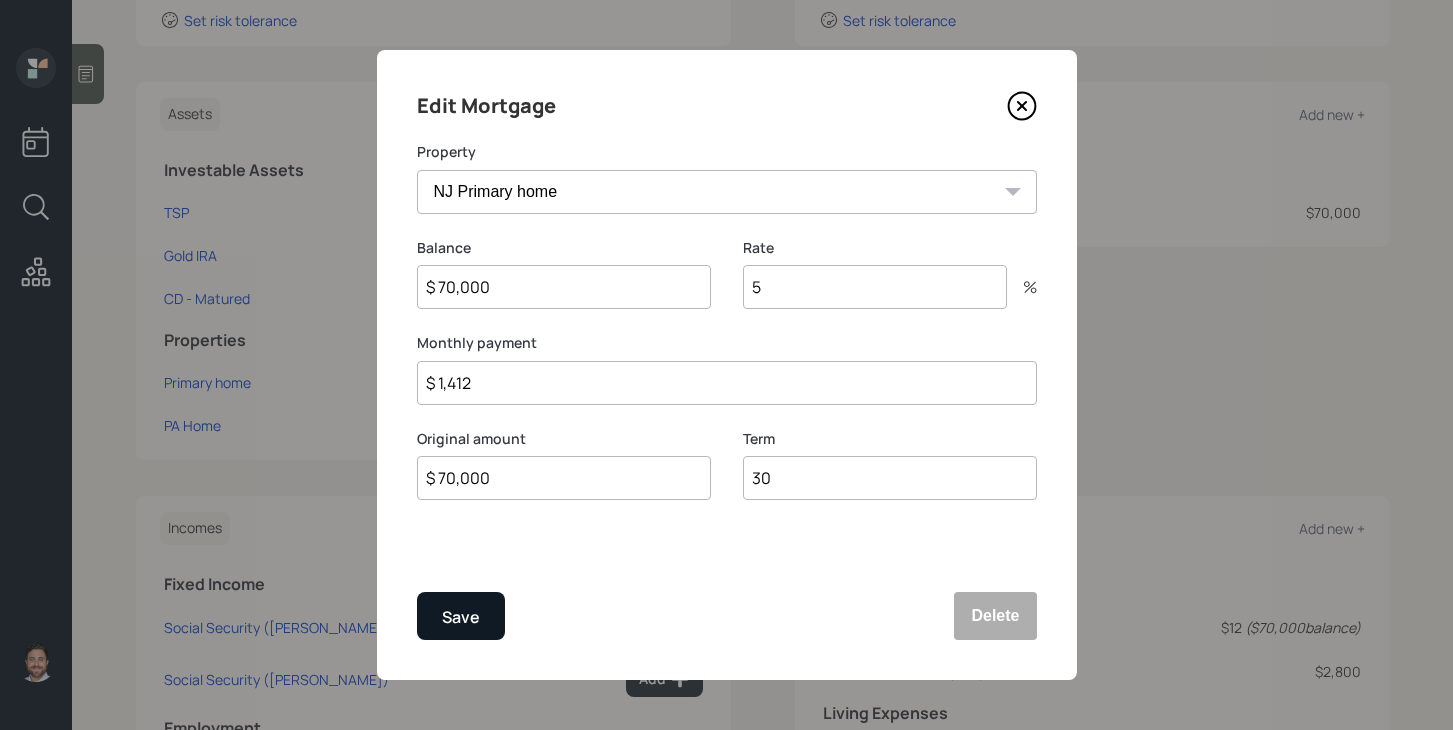 type on "$ 1,412" 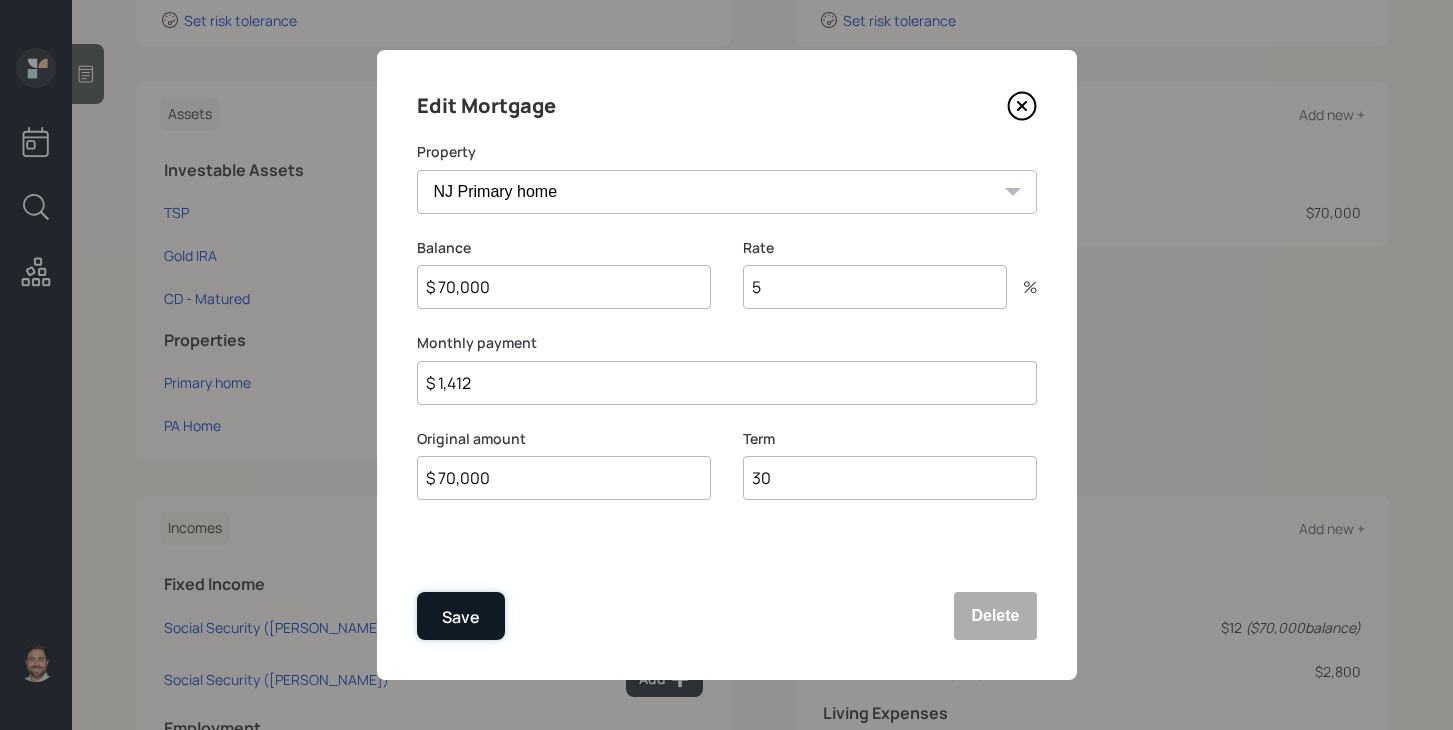 click on "Save" at bounding box center [461, 617] 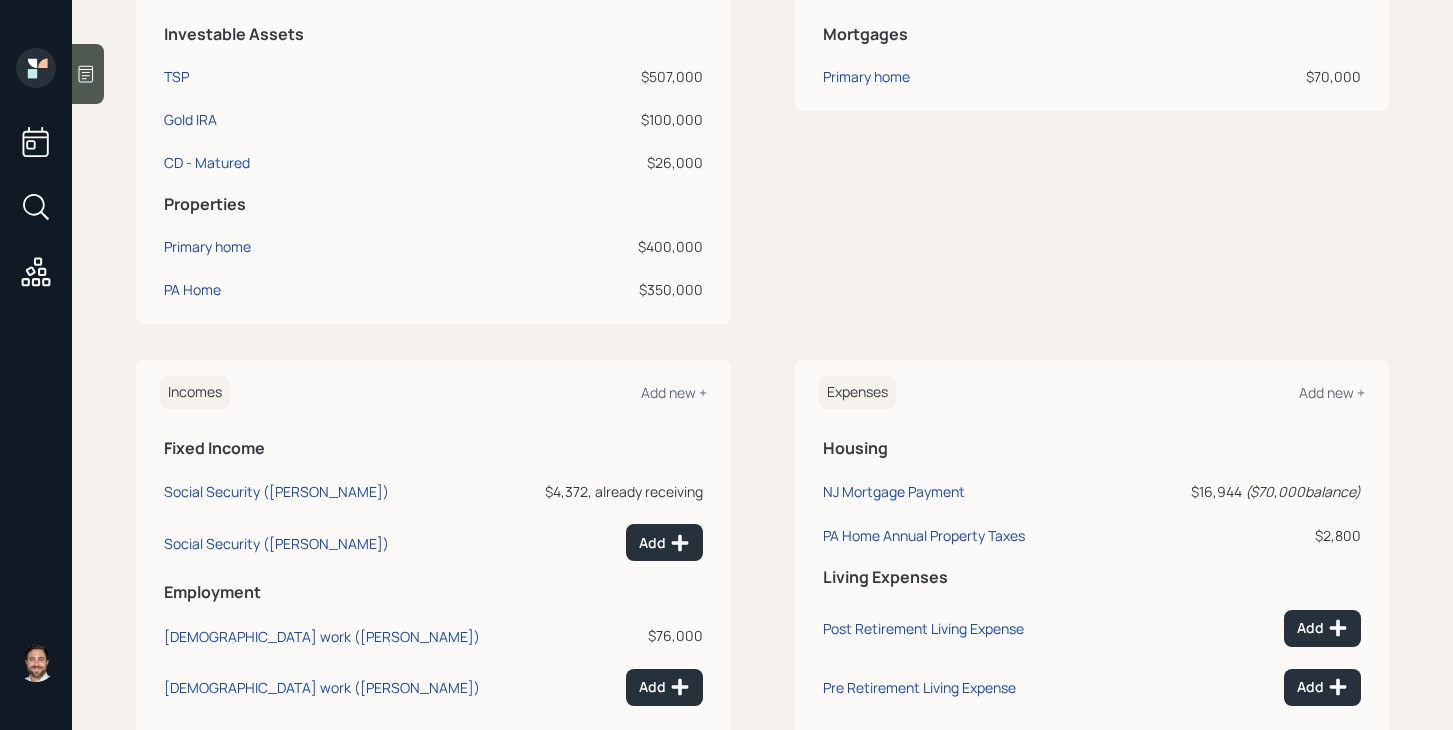scroll, scrollTop: 563, scrollLeft: 0, axis: vertical 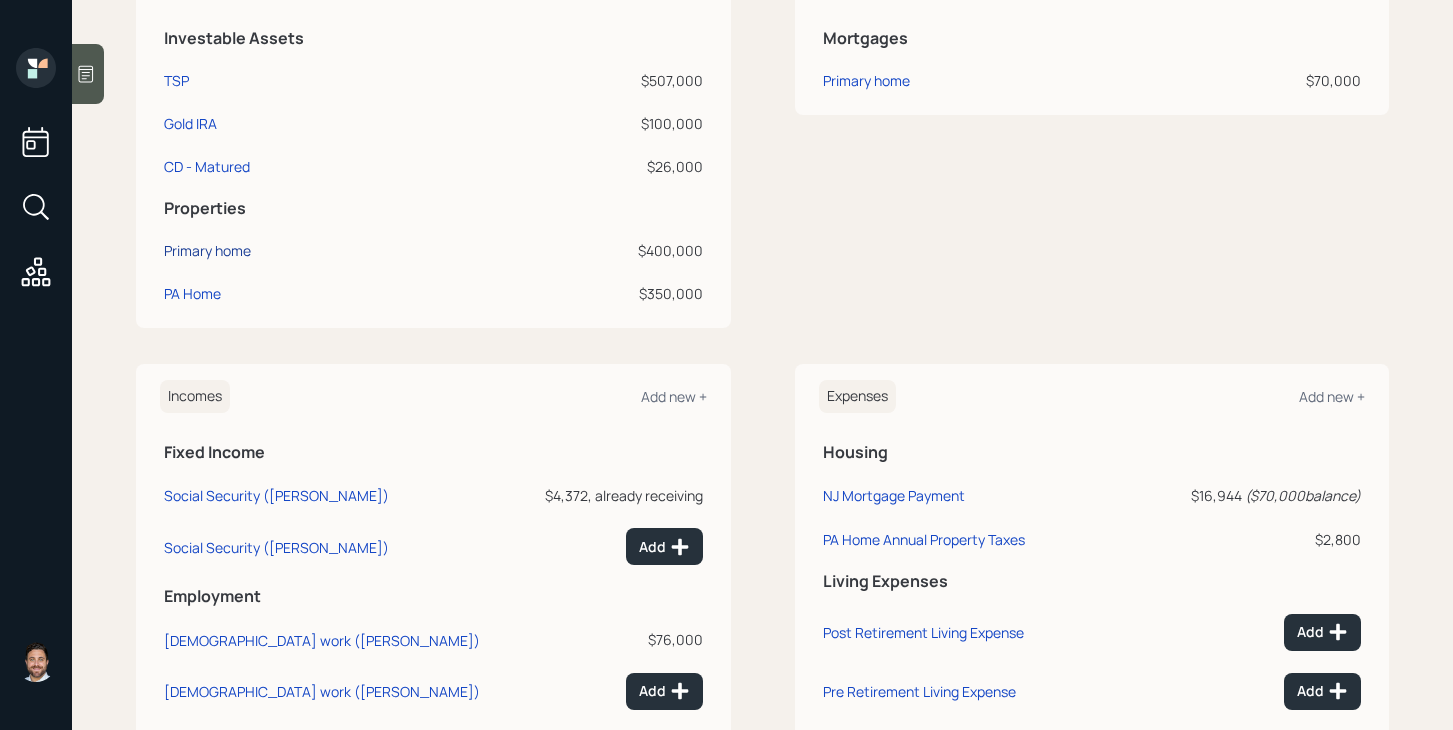 click on "Primary home" at bounding box center (207, 250) 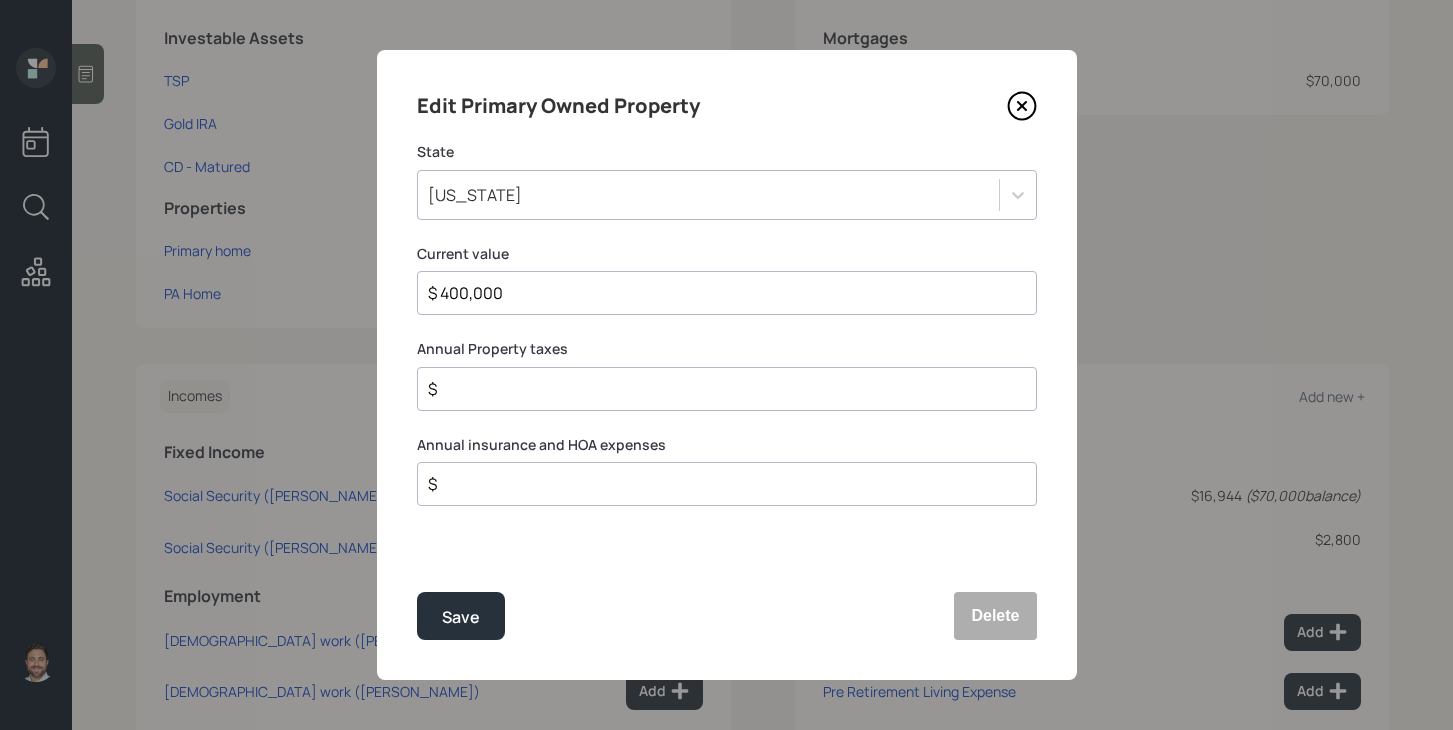 click on "$" at bounding box center (719, 389) 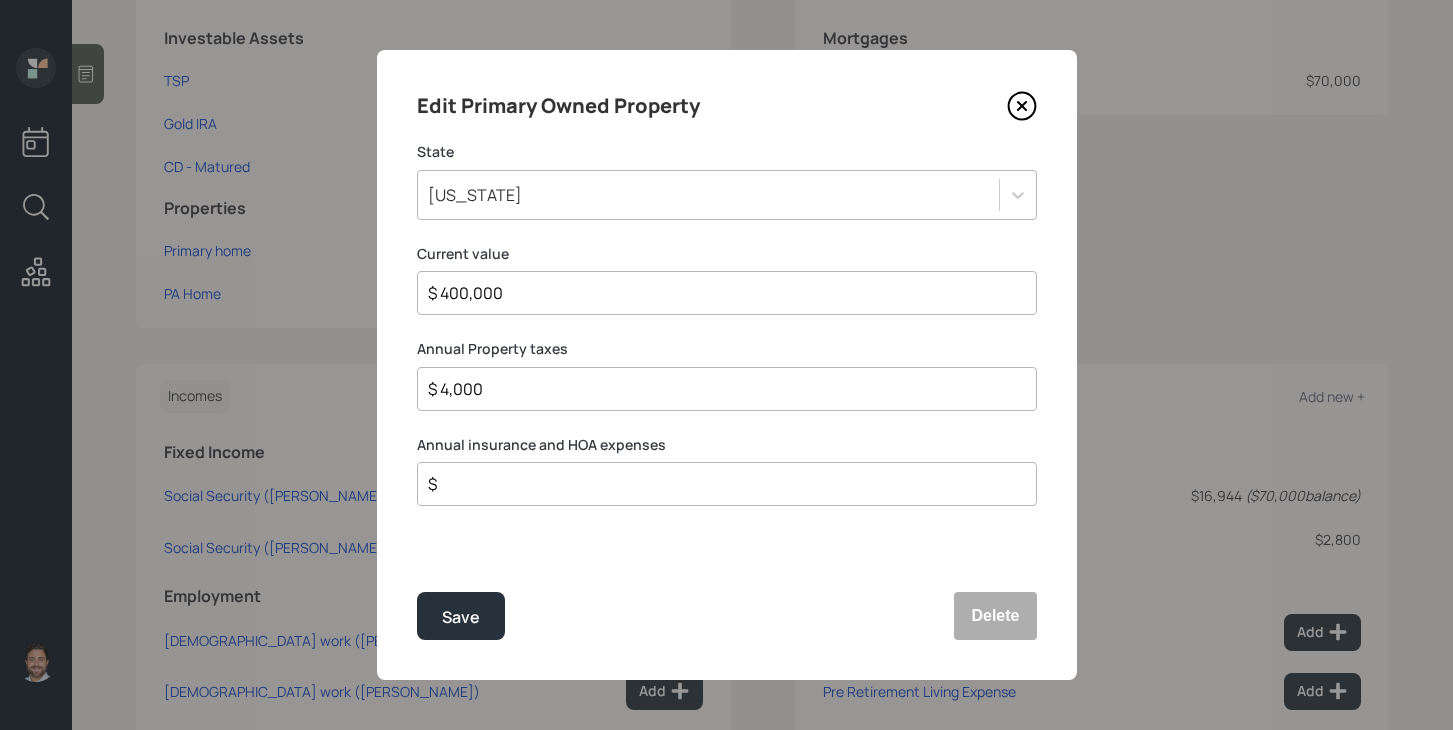 type on "$ 4,000" 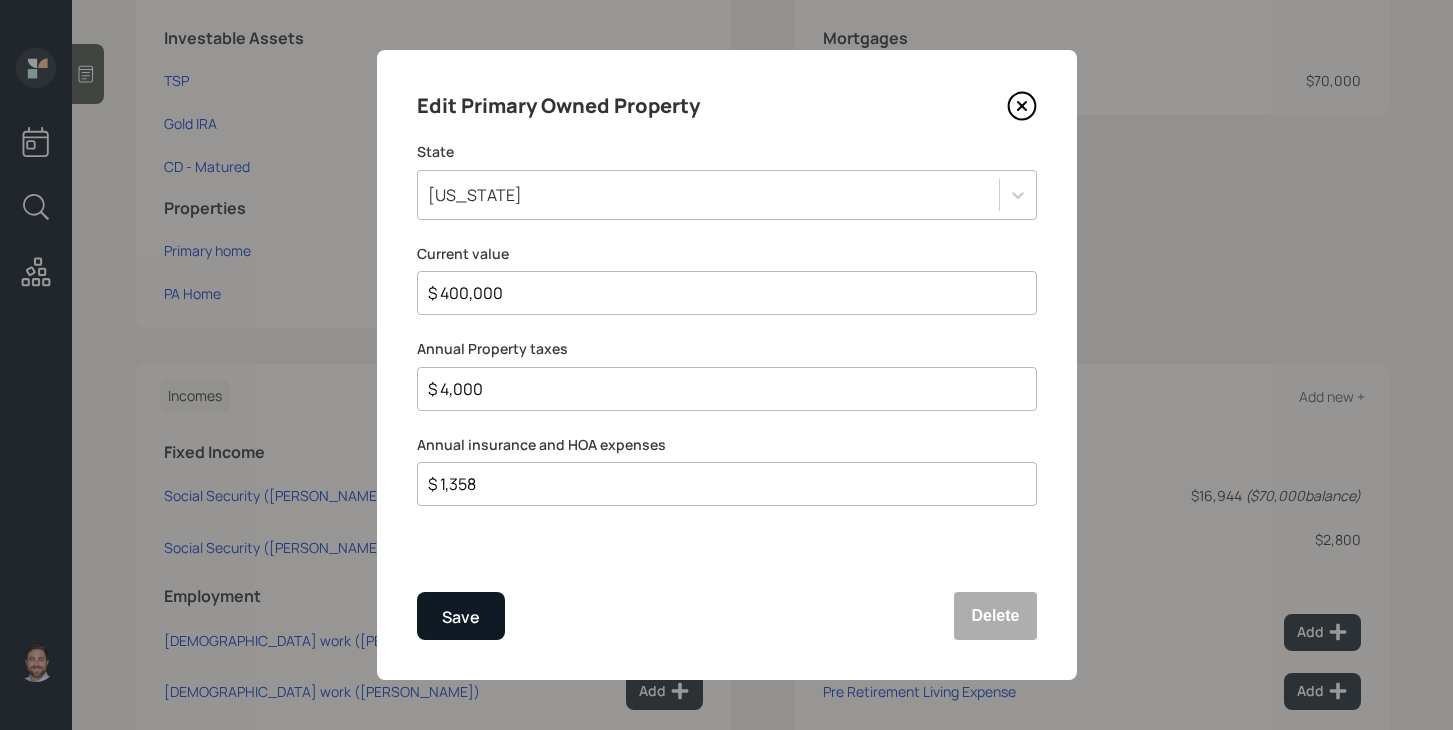type on "$ 1,358" 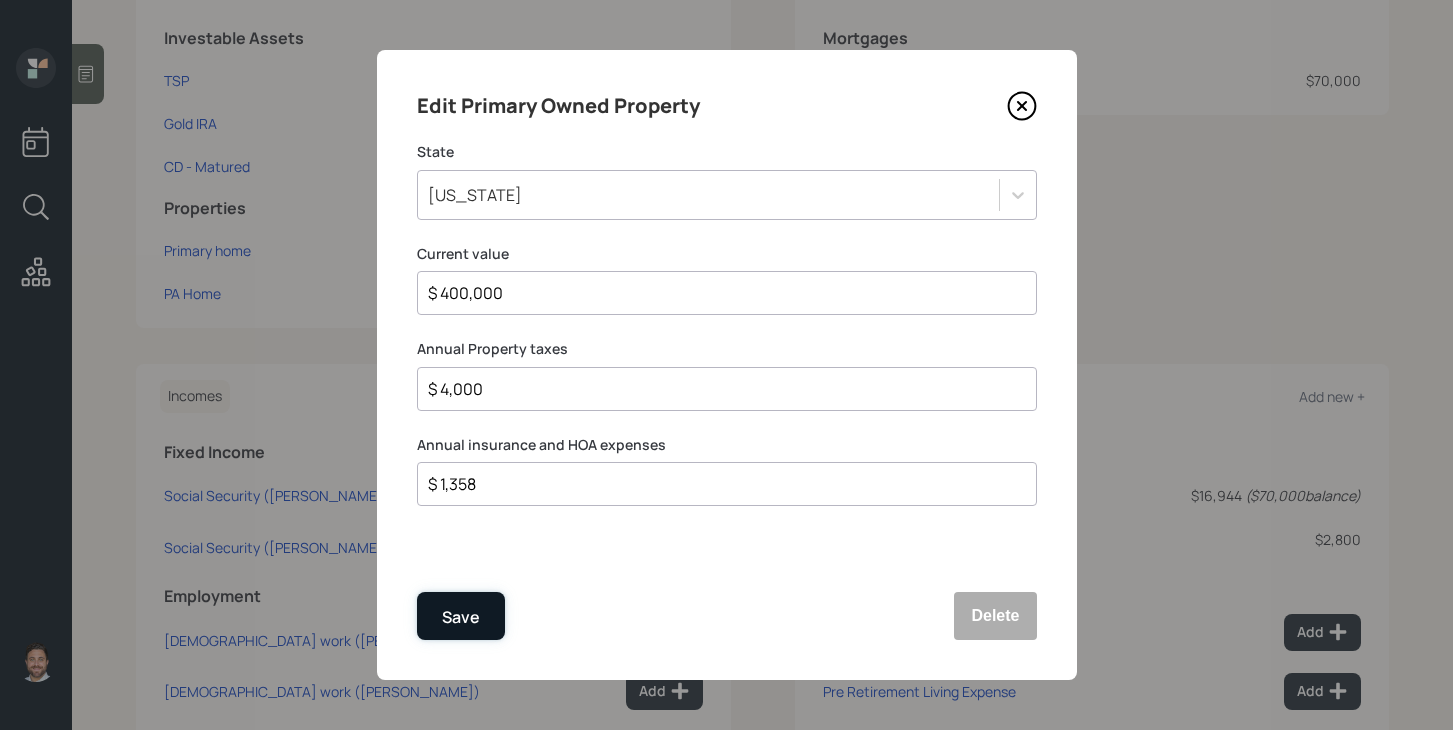 click on "Save" at bounding box center [461, 616] 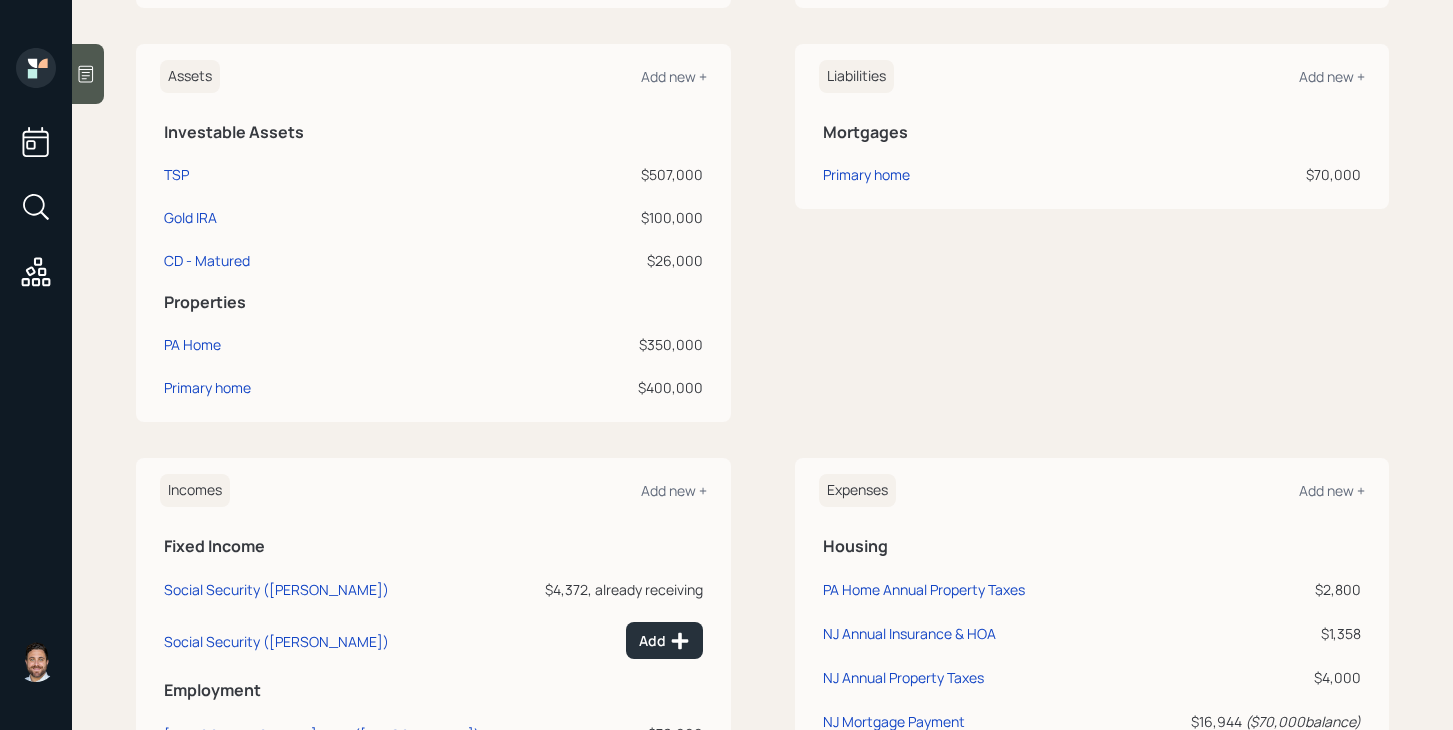 scroll, scrollTop: 468, scrollLeft: 0, axis: vertical 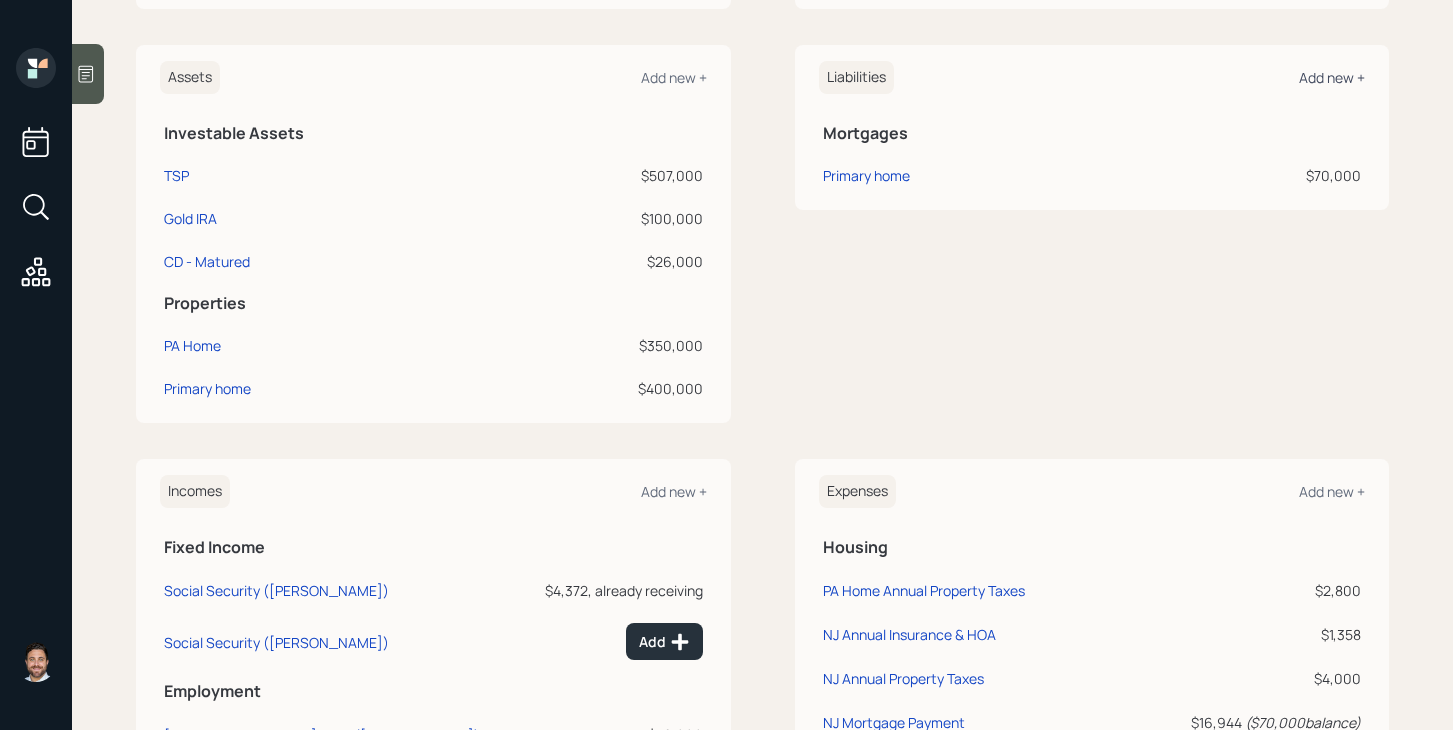 click on "Add new +" at bounding box center (1332, 77) 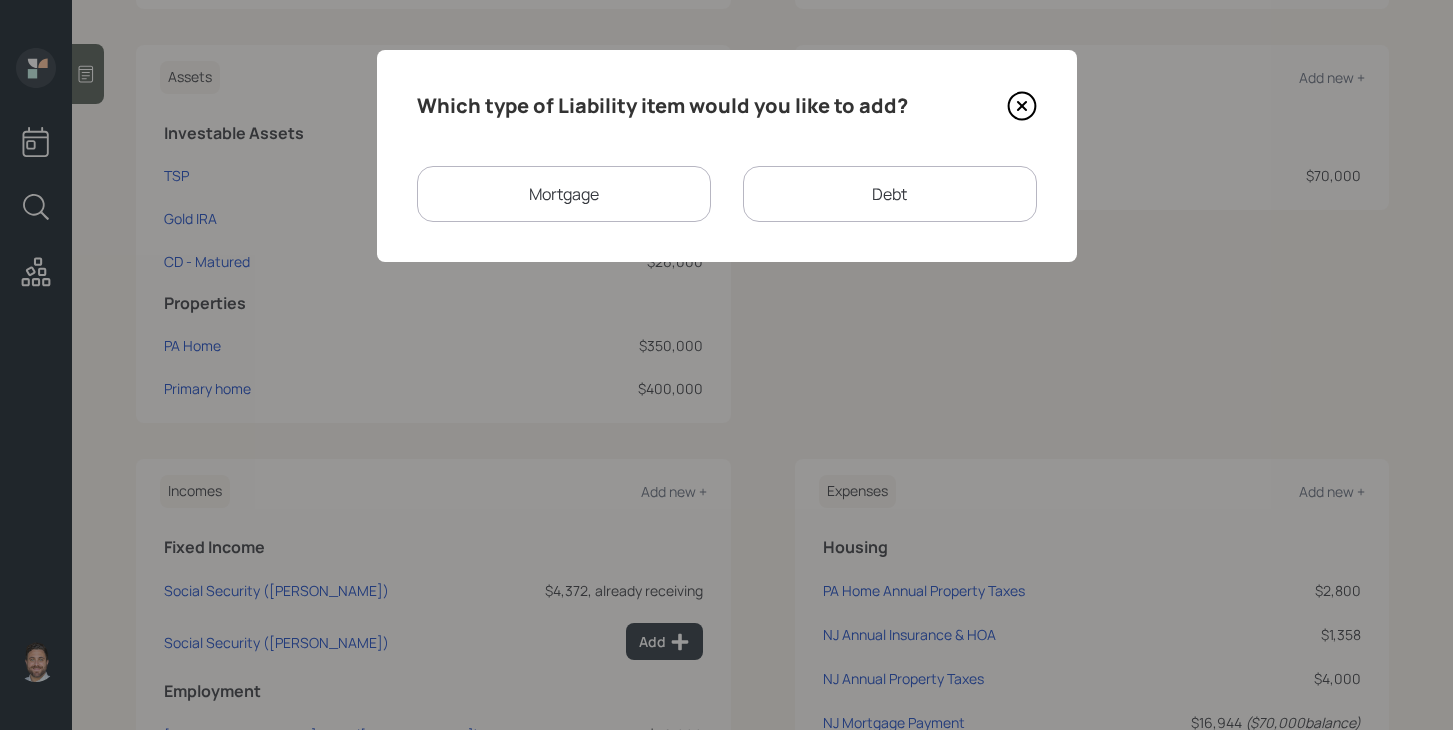 click on "Debt" at bounding box center [890, 194] 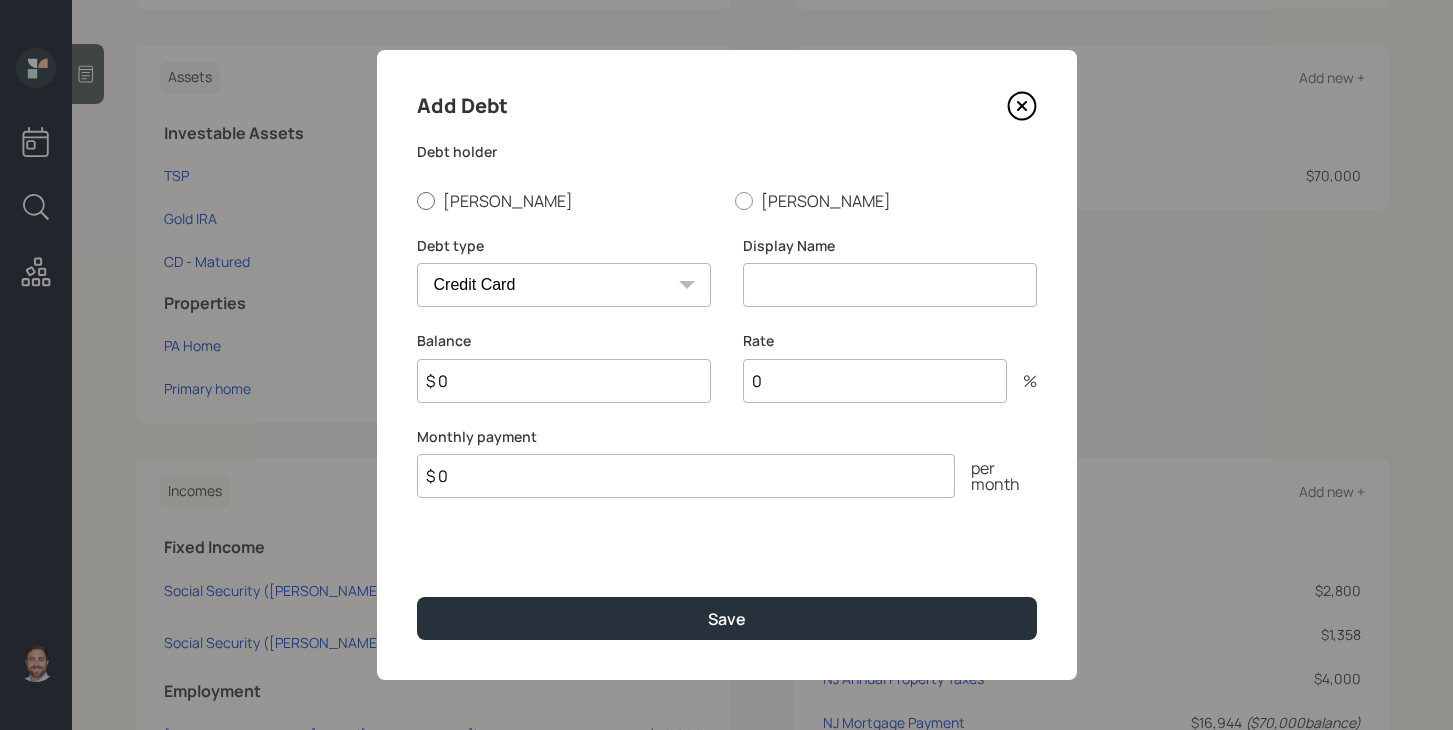 click on "Manuel" at bounding box center [568, 201] 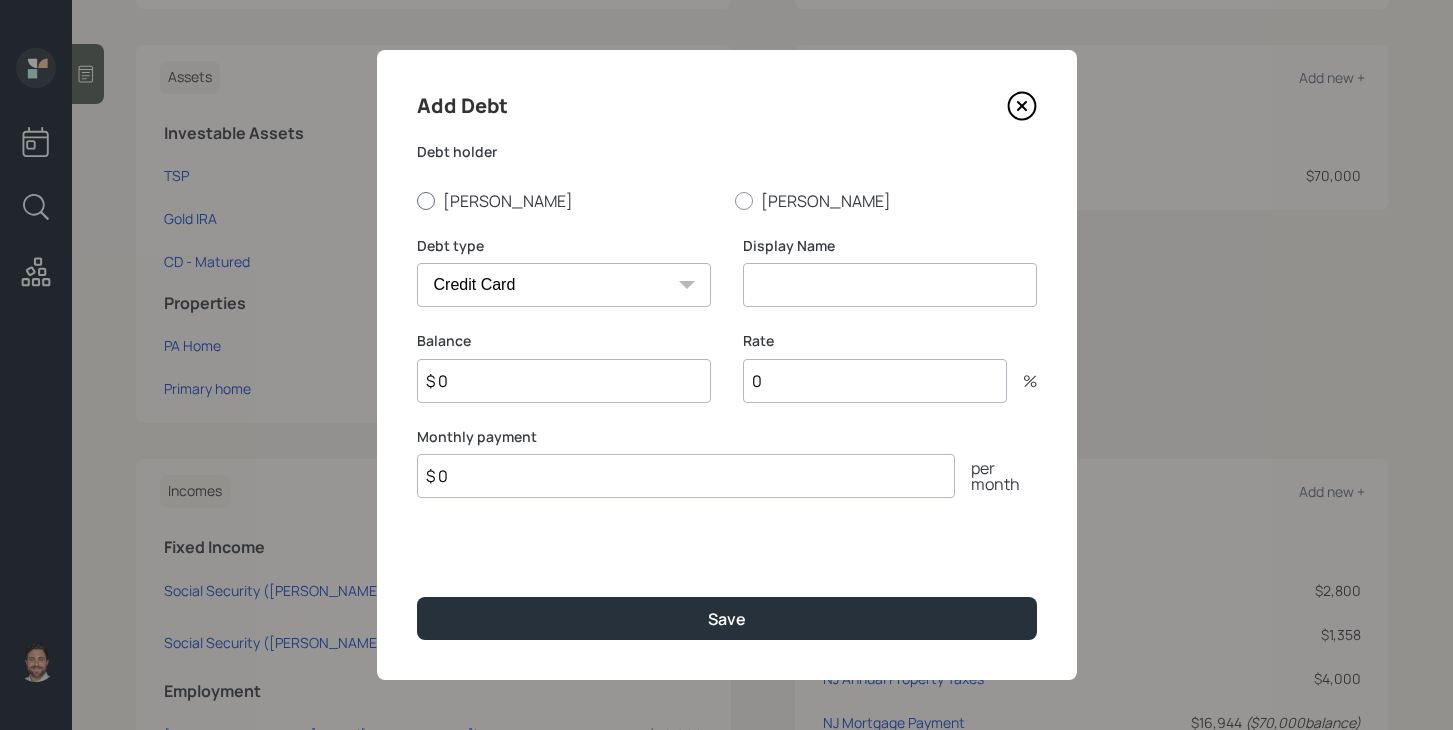 radio on "true" 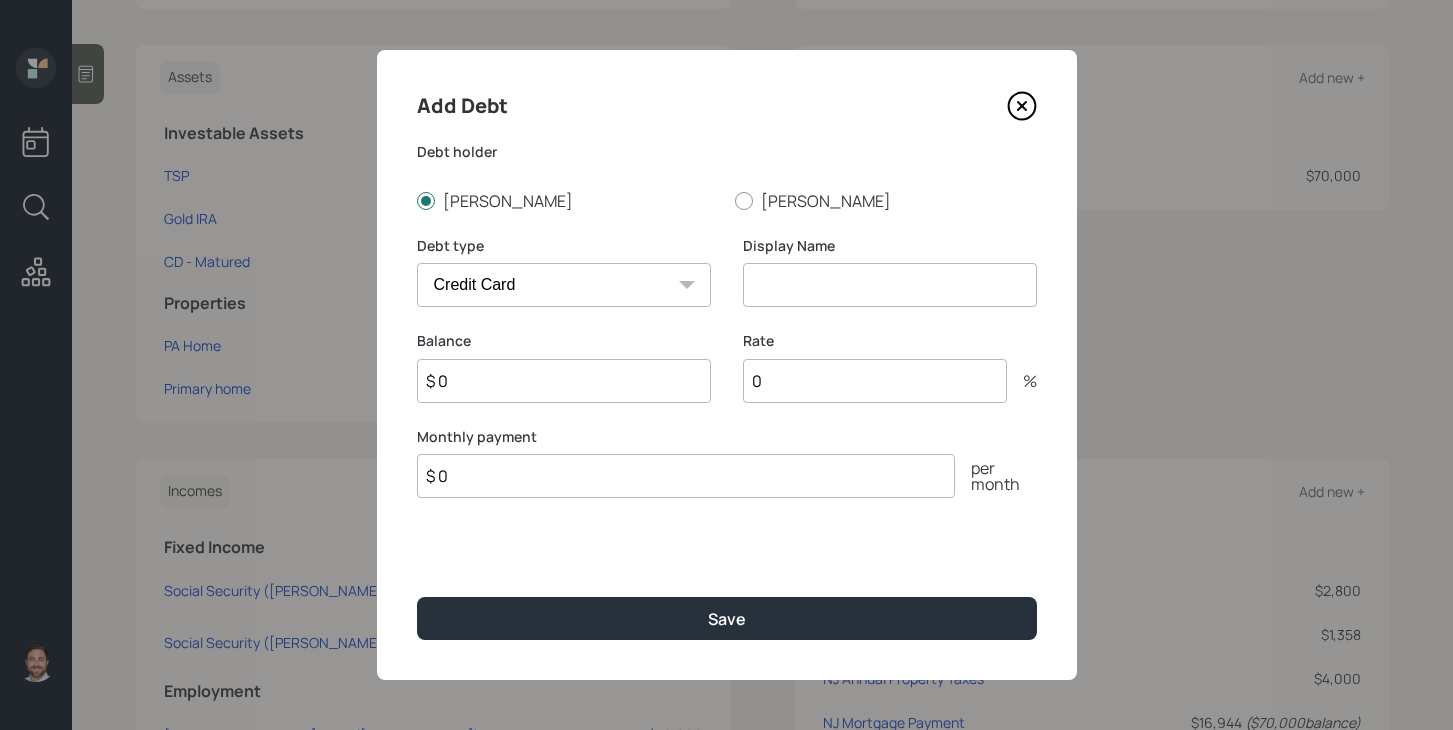 click on "$ 0" at bounding box center (564, 381) 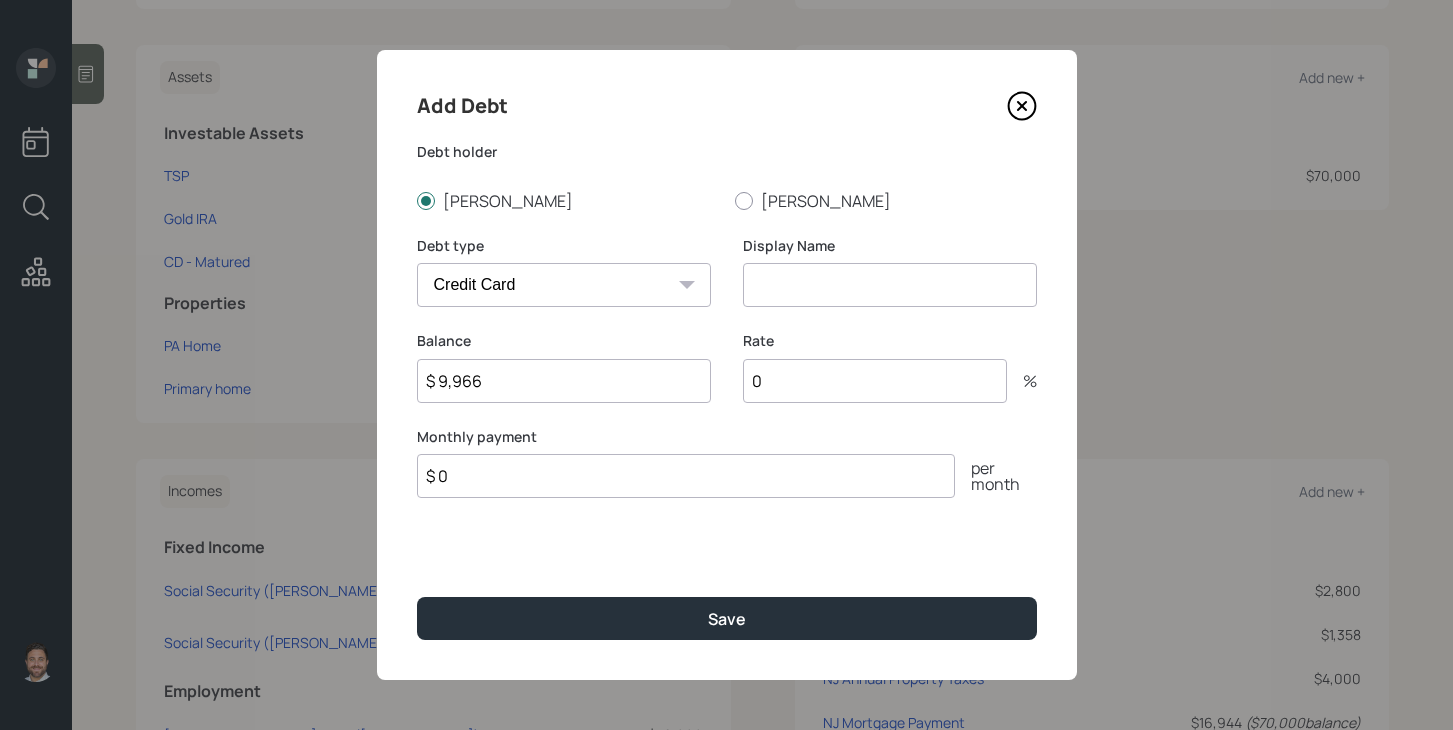type on "$ 9,966" 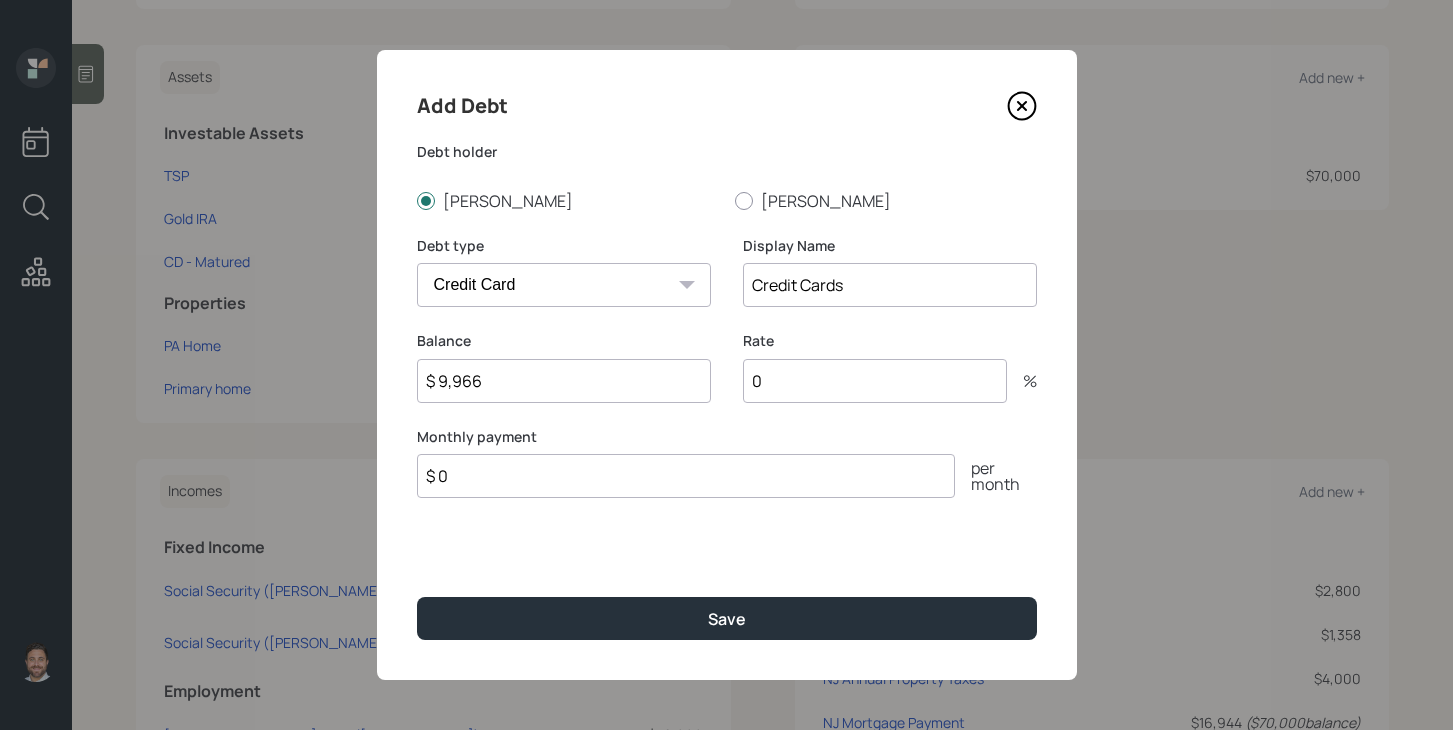 type on "Credit Cards" 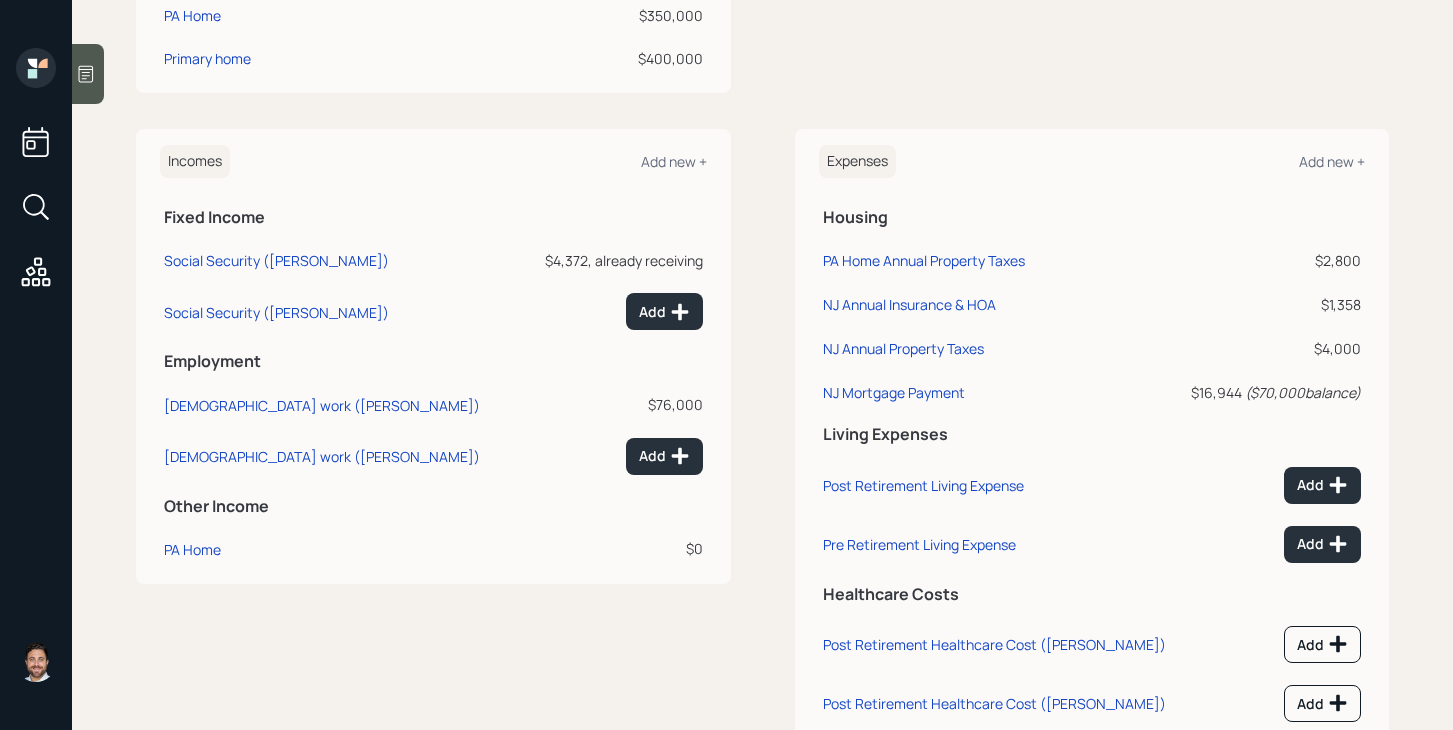 scroll, scrollTop: 796, scrollLeft: 0, axis: vertical 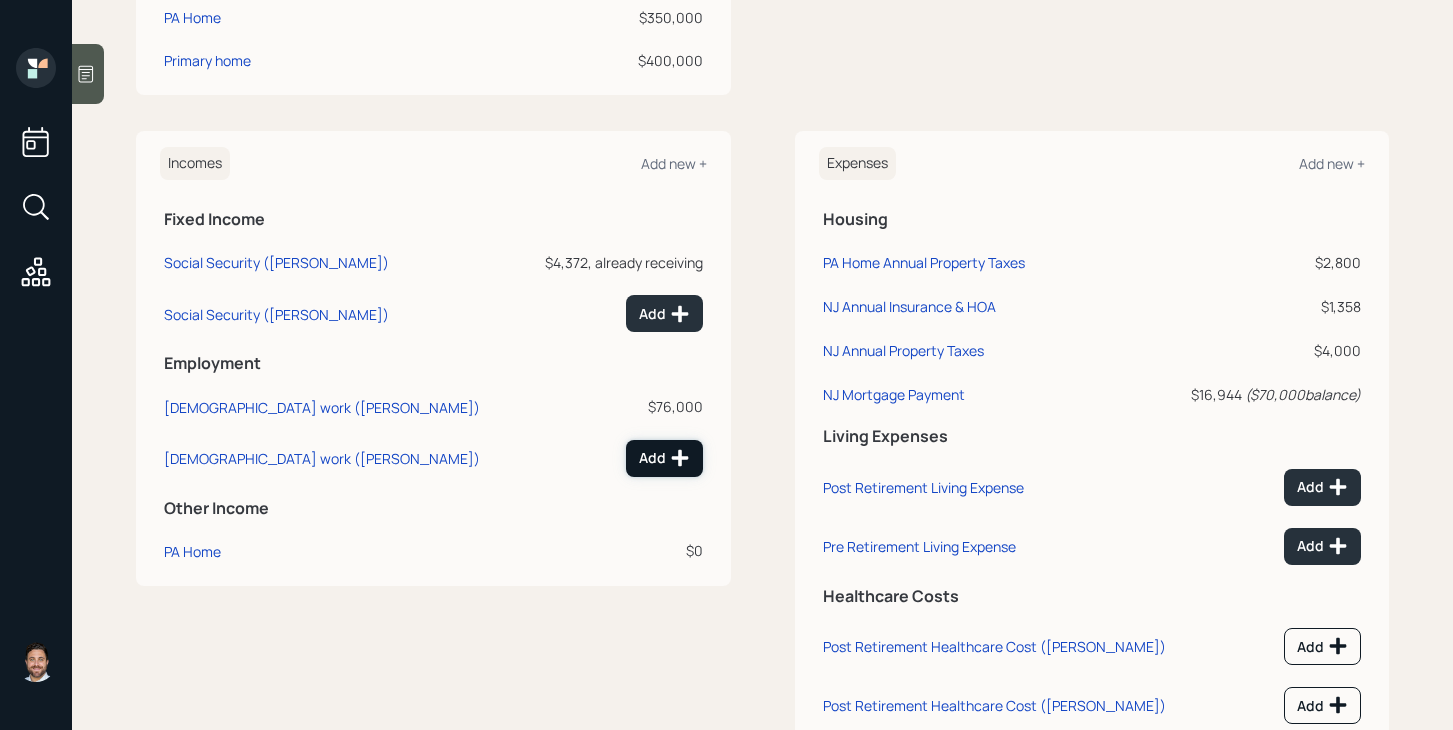 click on "Add" at bounding box center (664, 458) 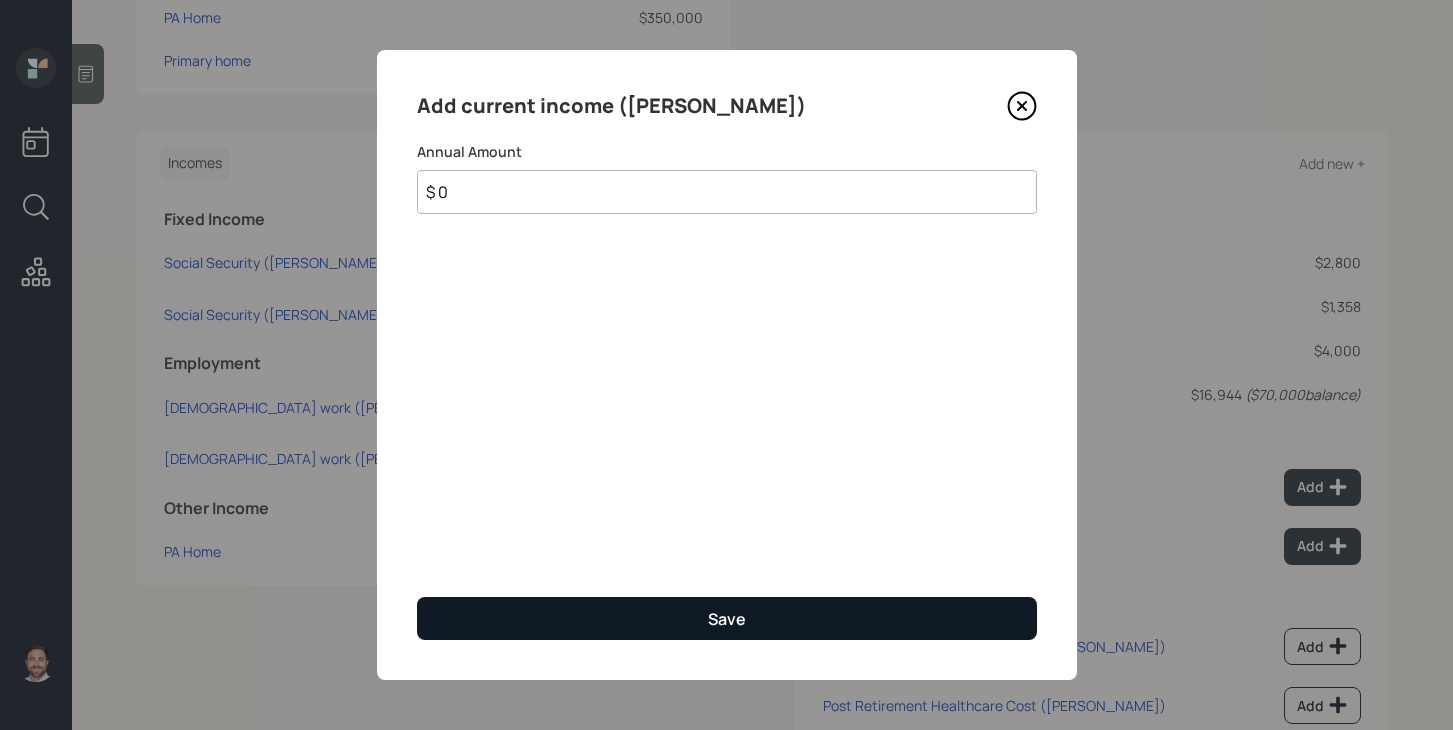 type on "$ 0" 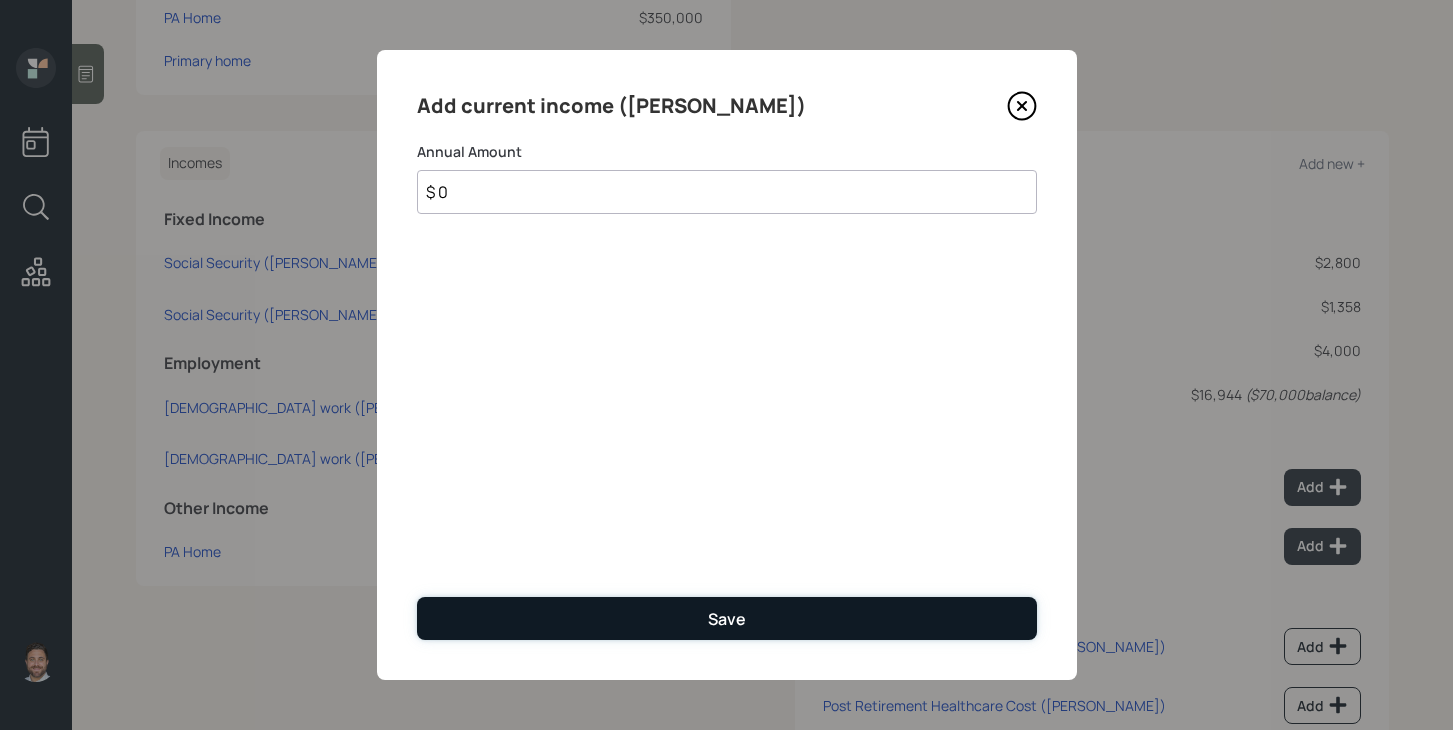 click on "Save" at bounding box center (727, 618) 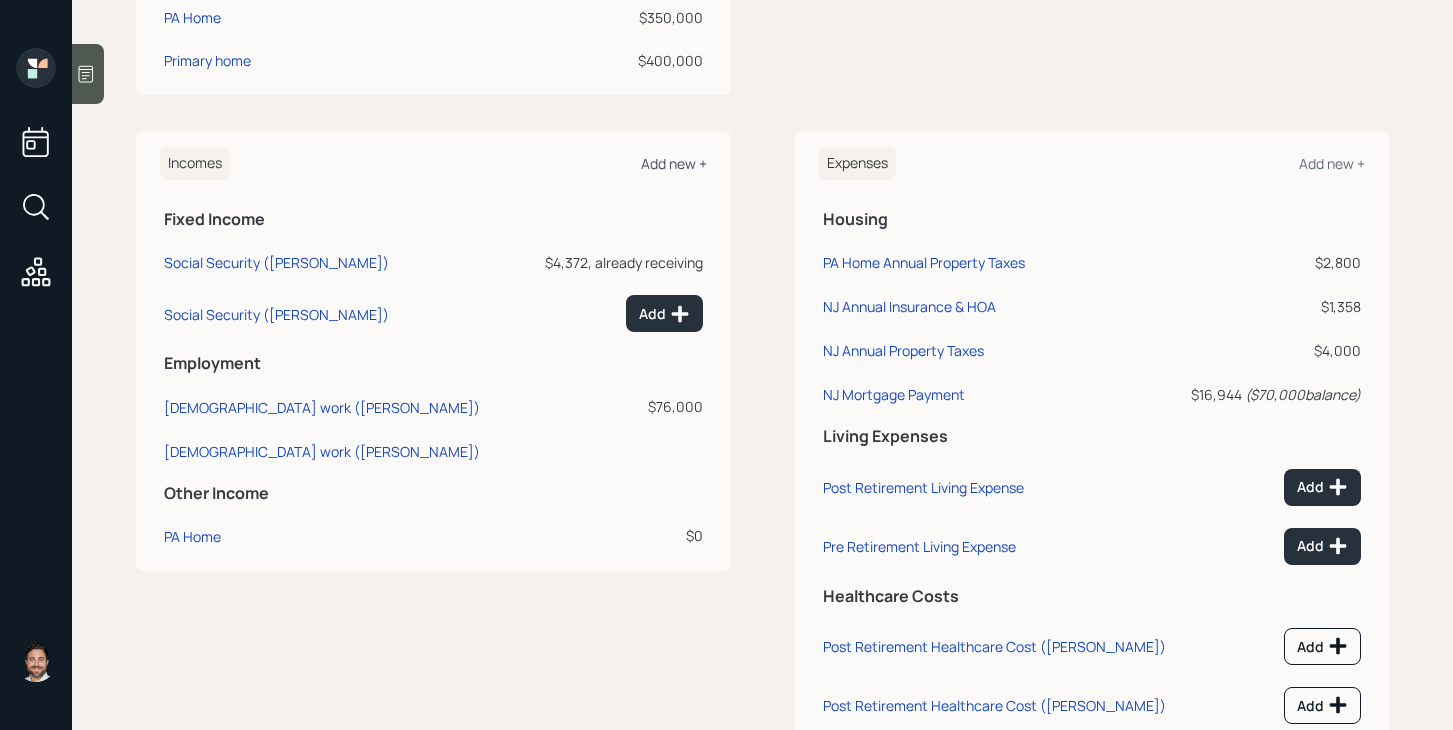 click on "Add new +" at bounding box center [674, 163] 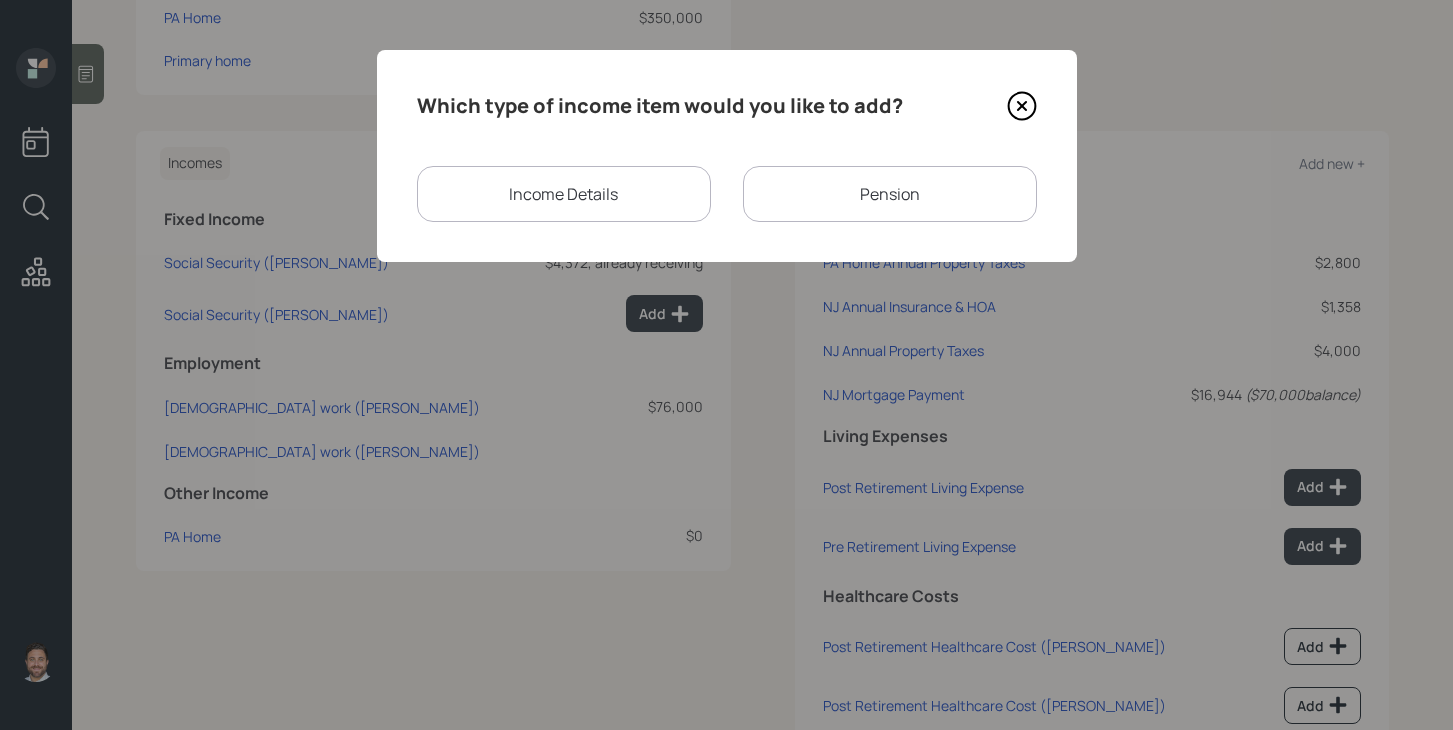click on "Pension" at bounding box center (890, 194) 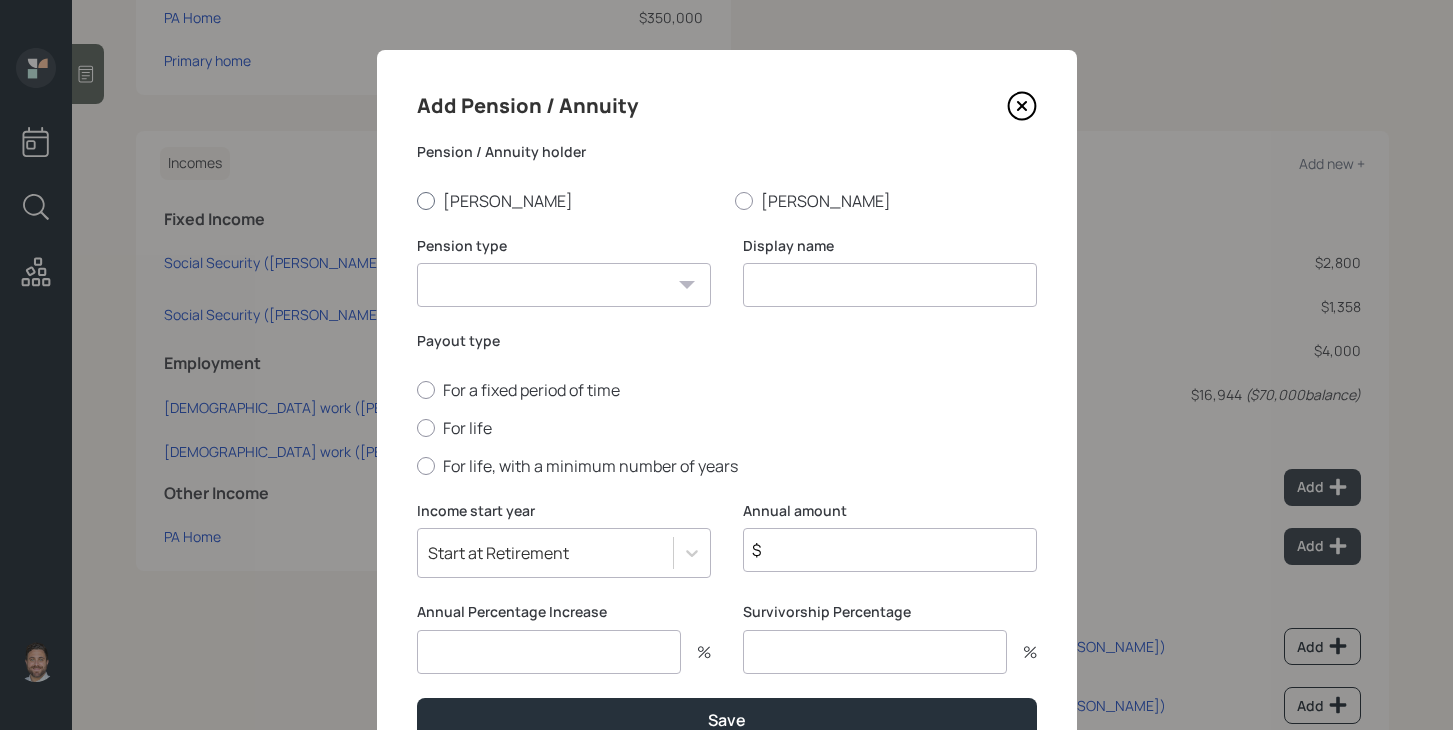 click on "Manuel" at bounding box center (568, 201) 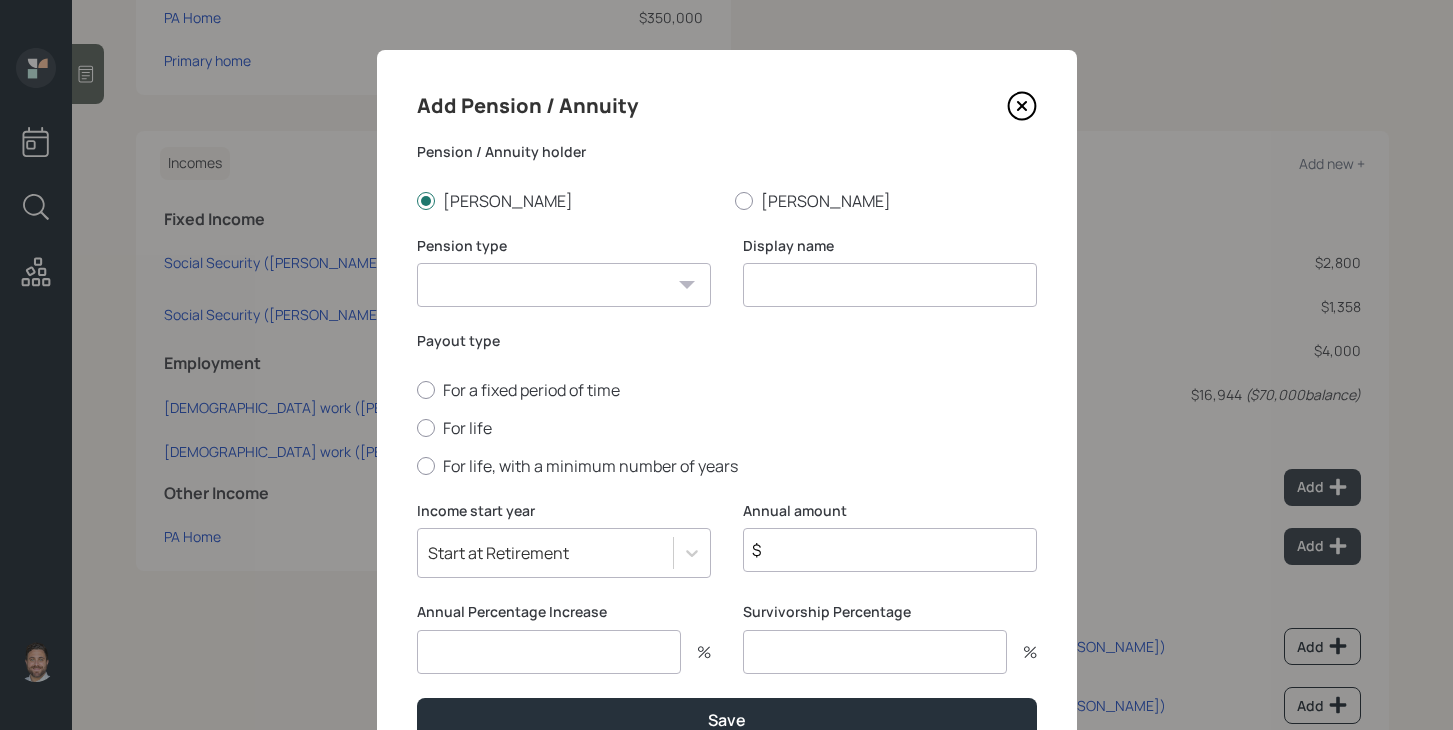 click on "Pension Annuity" at bounding box center [564, 285] 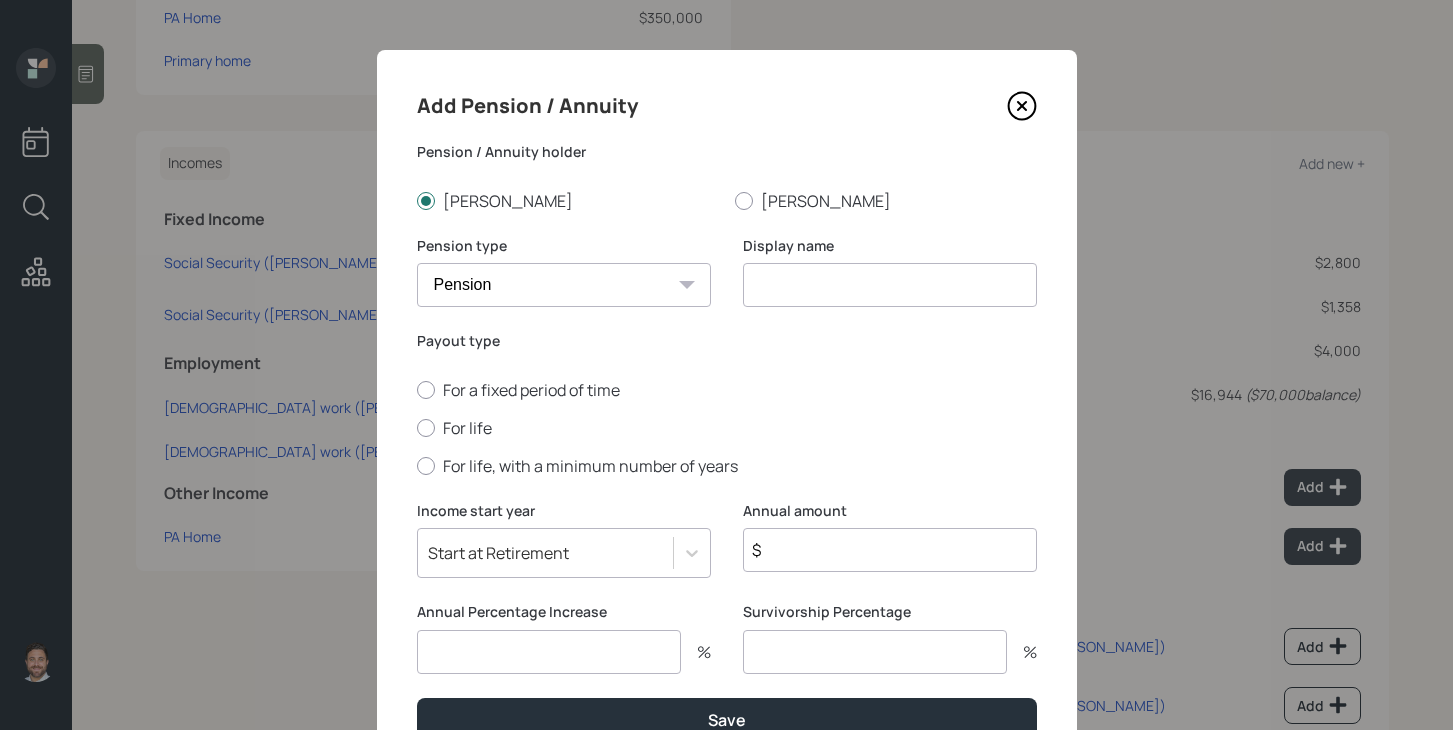 click at bounding box center [890, 285] 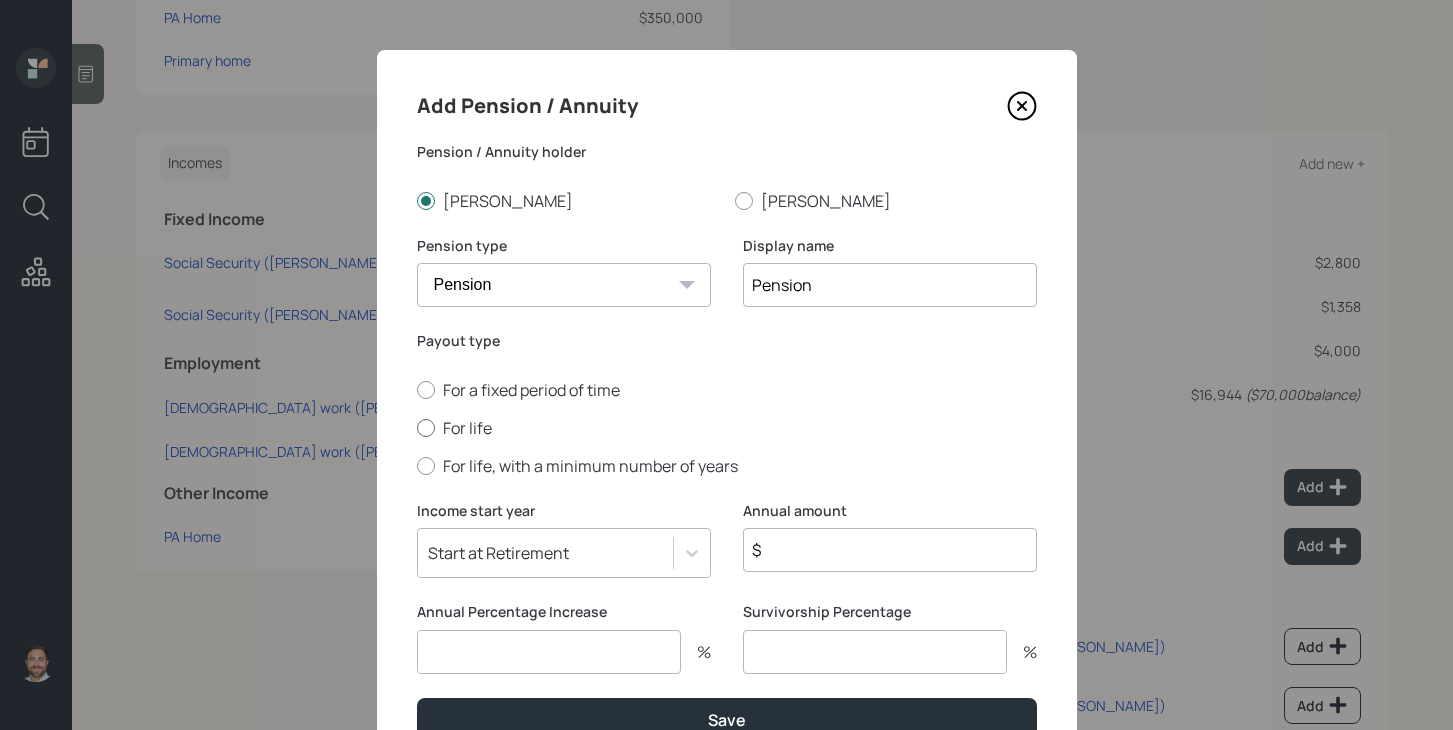 type on "Pension" 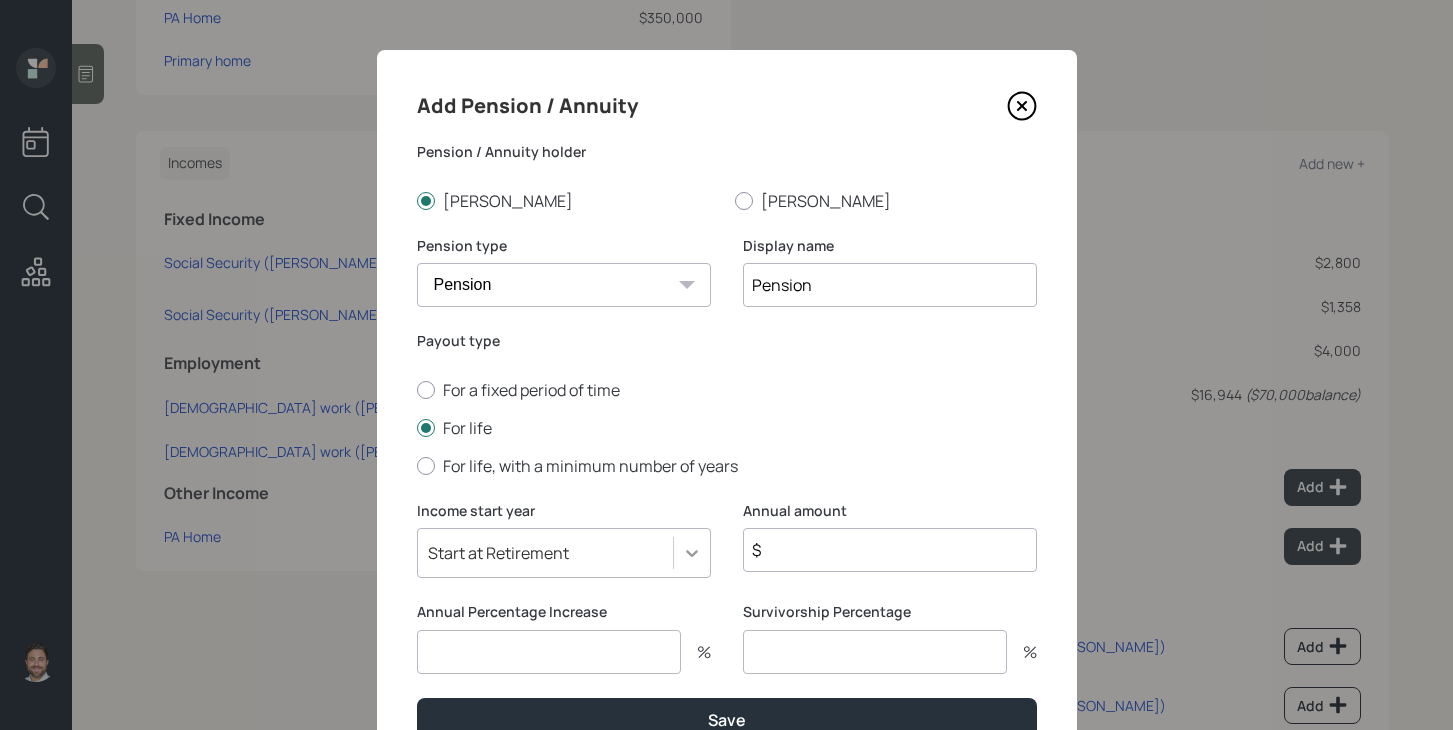 scroll, scrollTop: 102, scrollLeft: 0, axis: vertical 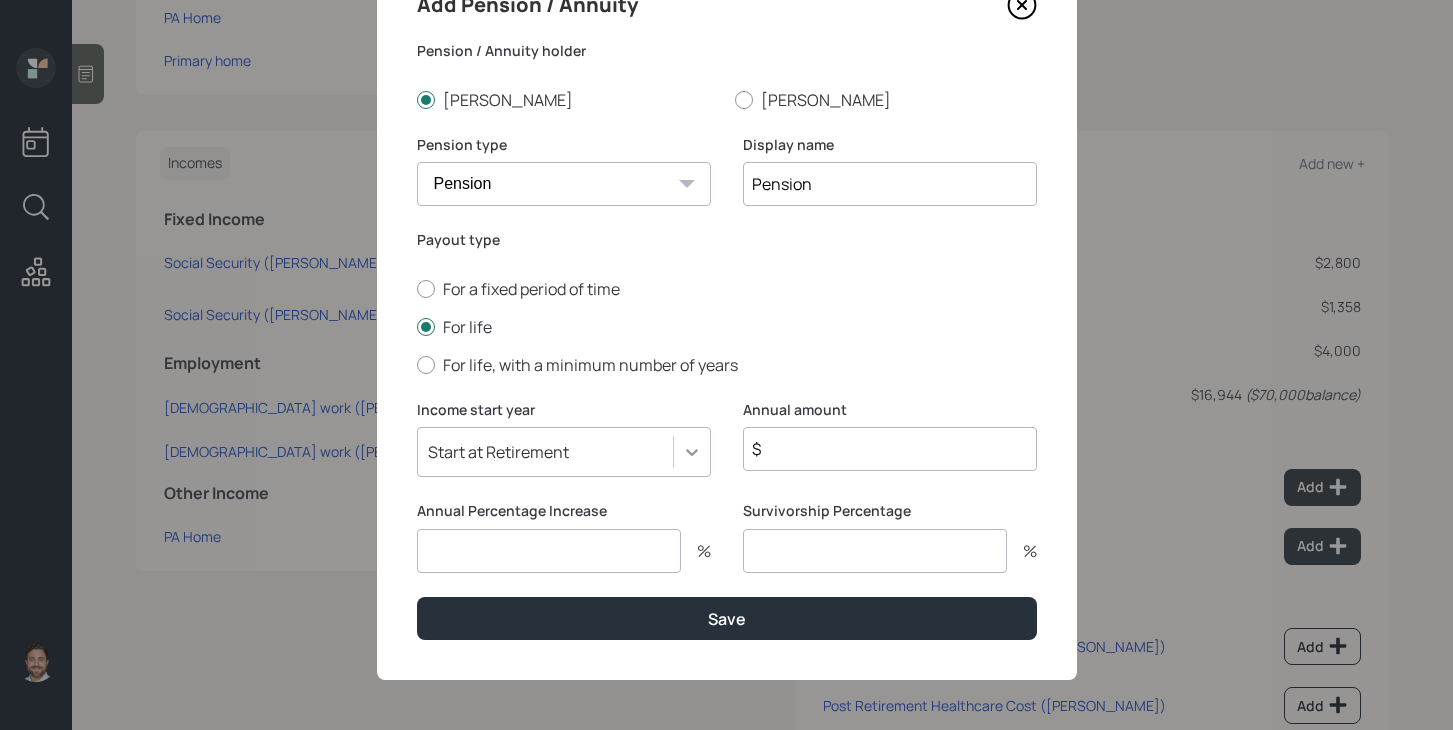 click on "Start at Retirement" at bounding box center [564, 452] 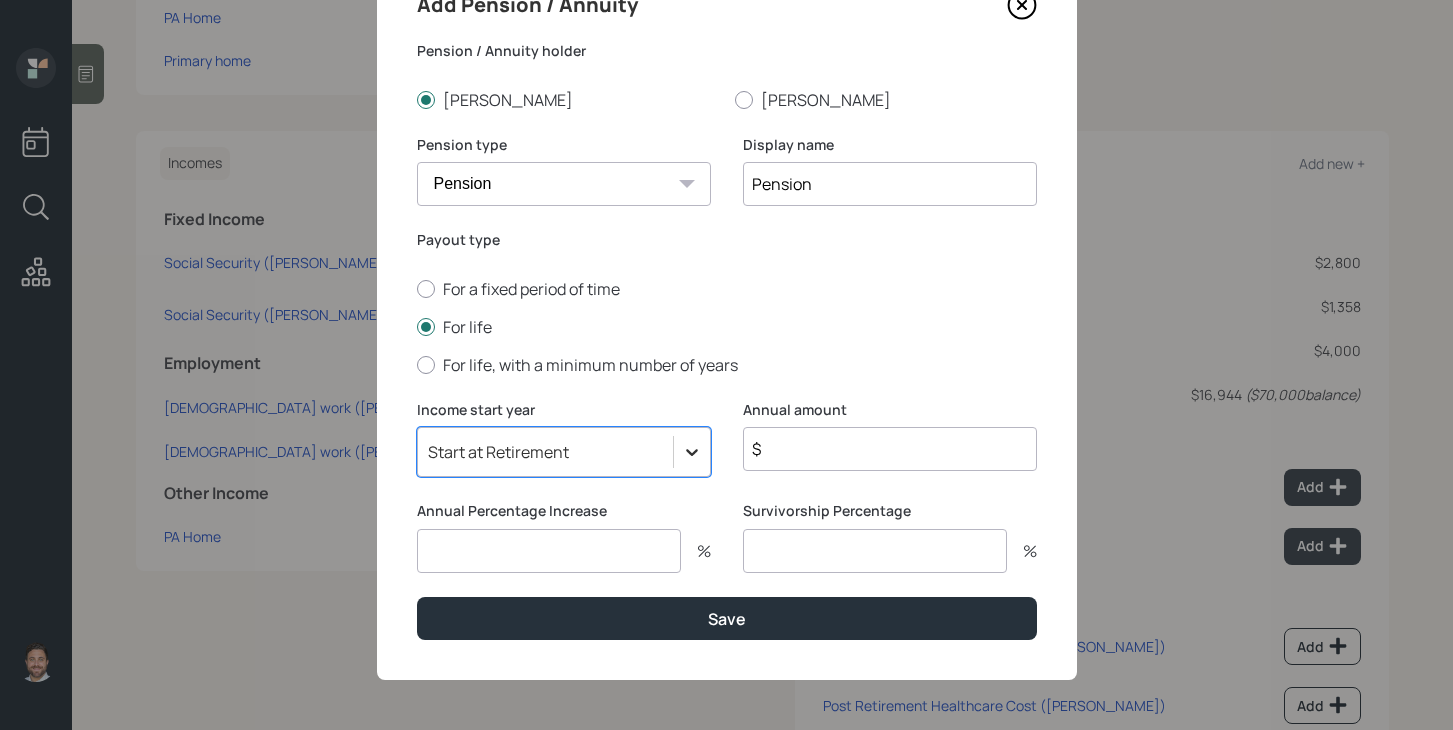 click at bounding box center (692, 452) 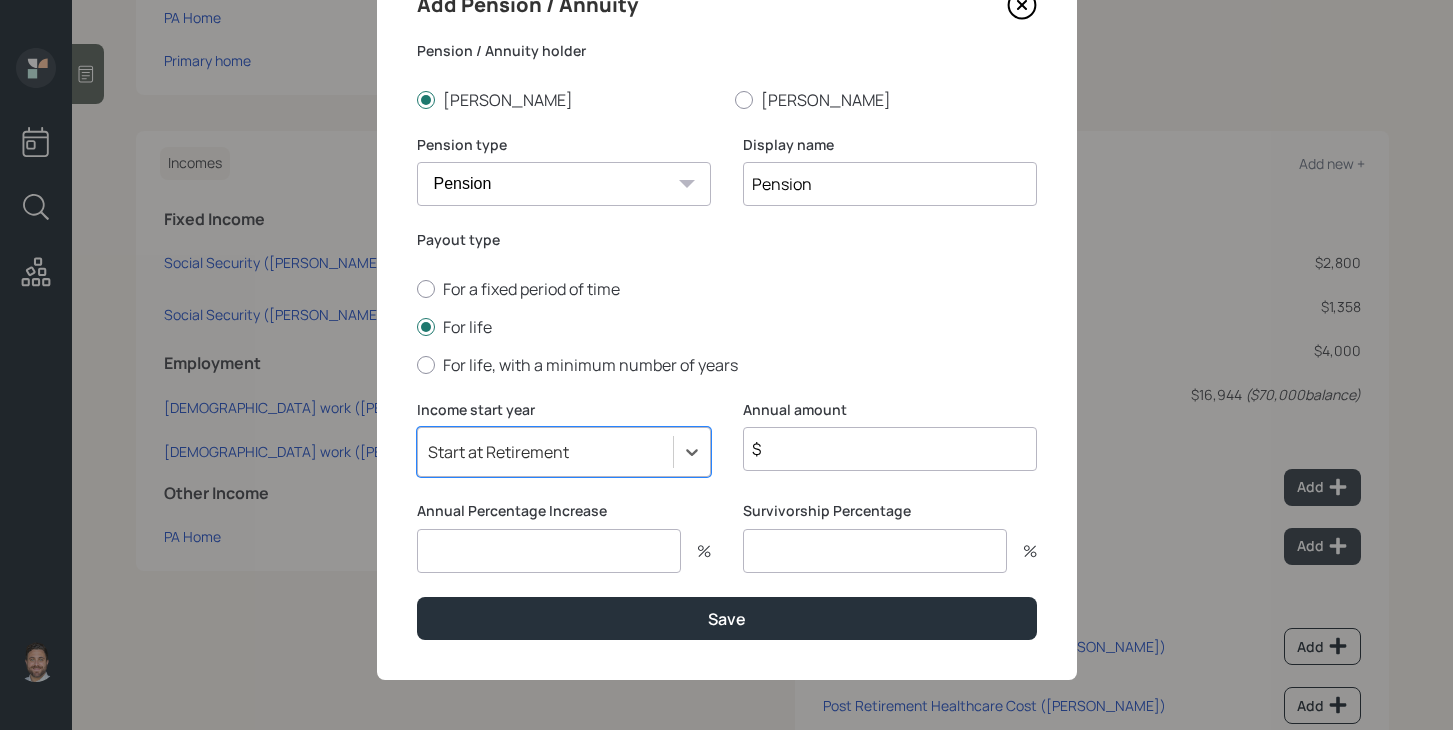 click on "$" at bounding box center (890, 449) 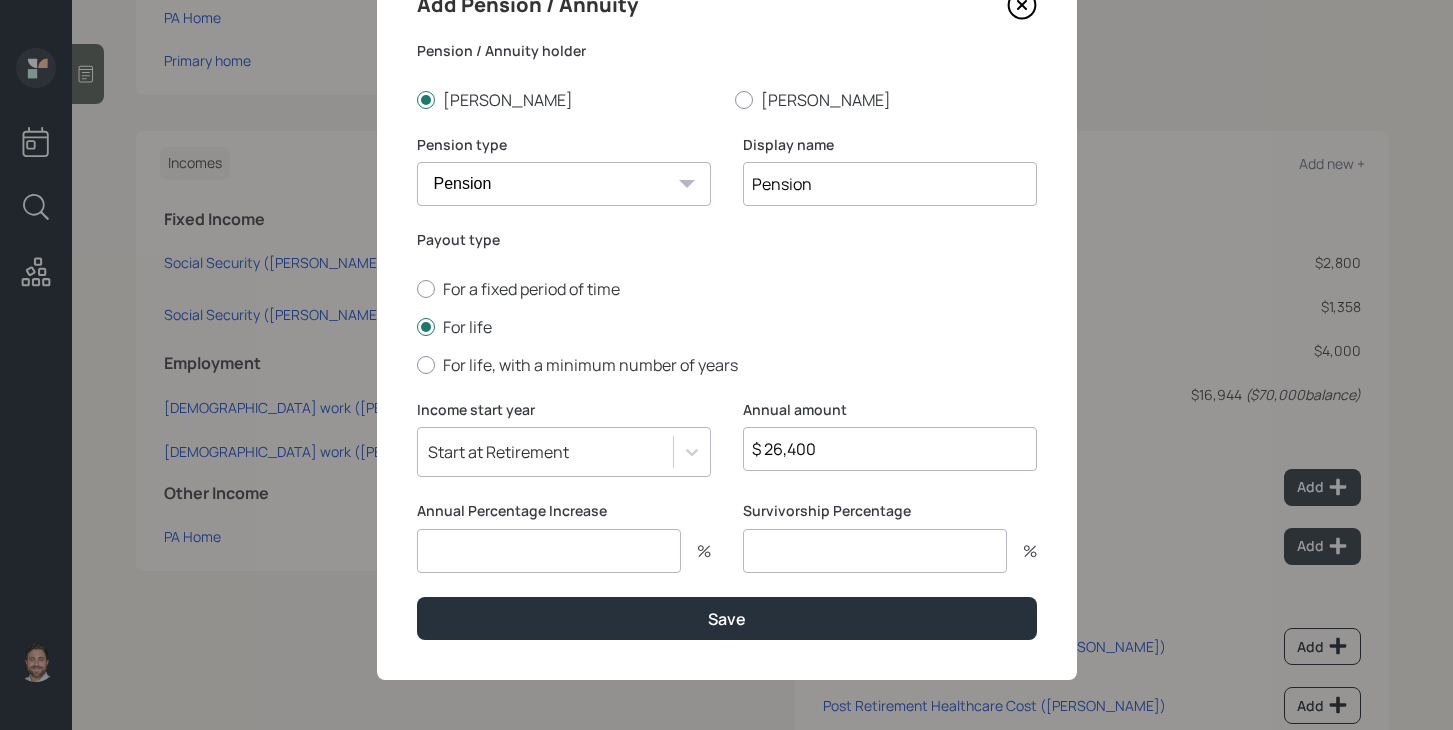 type on "$ 26,400" 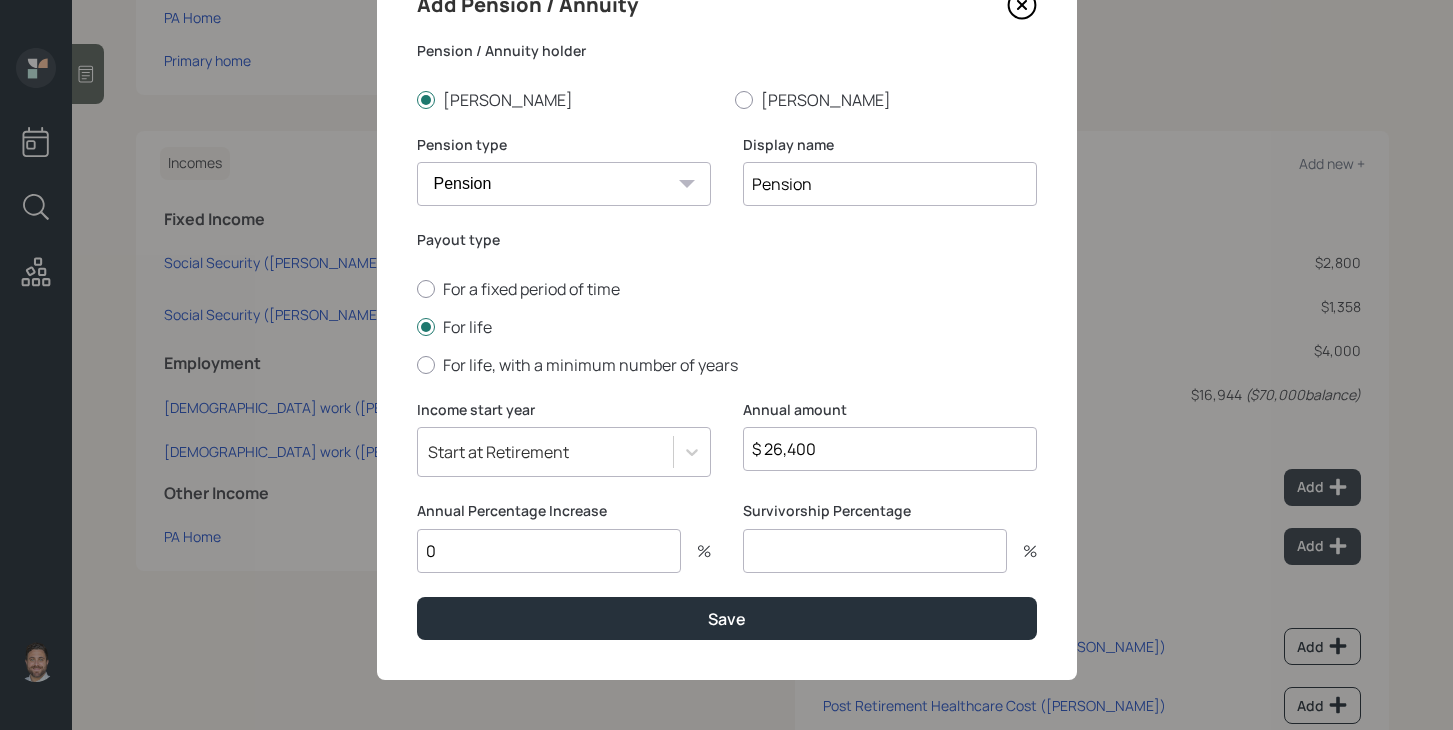 type on "0" 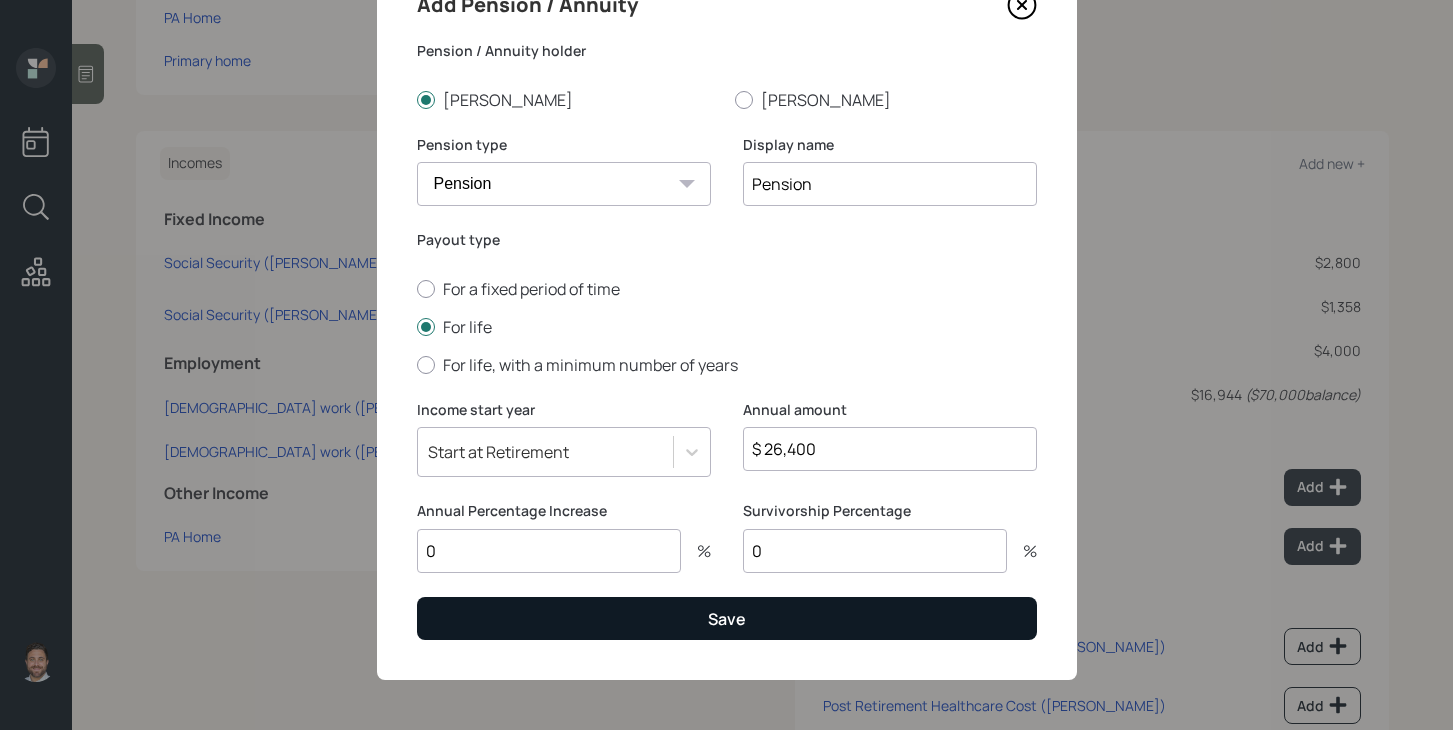 type on "0" 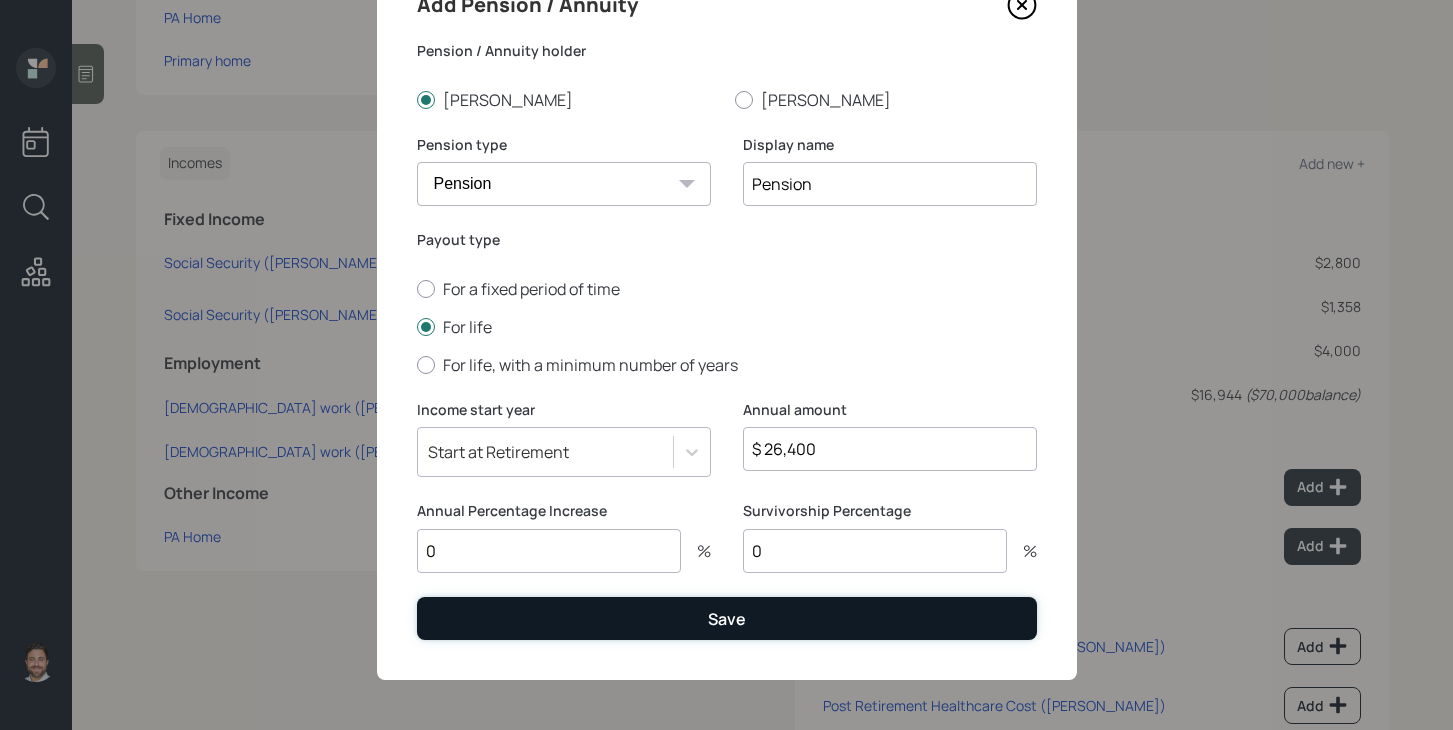 click on "Save" at bounding box center [727, 618] 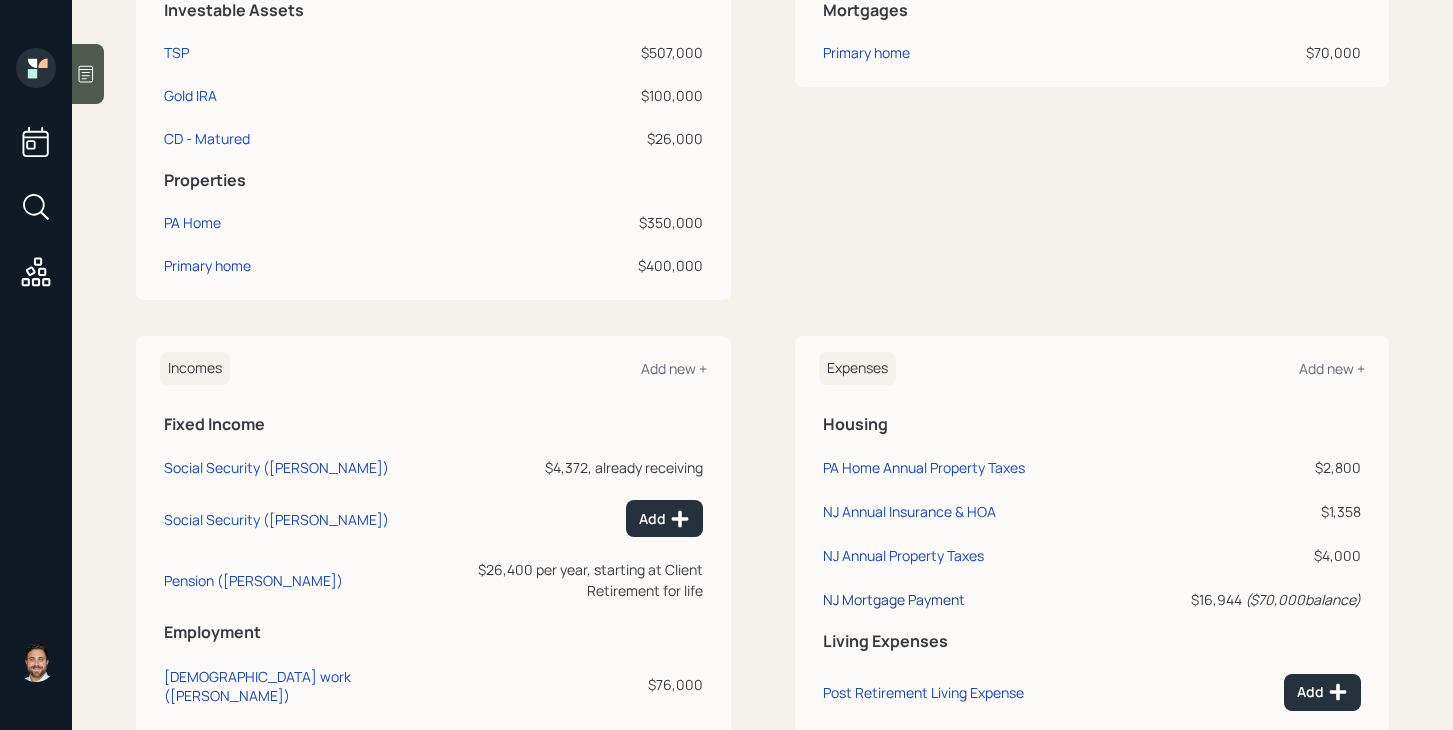 scroll, scrollTop: 862, scrollLeft: 0, axis: vertical 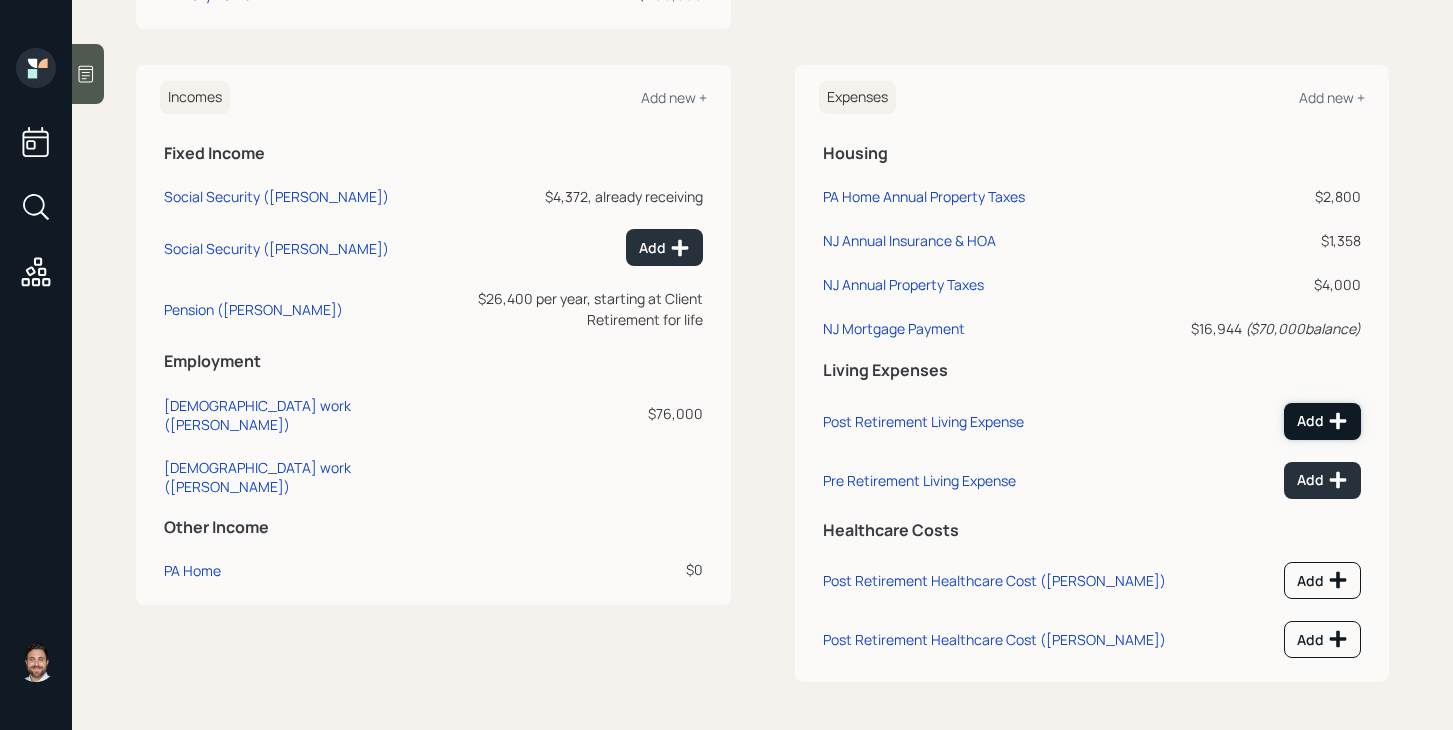 click on "Add" at bounding box center (1322, 421) 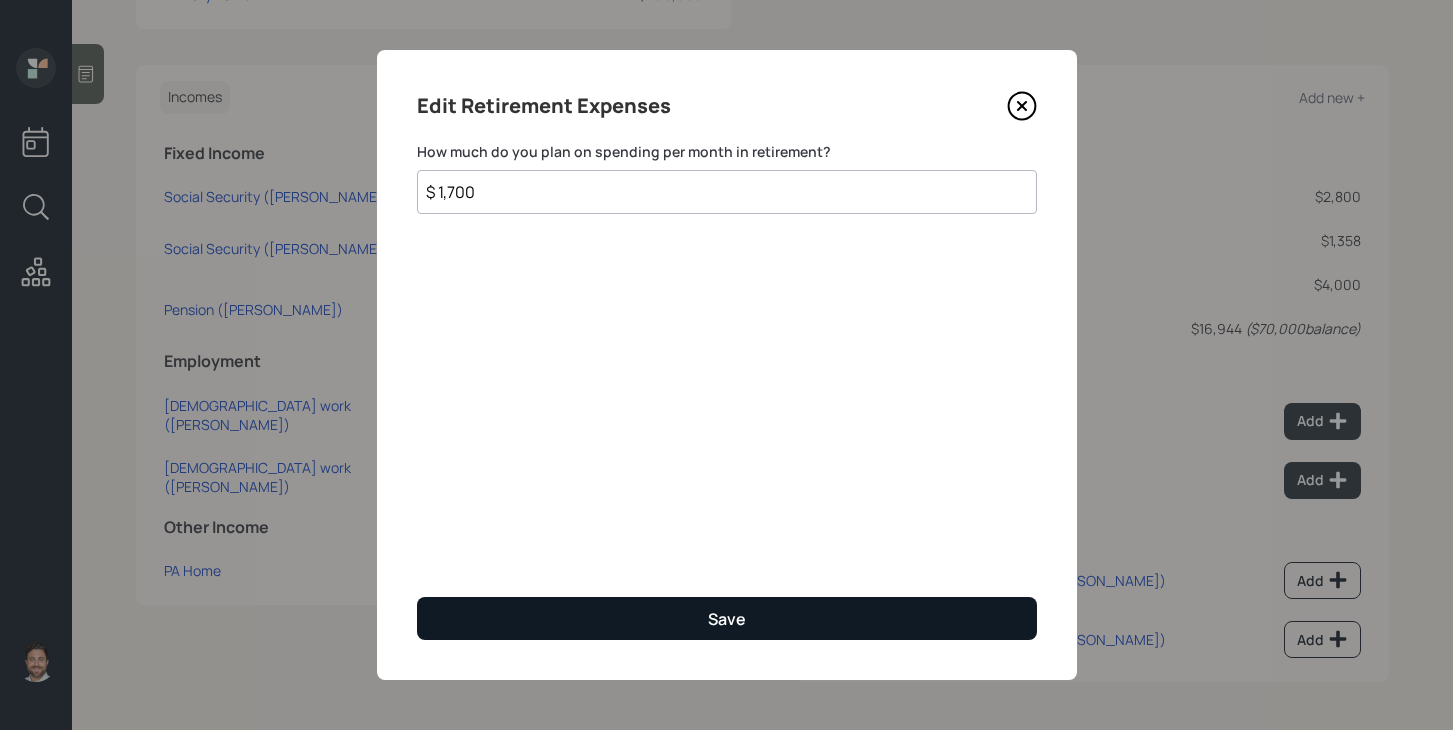 type on "$ 1,700" 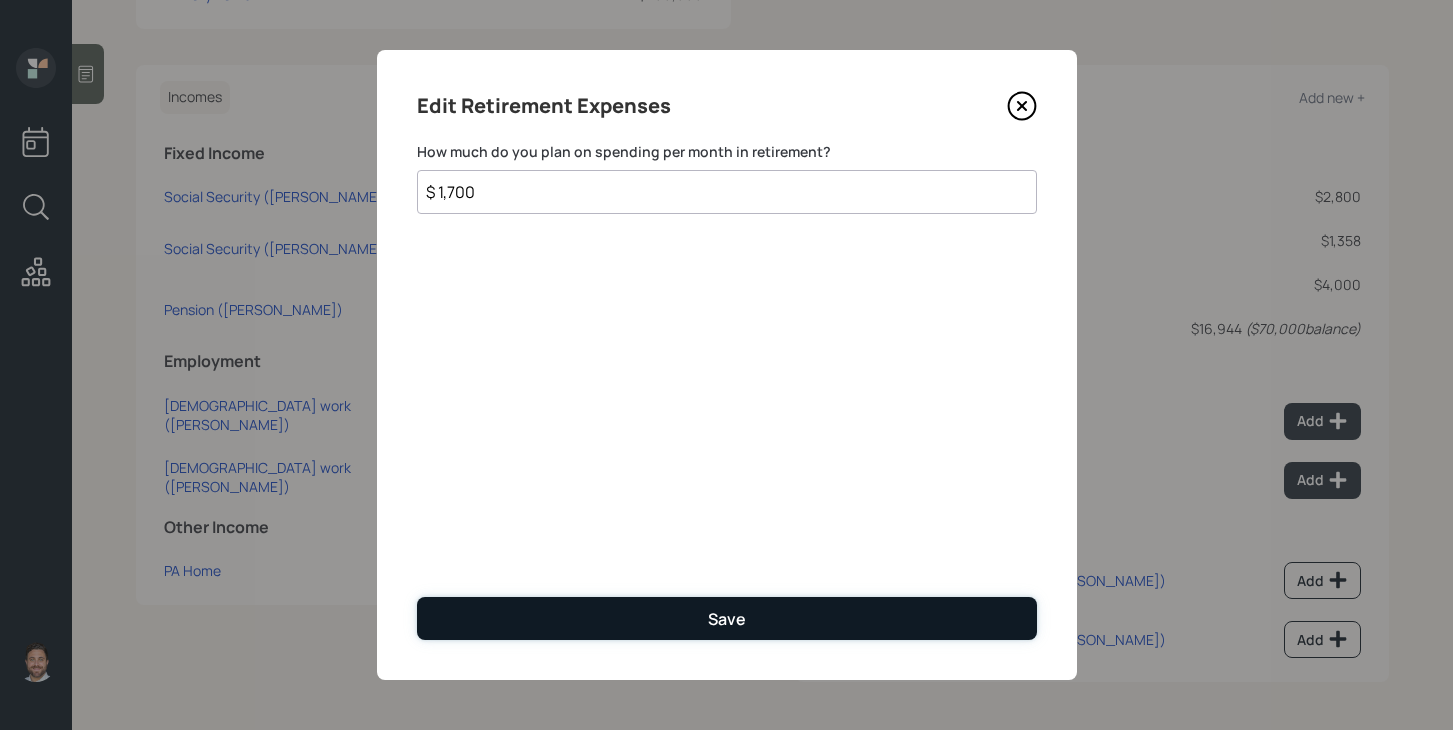 click on "Save" at bounding box center [727, 618] 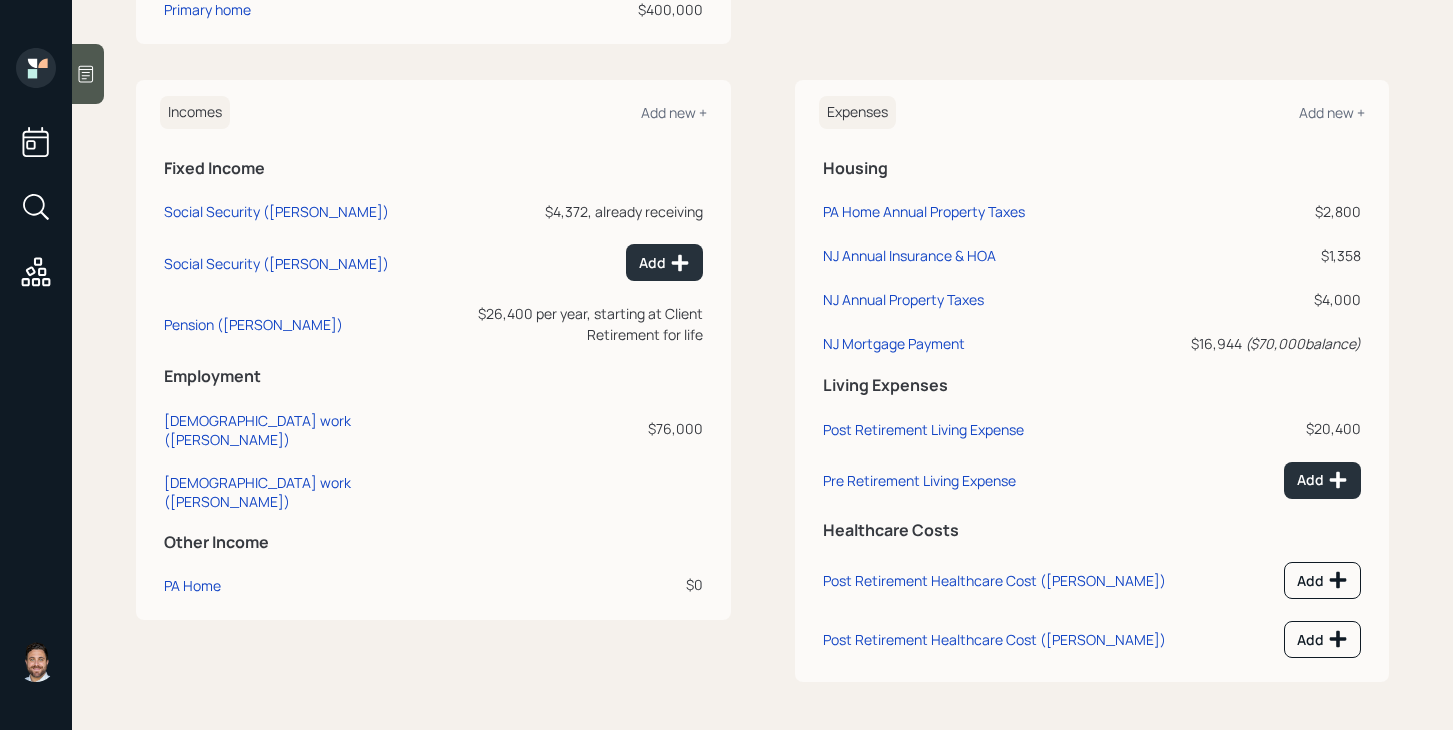 scroll, scrollTop: 847, scrollLeft: 0, axis: vertical 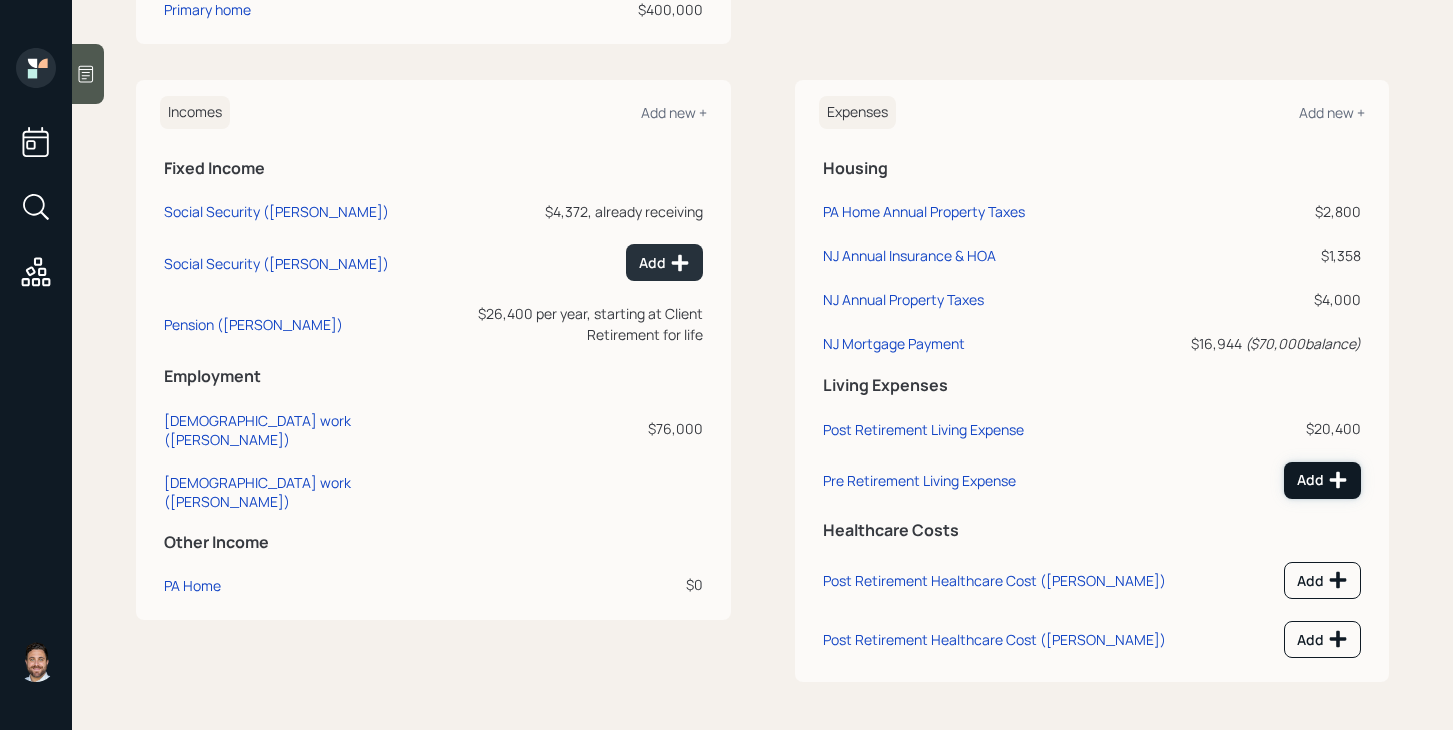 click 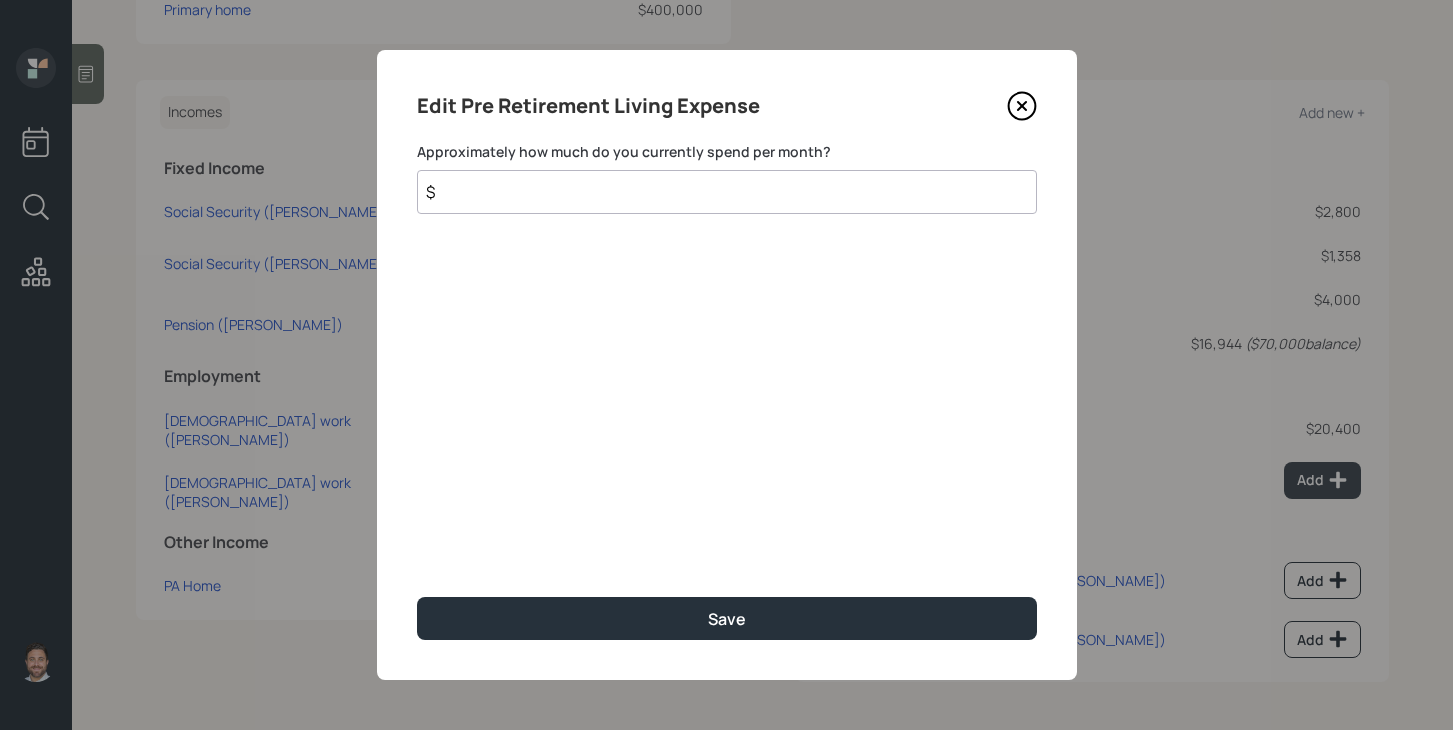 click on "$" at bounding box center (727, 192) 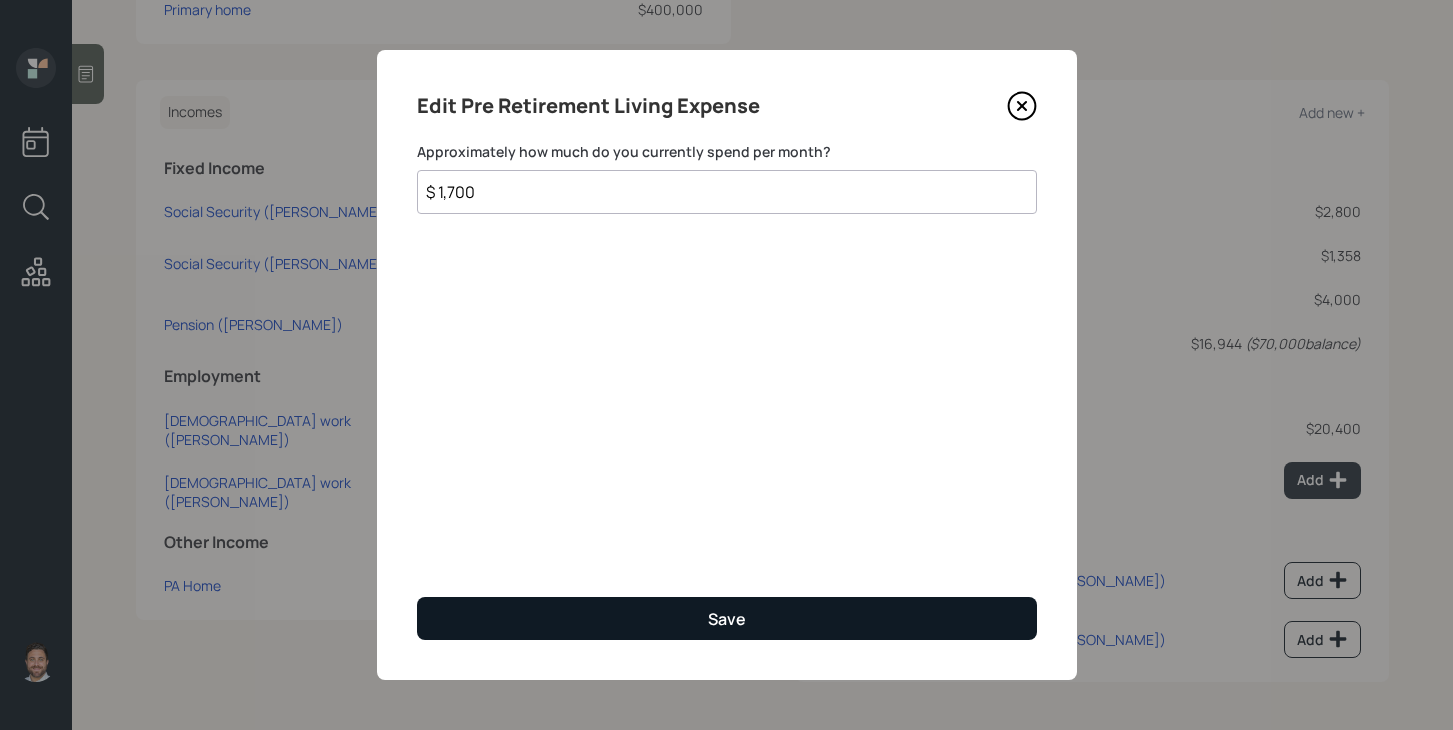 type on "$ 1,700" 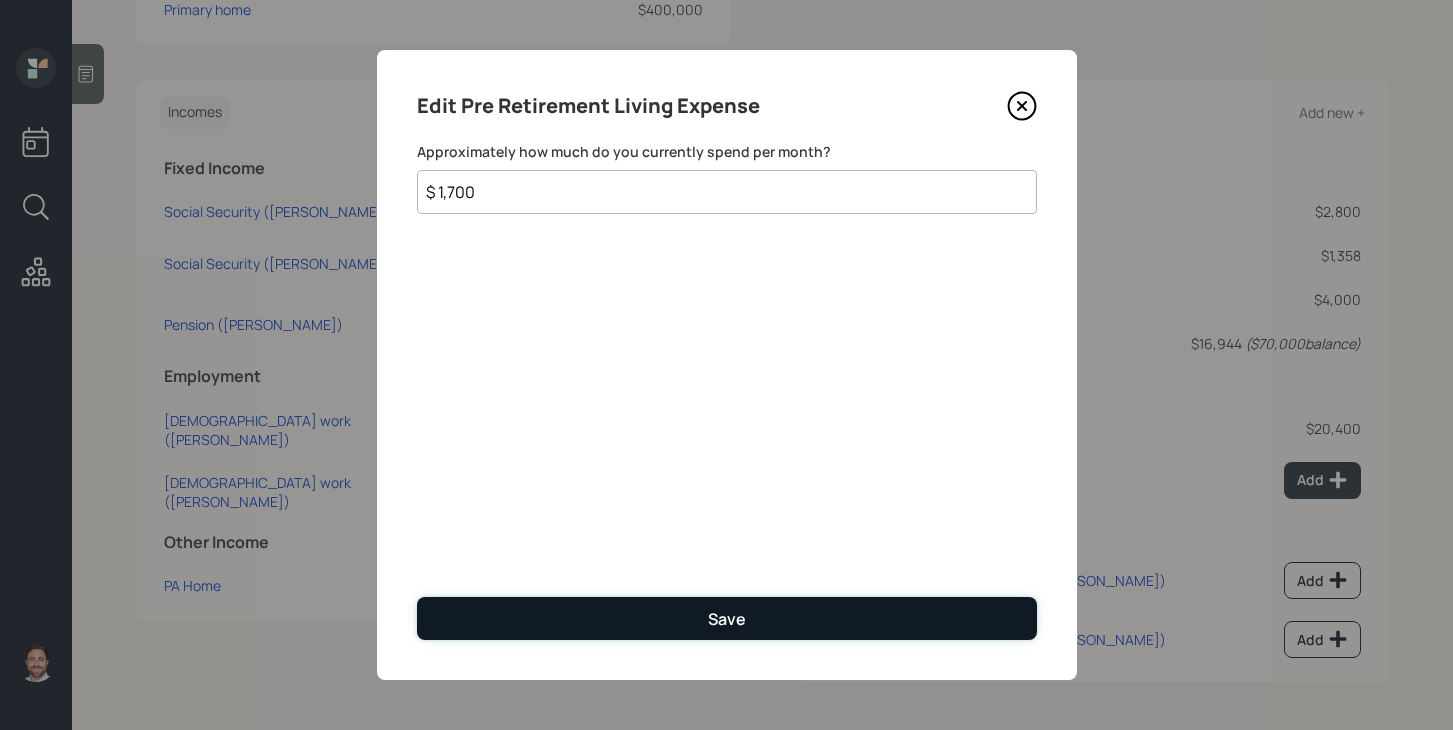 click on "Save" at bounding box center [727, 618] 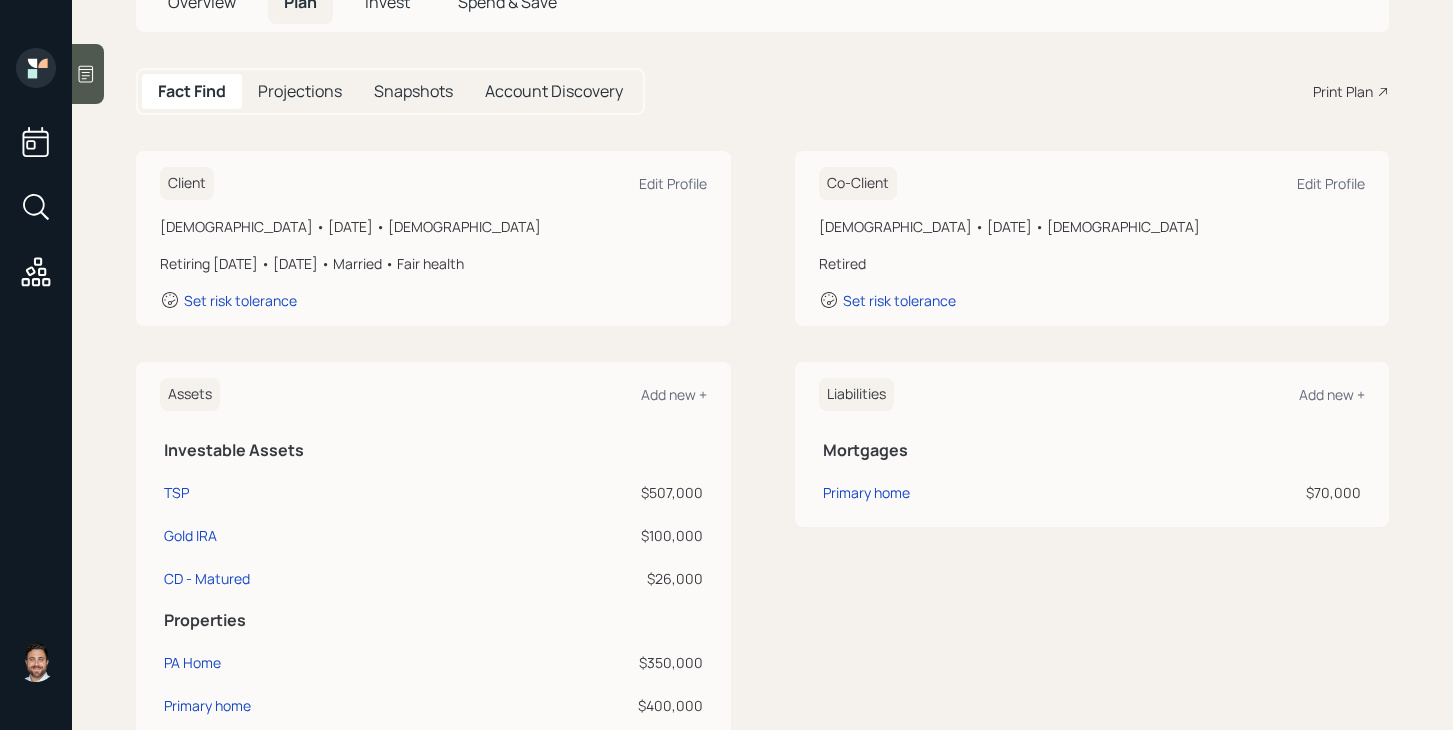 scroll, scrollTop: 177, scrollLeft: 0, axis: vertical 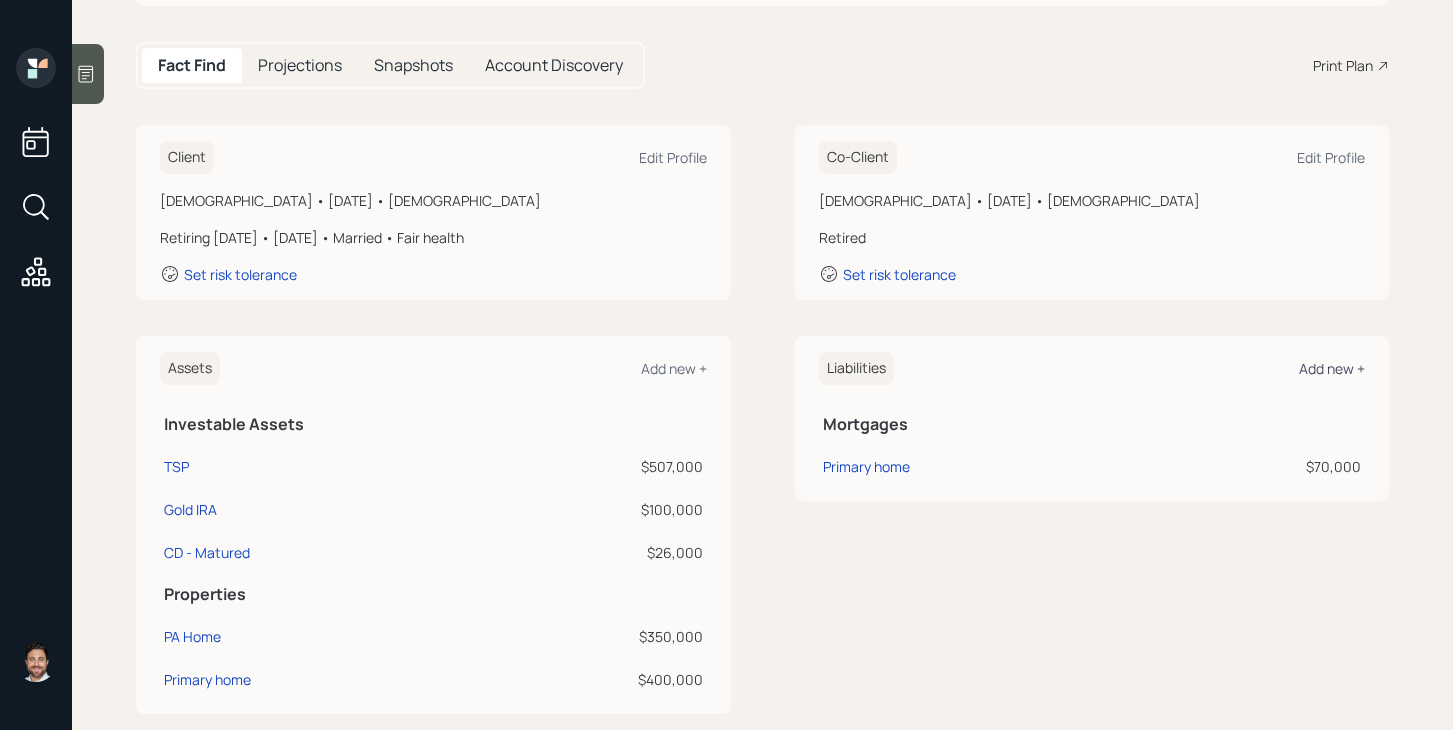click on "Add new +" at bounding box center (1332, 368) 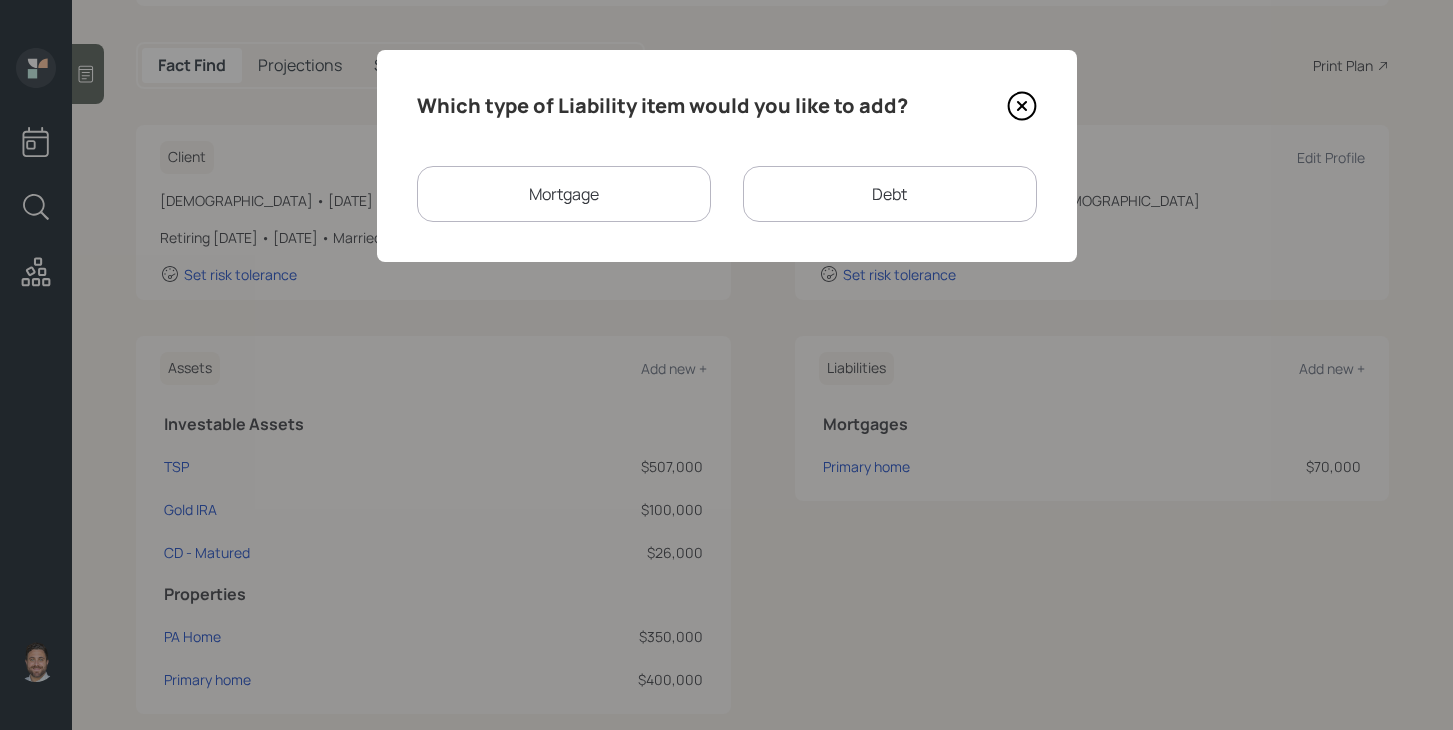 click on "Debt" at bounding box center [890, 194] 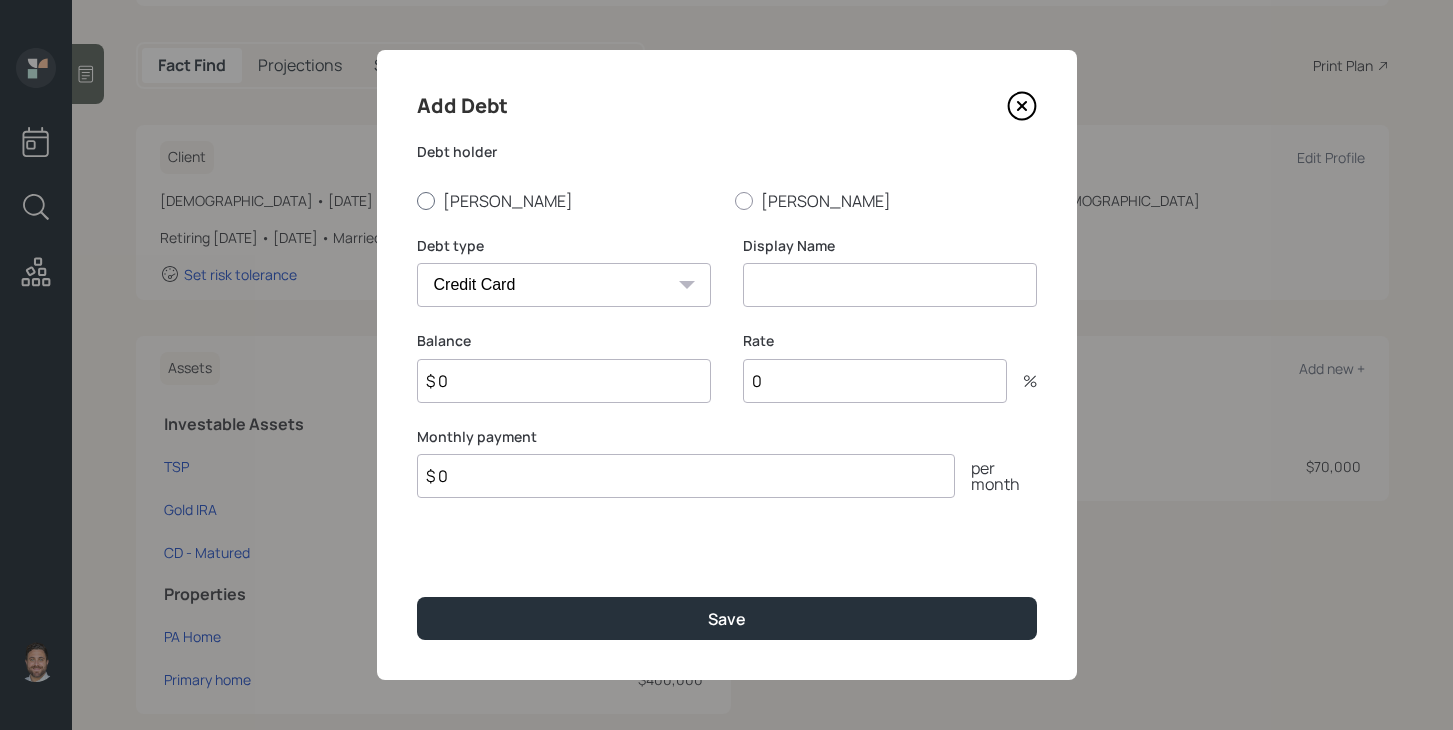 click on "Manuel" at bounding box center [568, 201] 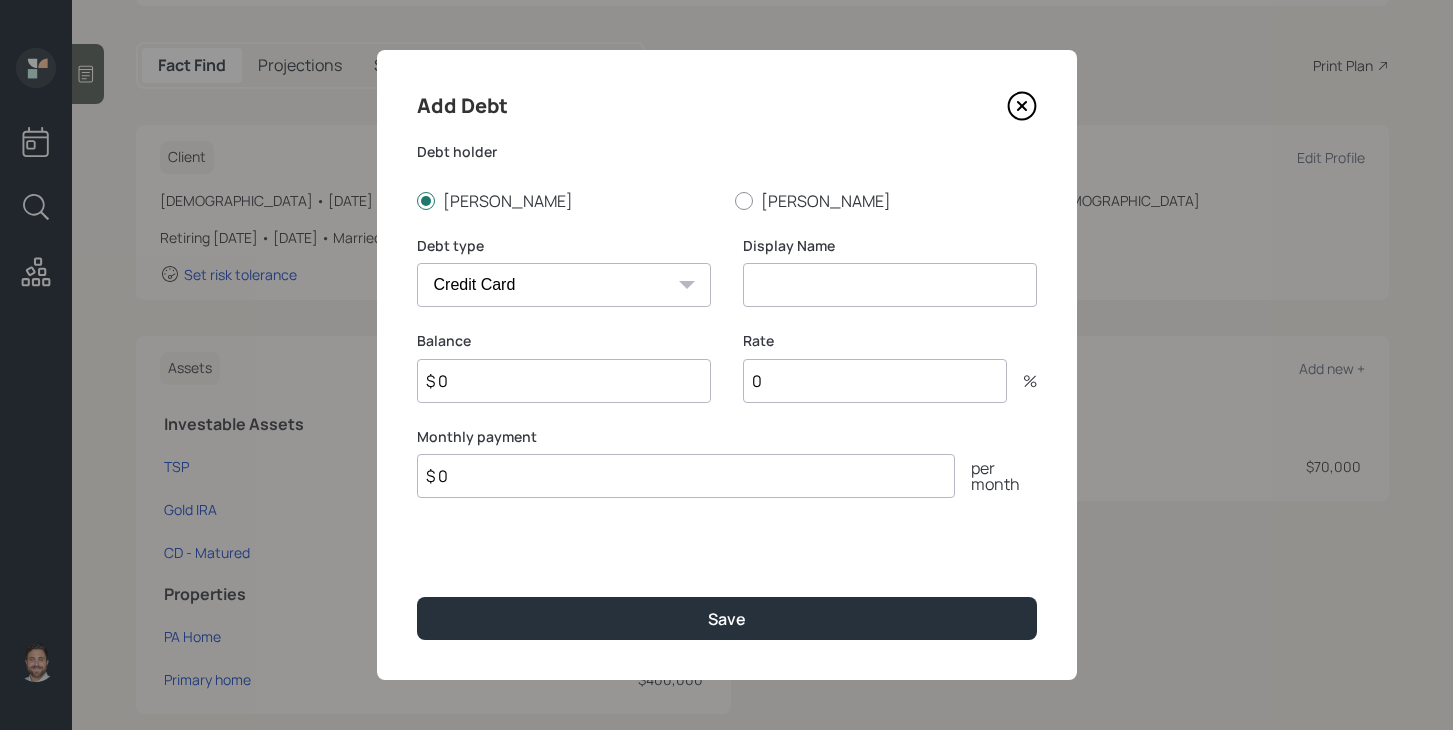 click on "Car Credit Card Medical Student Other" at bounding box center [564, 285] 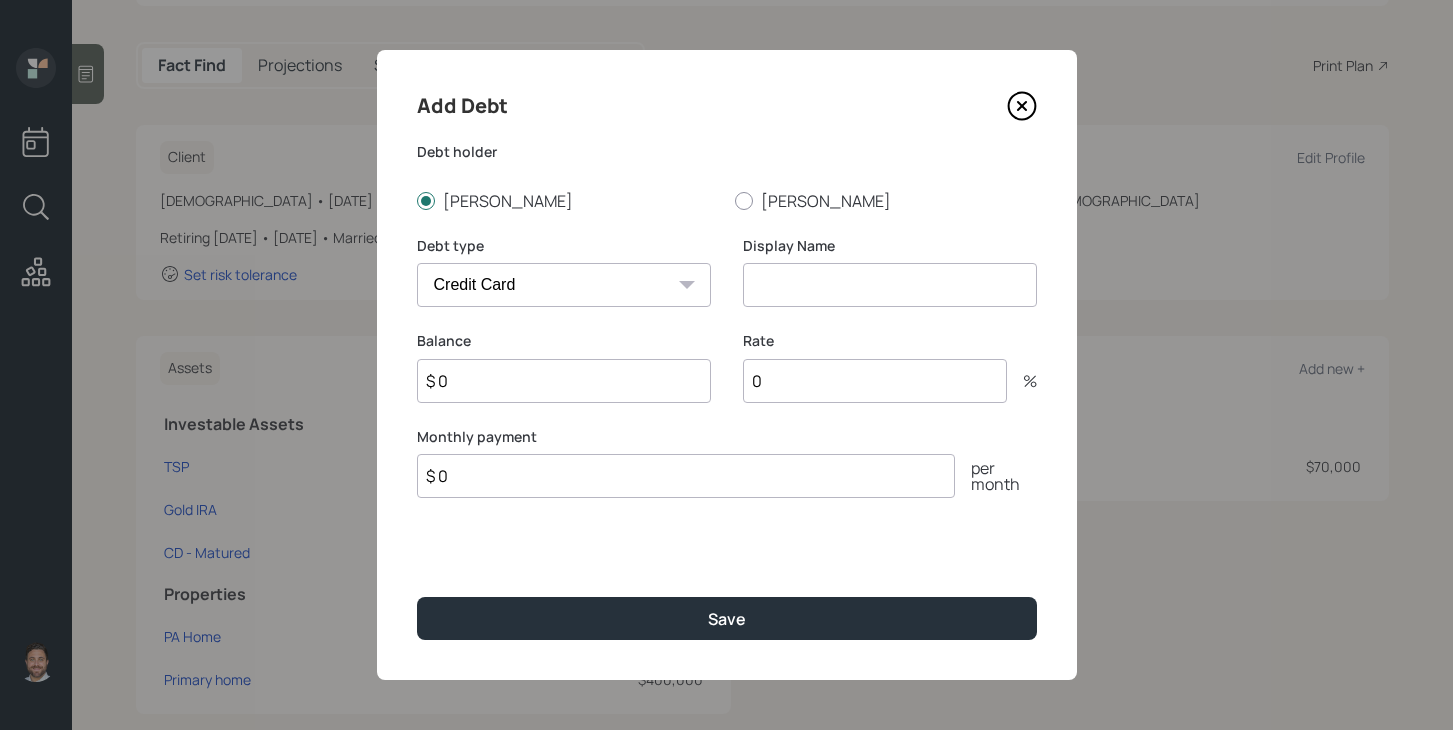 select on "medical" 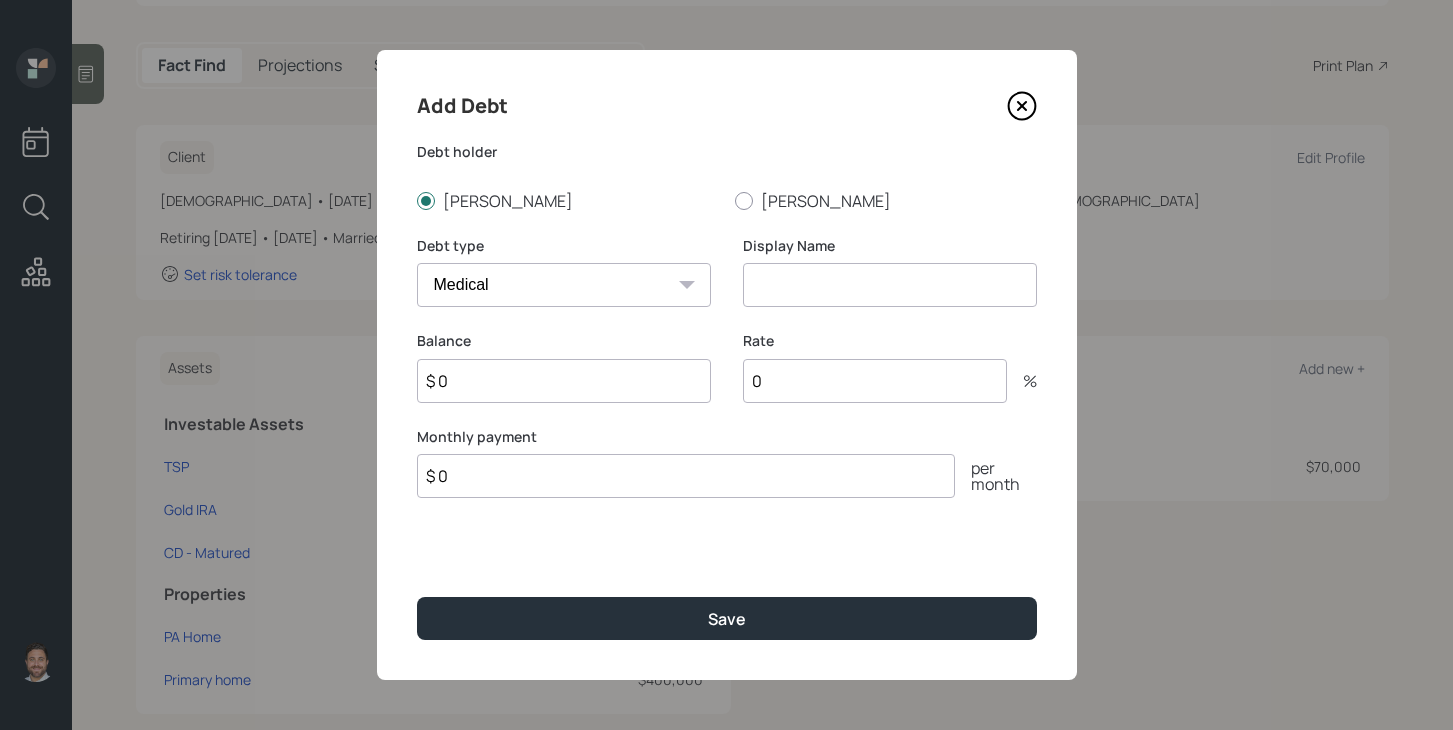 click at bounding box center [890, 285] 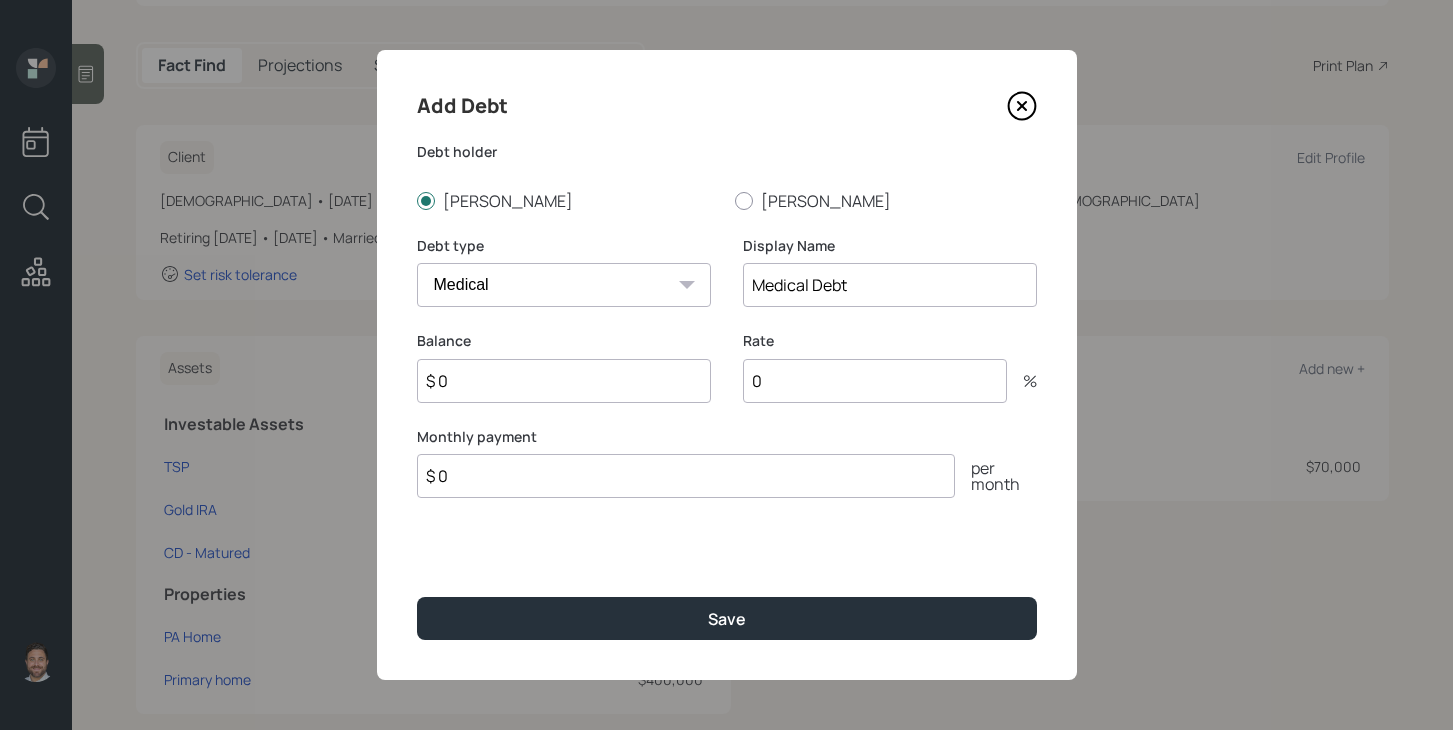 type on "Medical Debt" 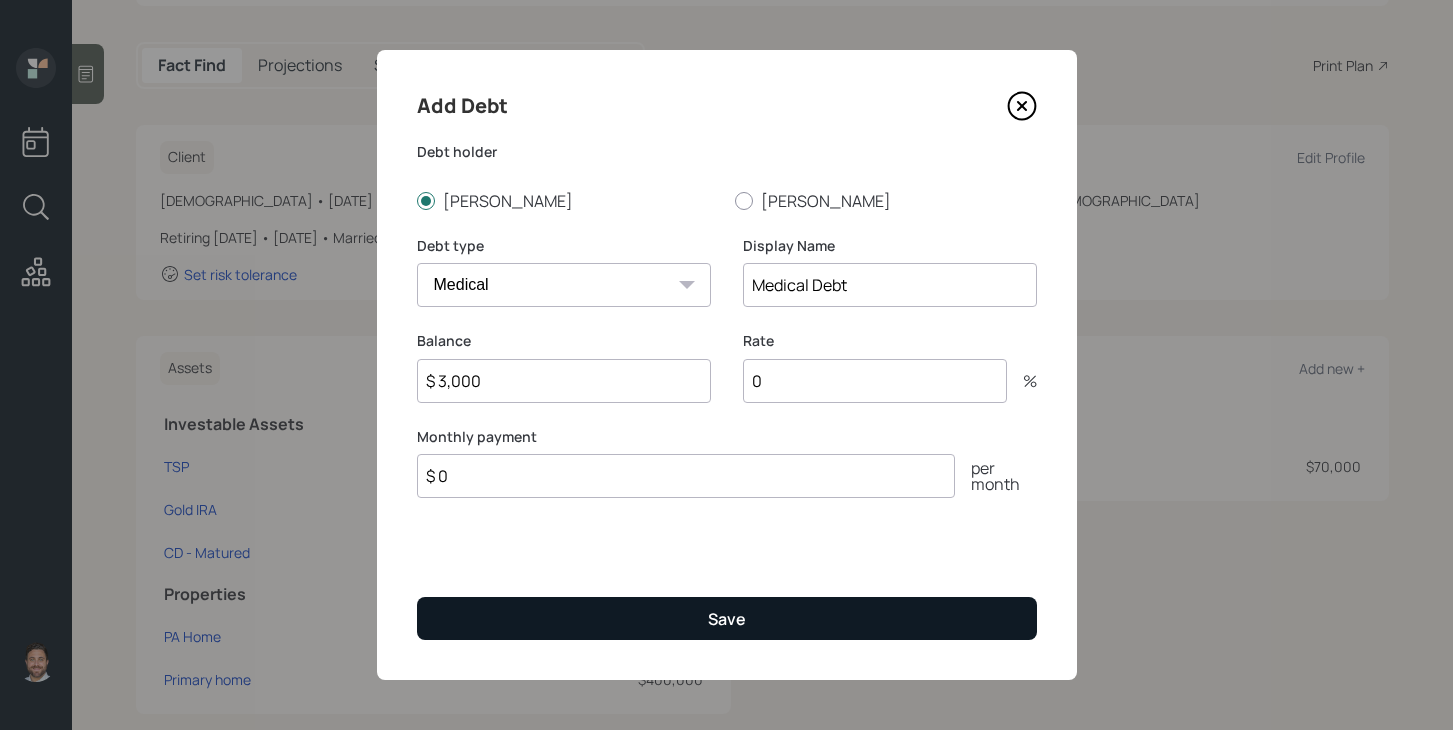 type on "$ 3,000" 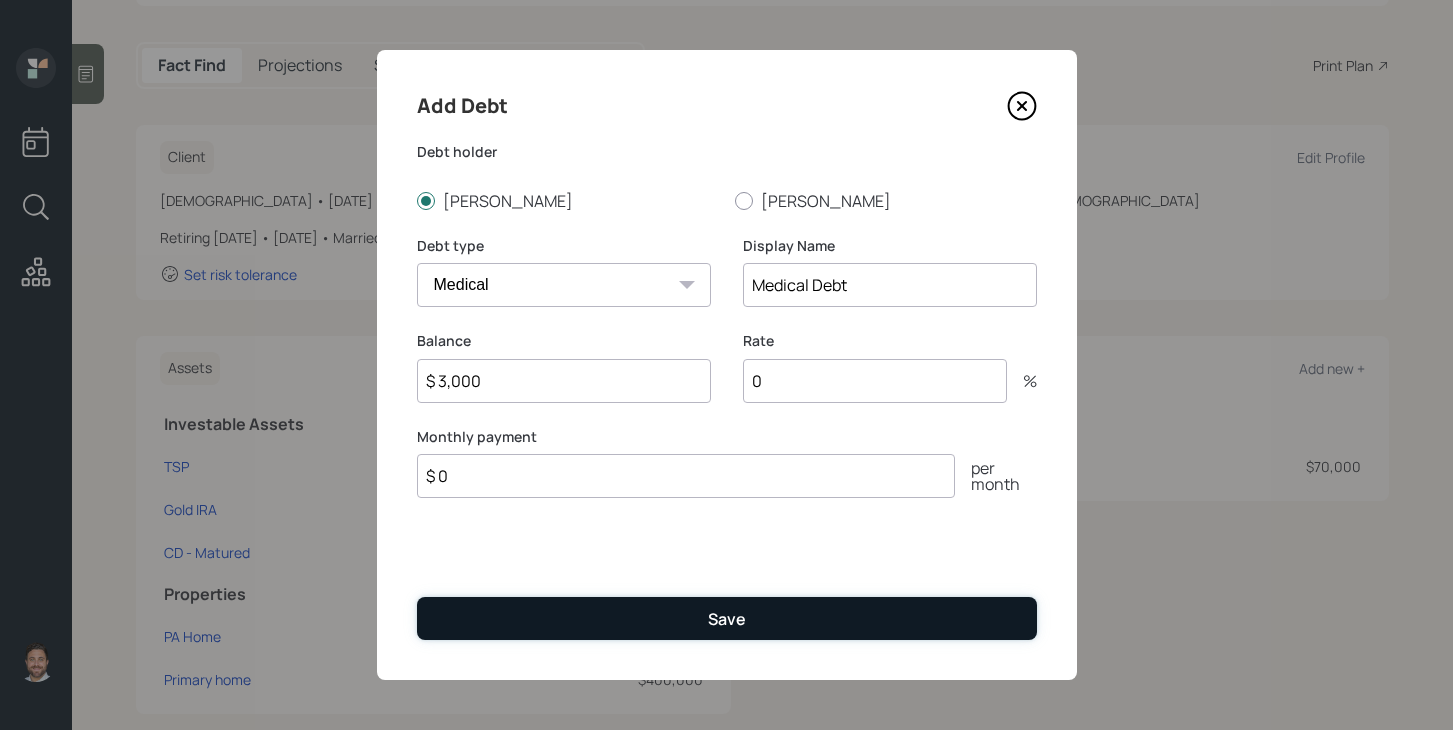 click on "Save" at bounding box center [727, 619] 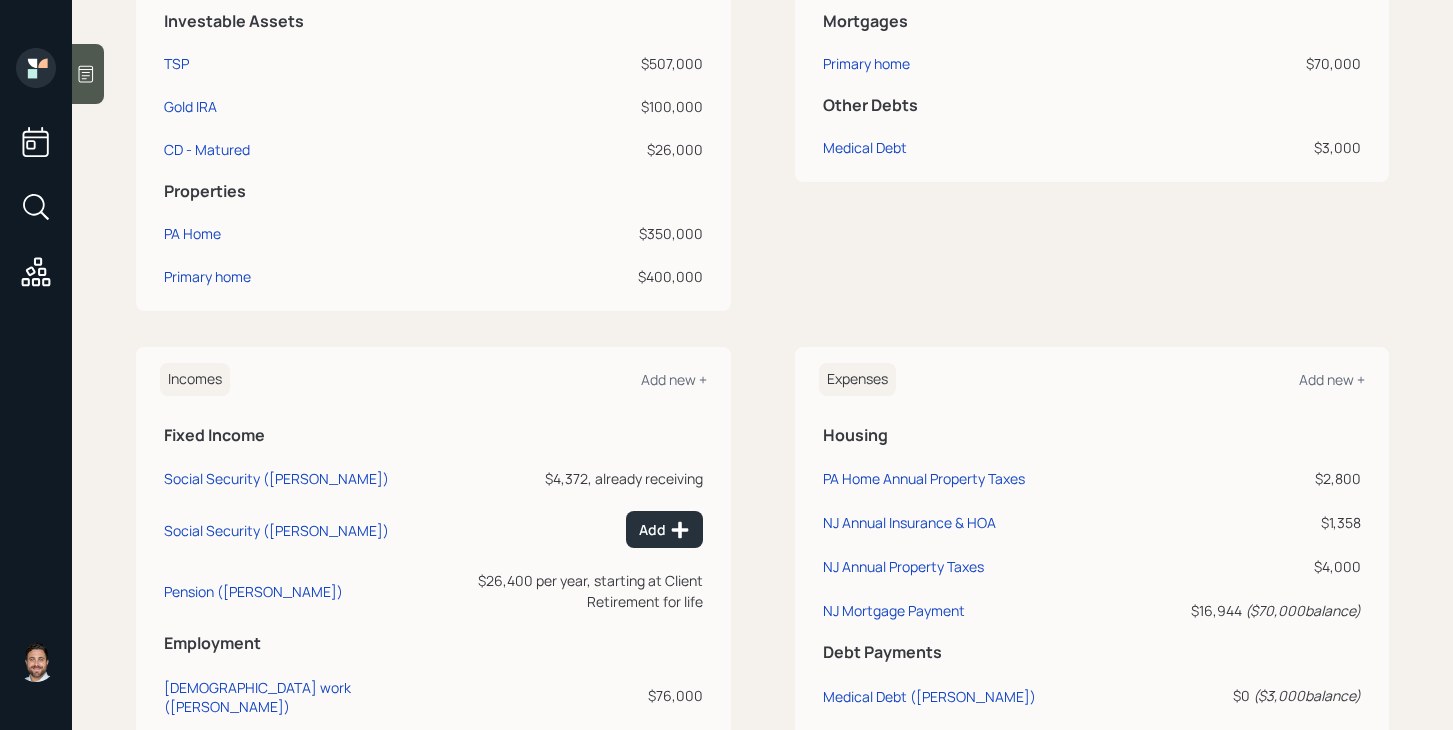 scroll, scrollTop: 566, scrollLeft: 0, axis: vertical 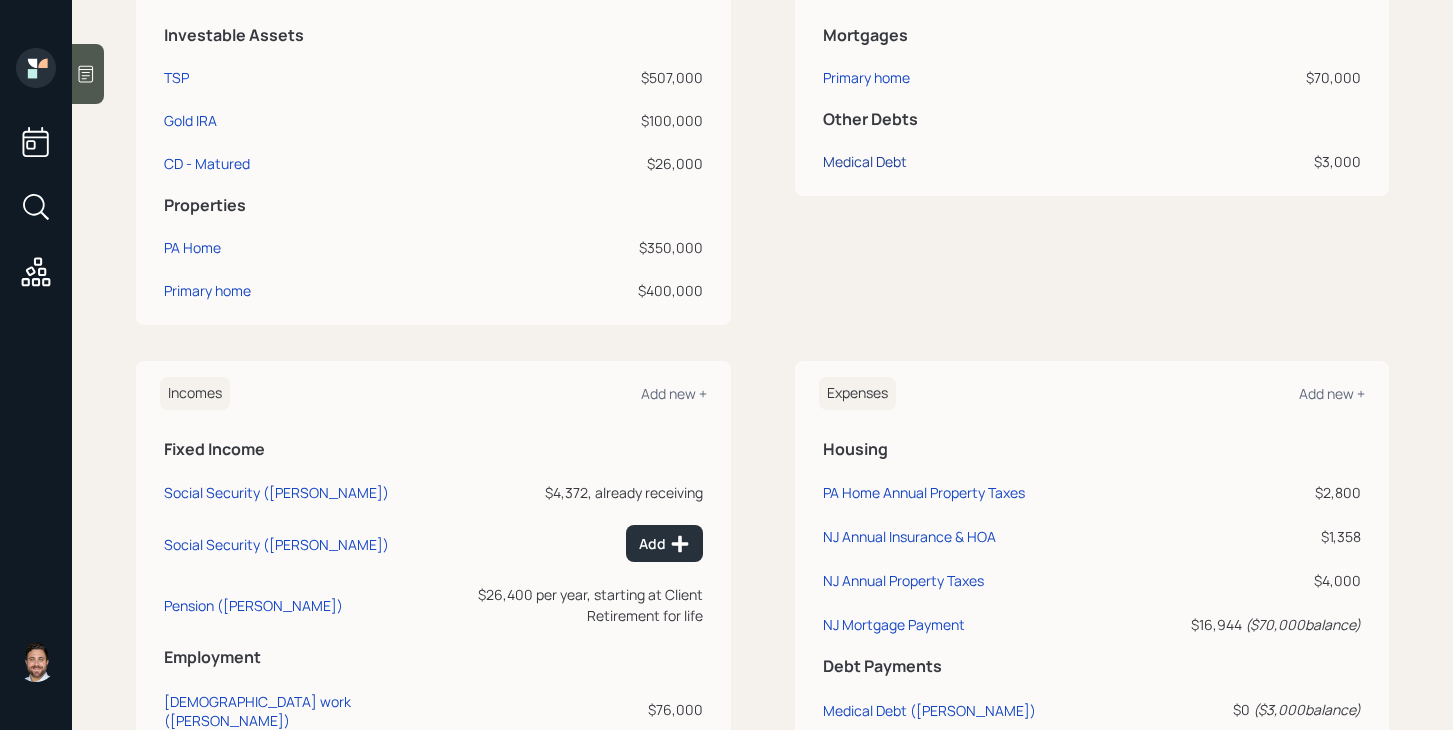 click on "Medical Debt" at bounding box center (865, 161) 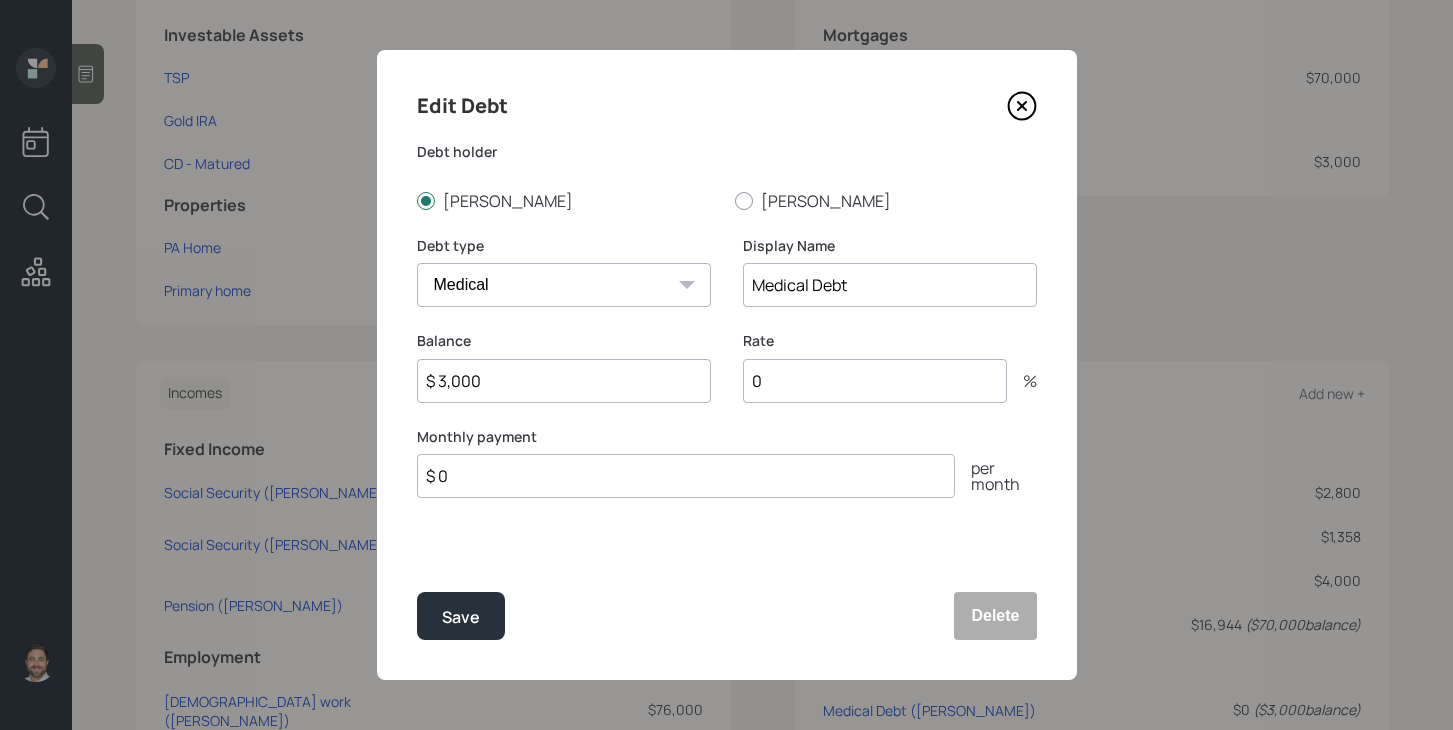 click on "$ 0" at bounding box center (686, 476) 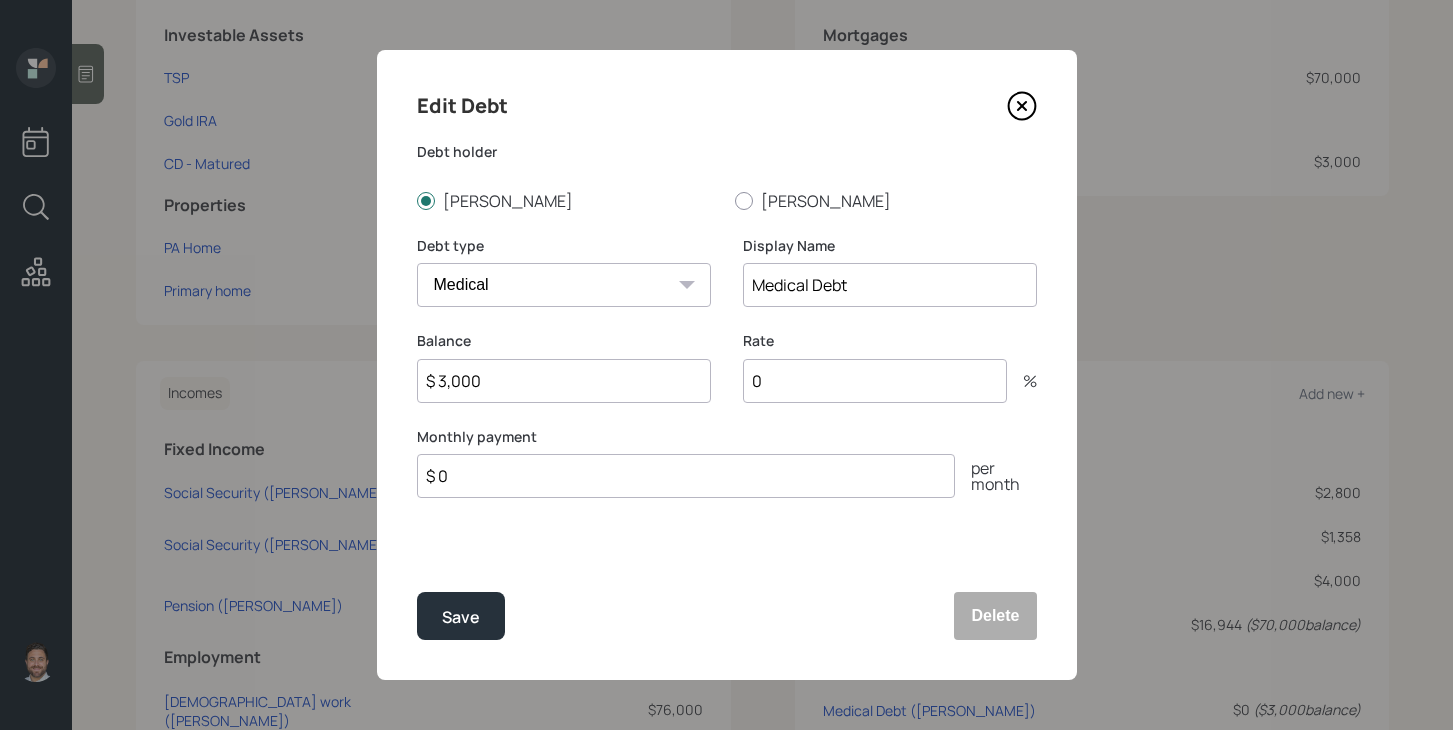 click on "$ 0" at bounding box center (686, 476) 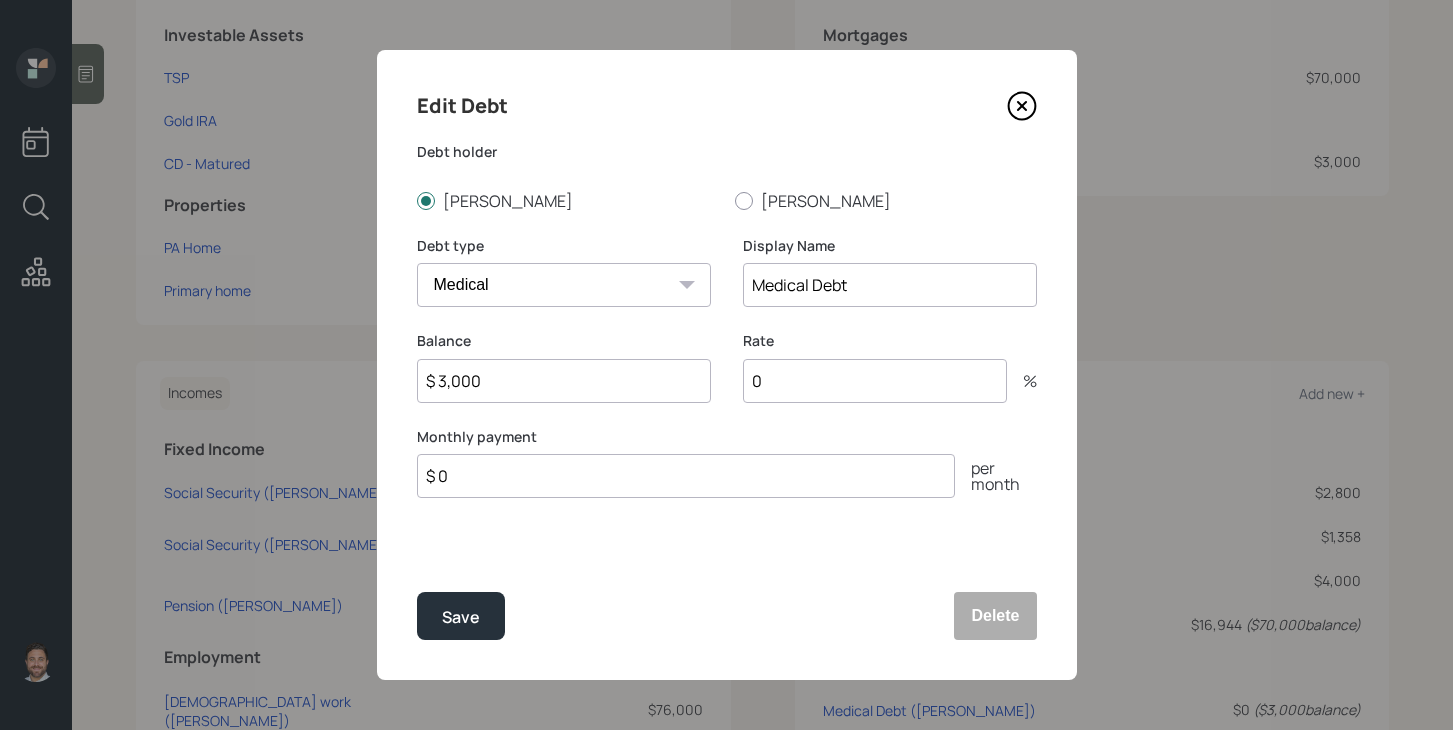 click on "$ 0" at bounding box center [686, 476] 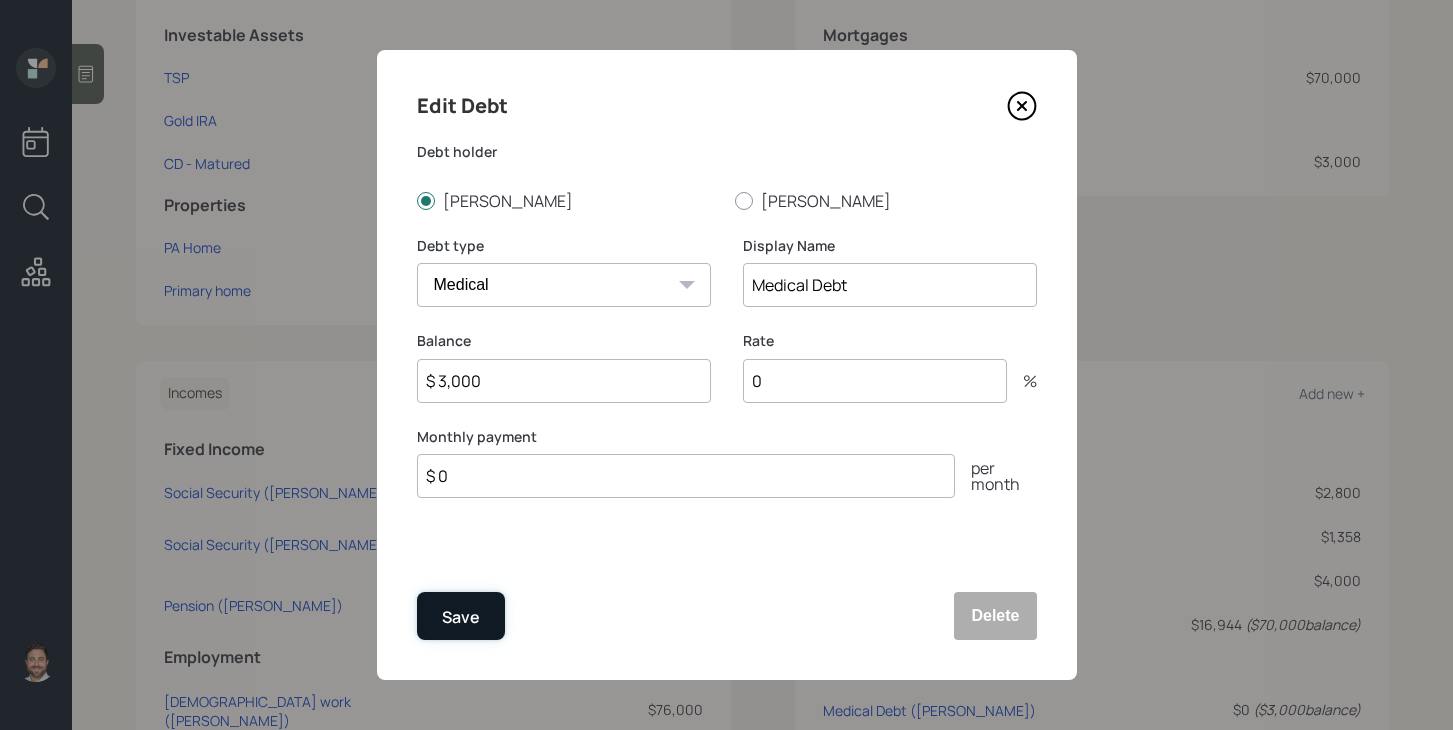 click on "Save" at bounding box center [461, 616] 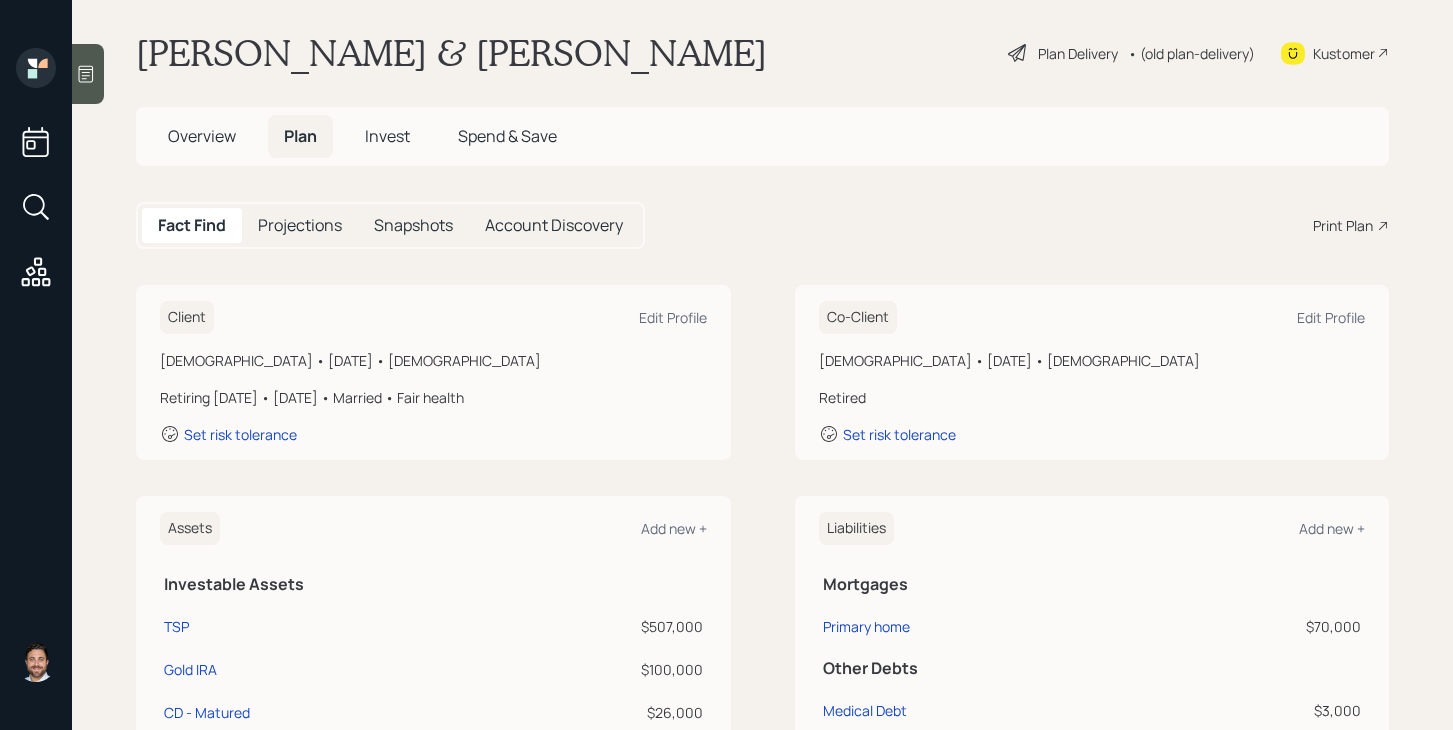 scroll, scrollTop: 0, scrollLeft: 0, axis: both 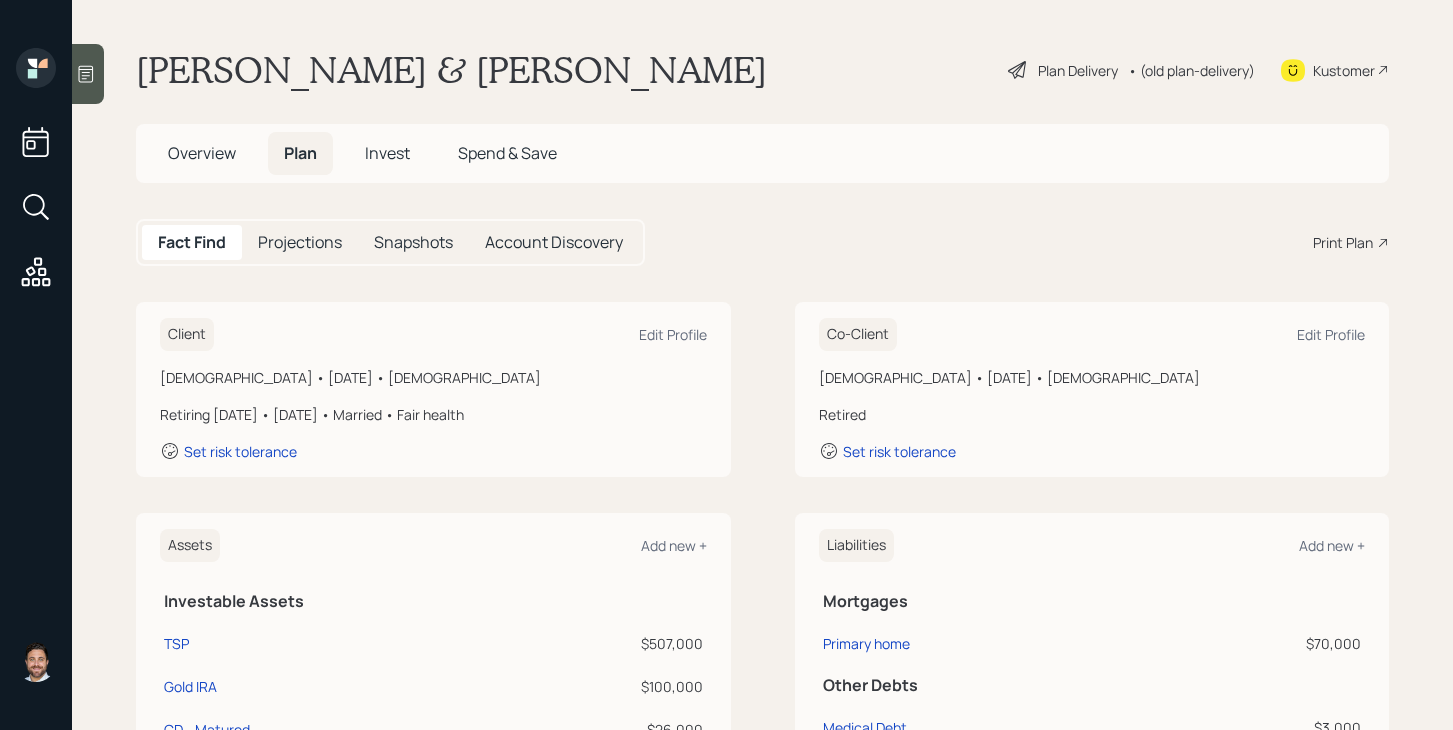 click on "Plan Delivery" at bounding box center (1078, 70) 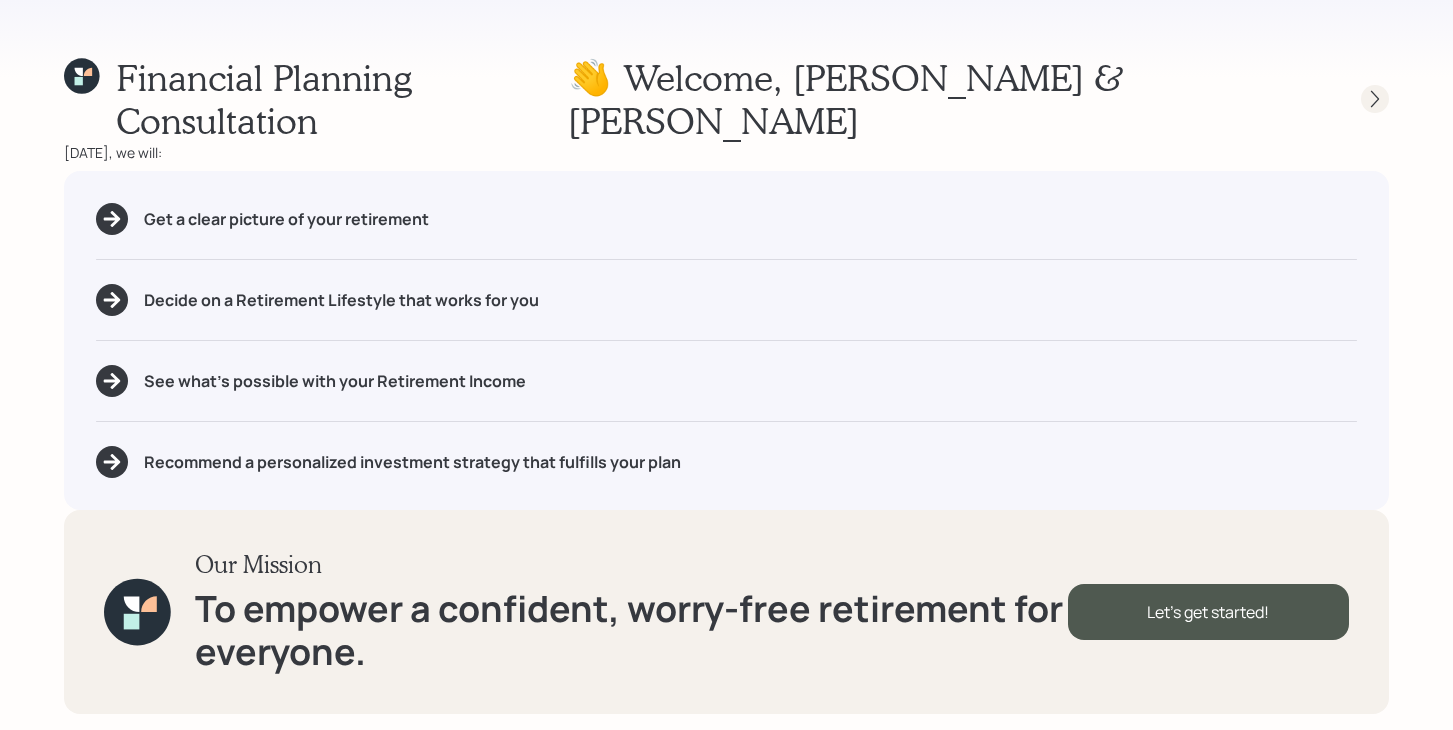 click 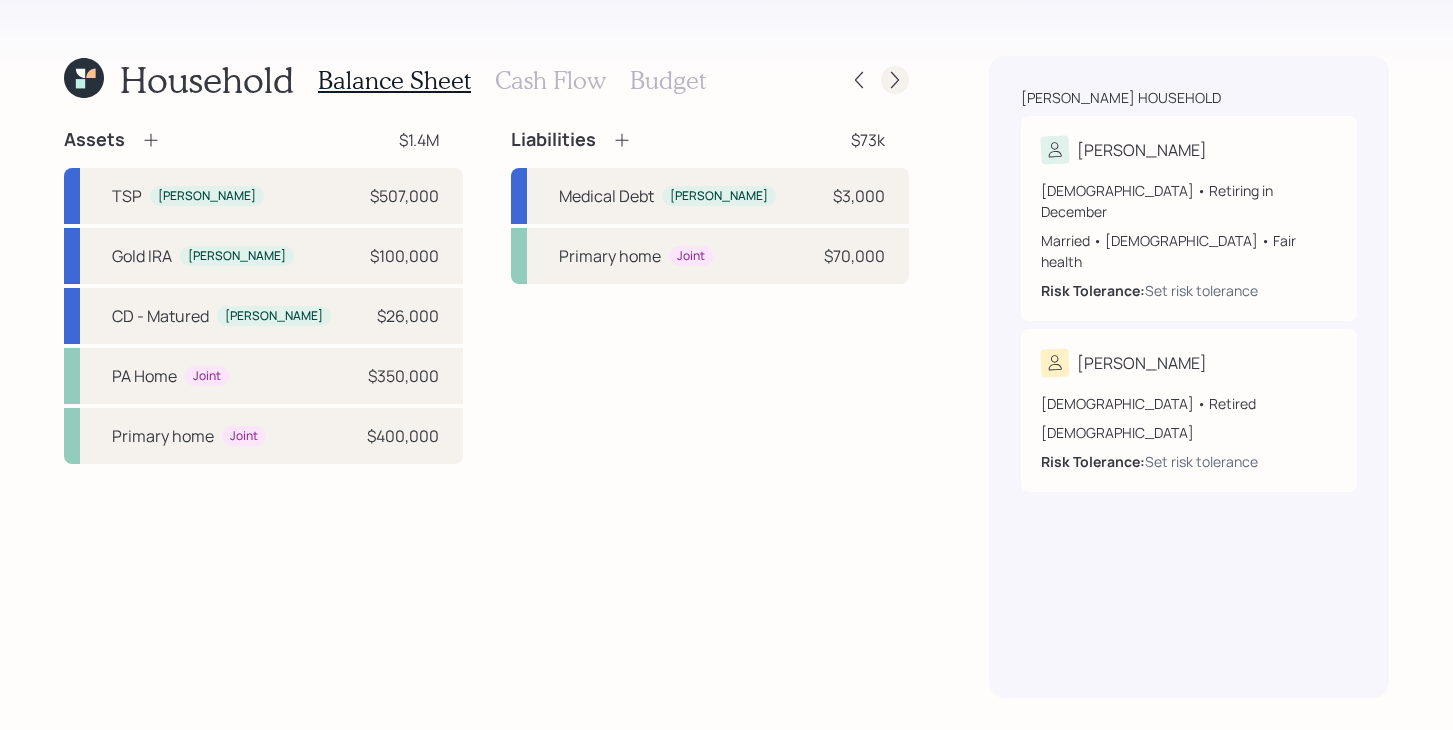 click 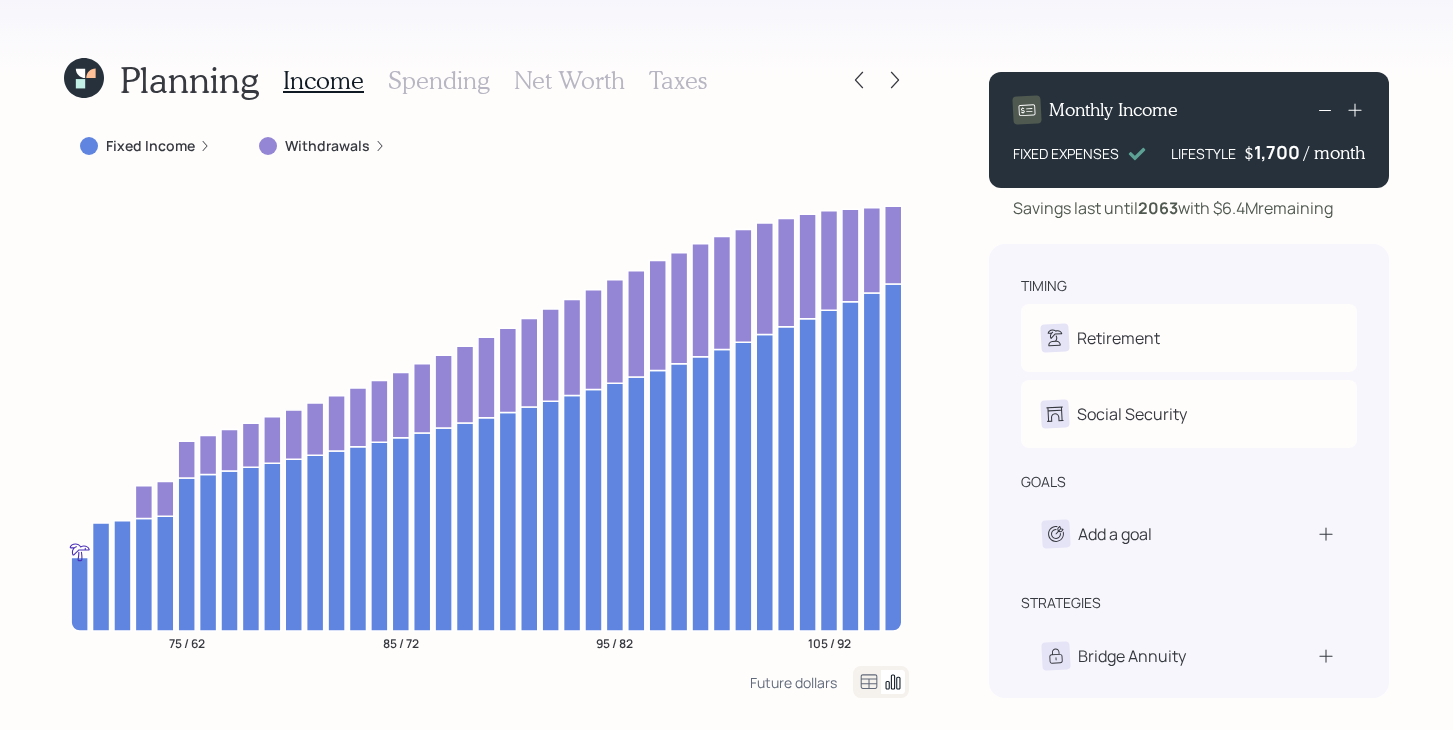 click on "Withdrawals" at bounding box center (327, 146) 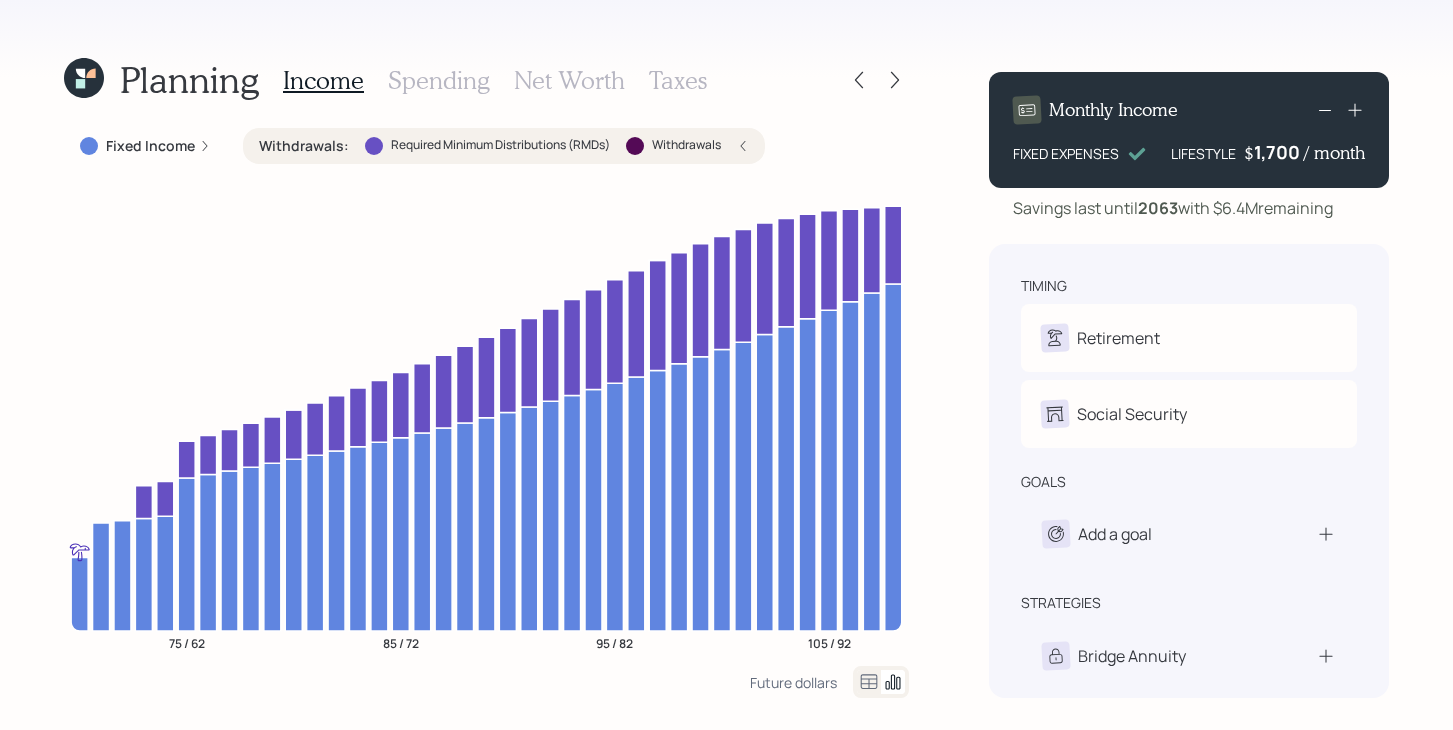 click on "Withdrawals :" at bounding box center [304, 146] 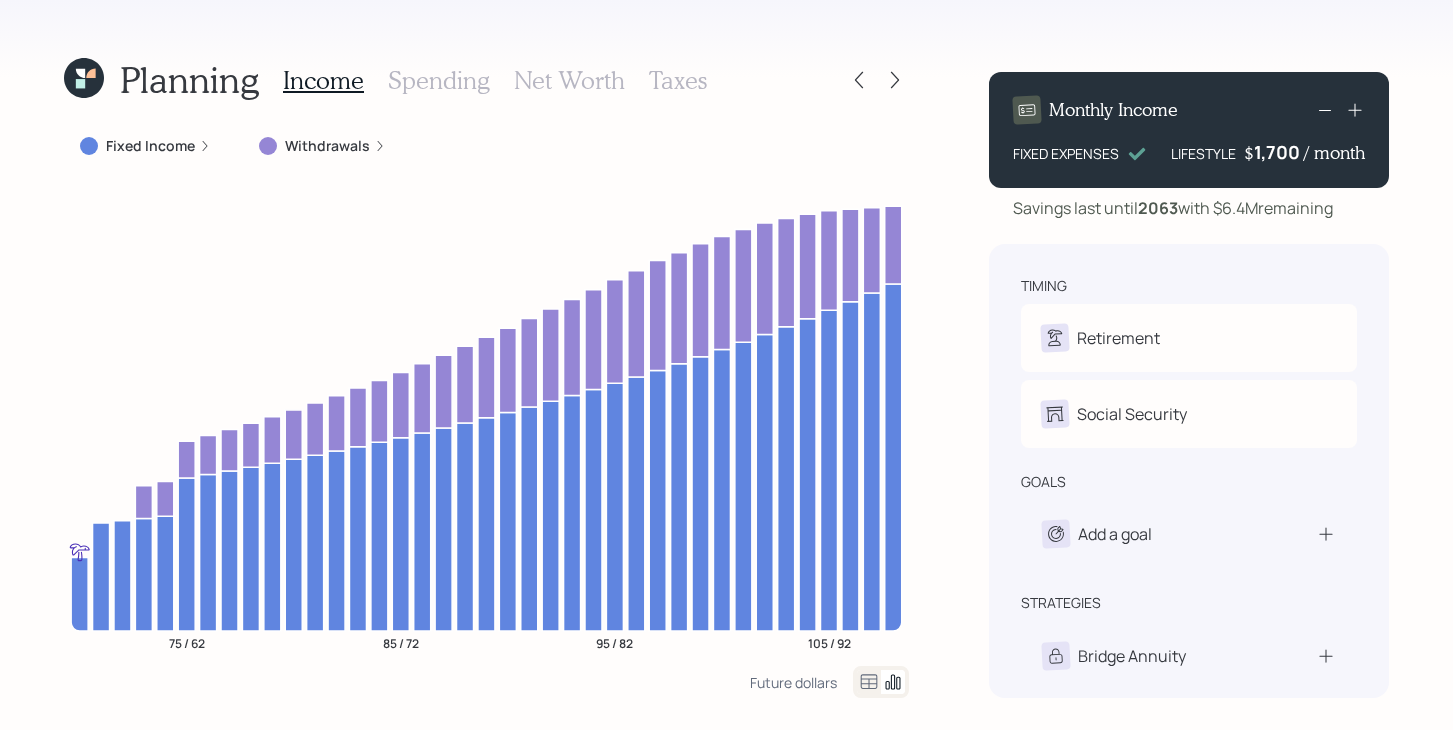 click on "Fixed Income" at bounding box center (150, 146) 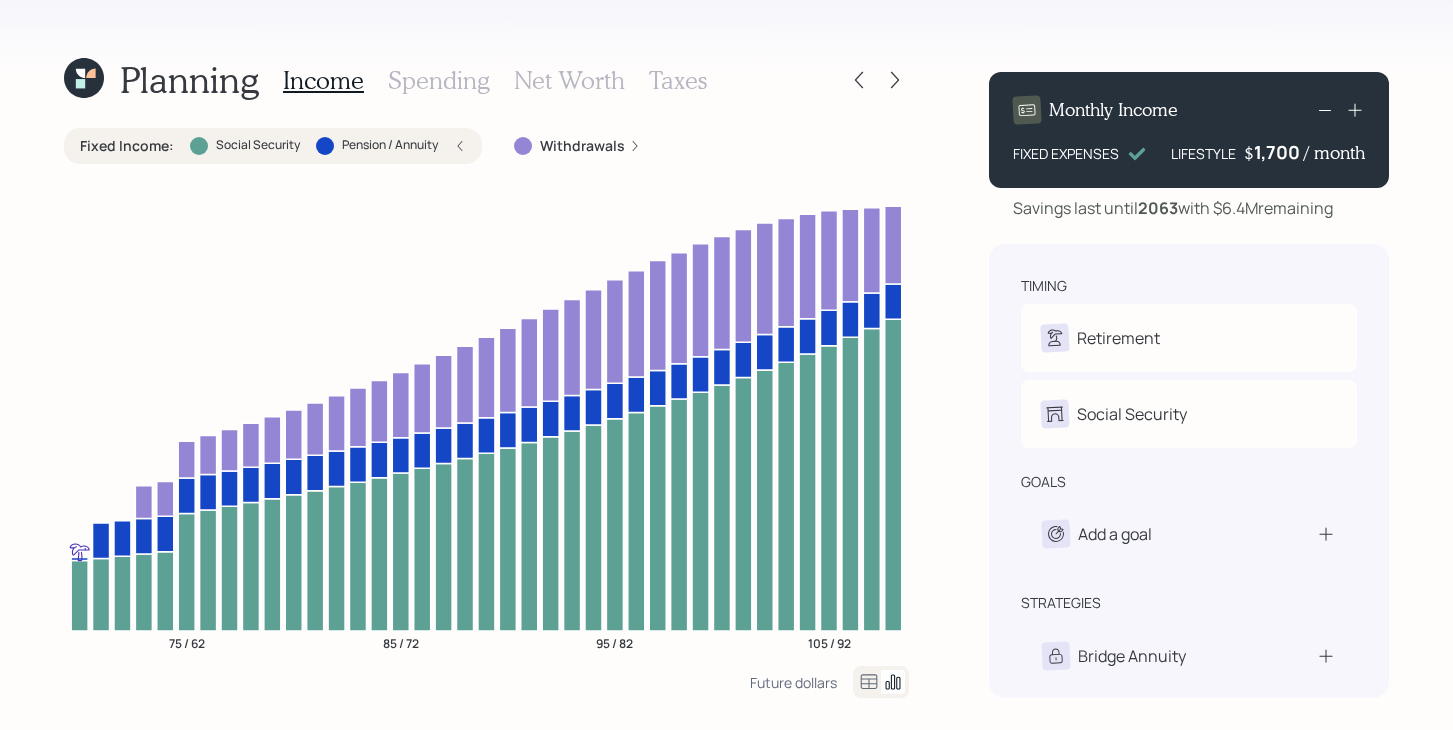 click 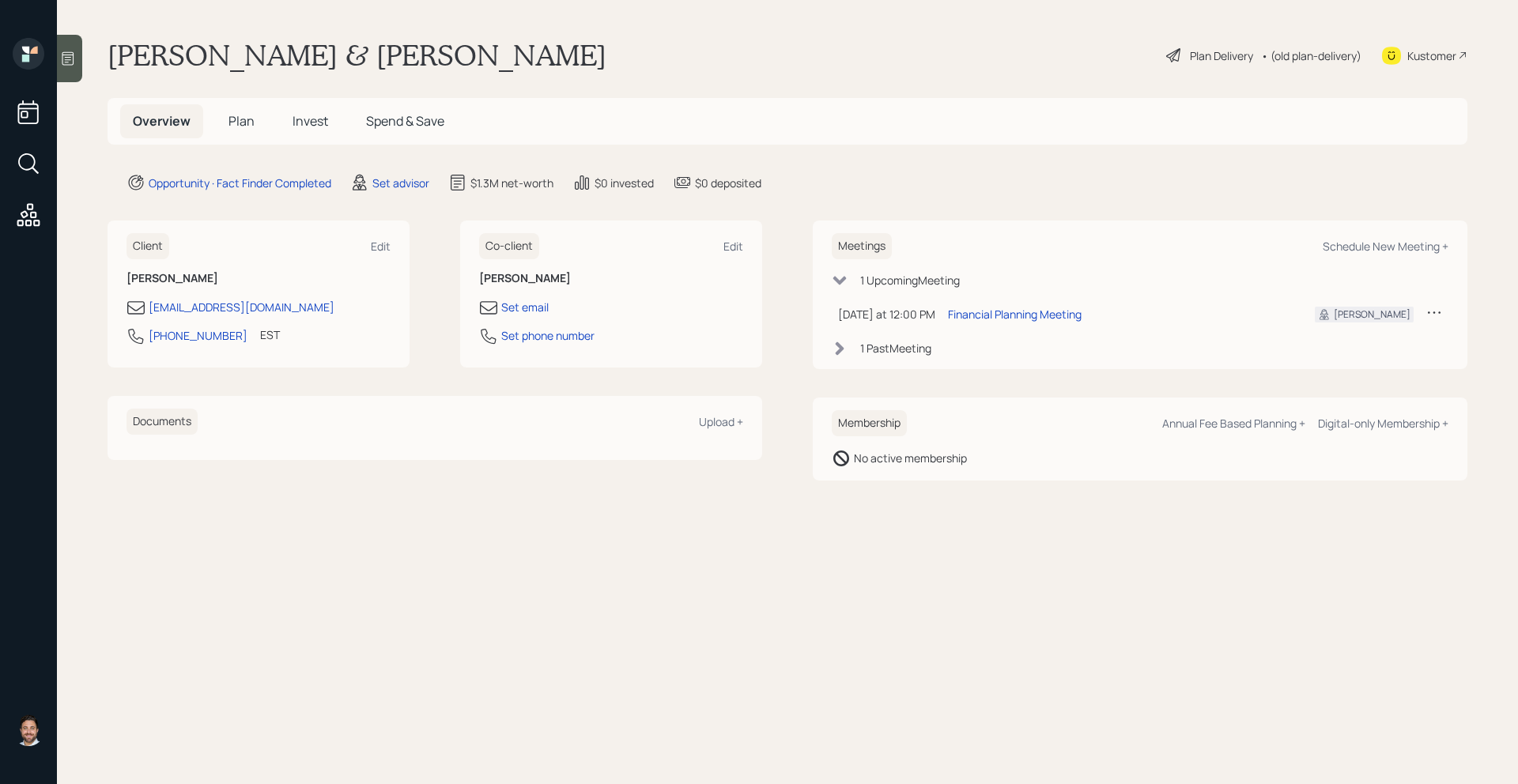 scroll, scrollTop: 0, scrollLeft: 0, axis: both 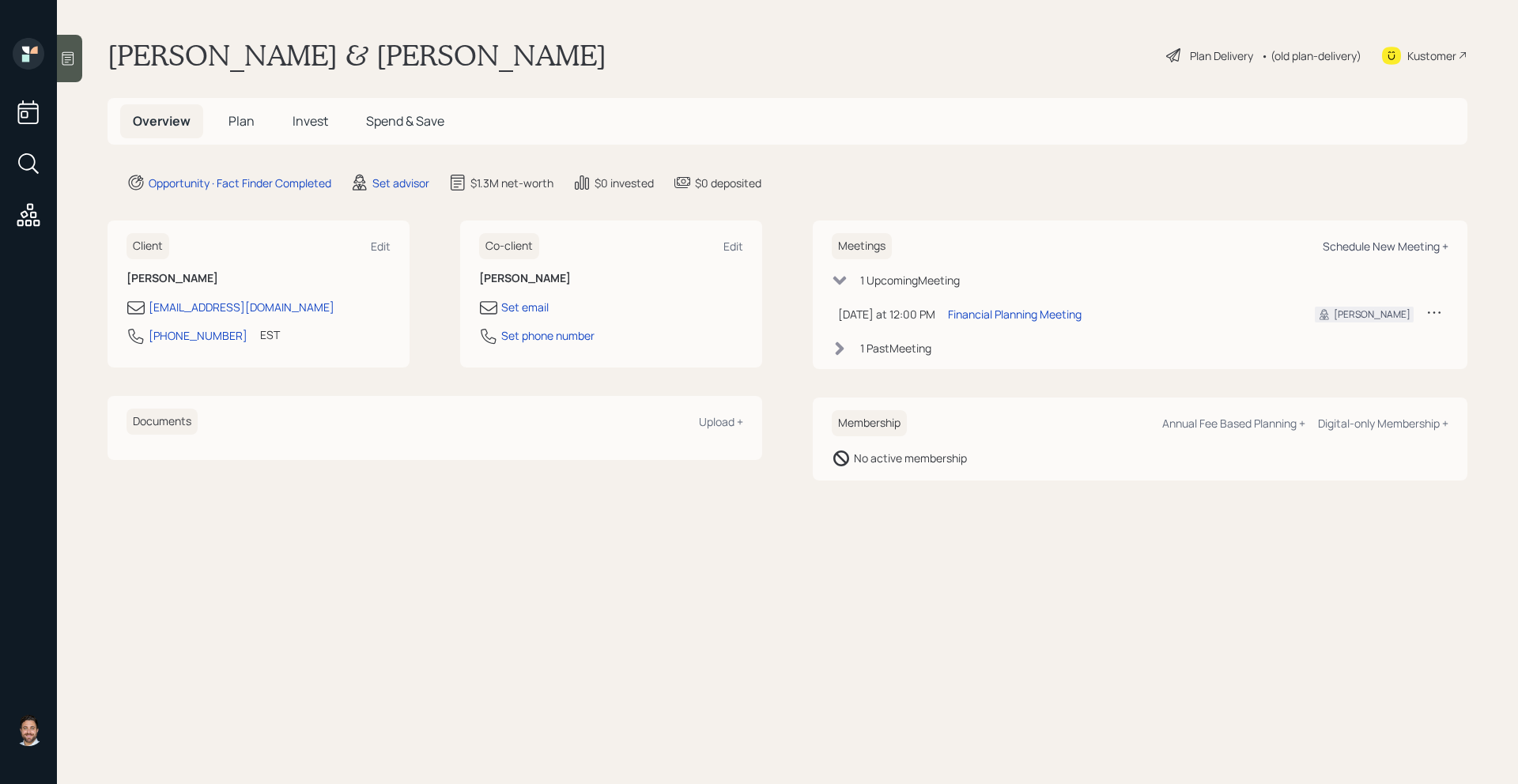click on "Schedule New Meeting +" at bounding box center (1385, 246) 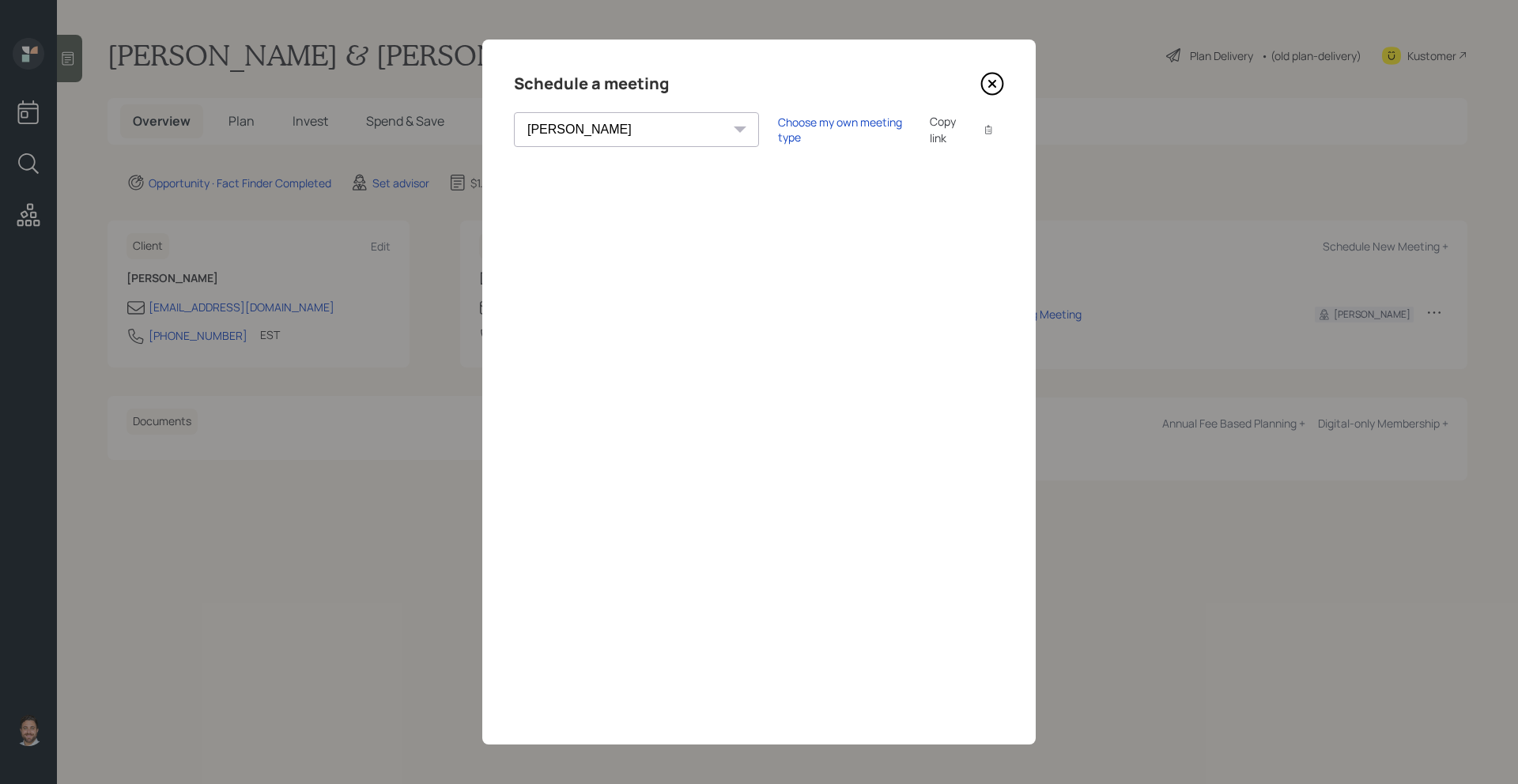 click 